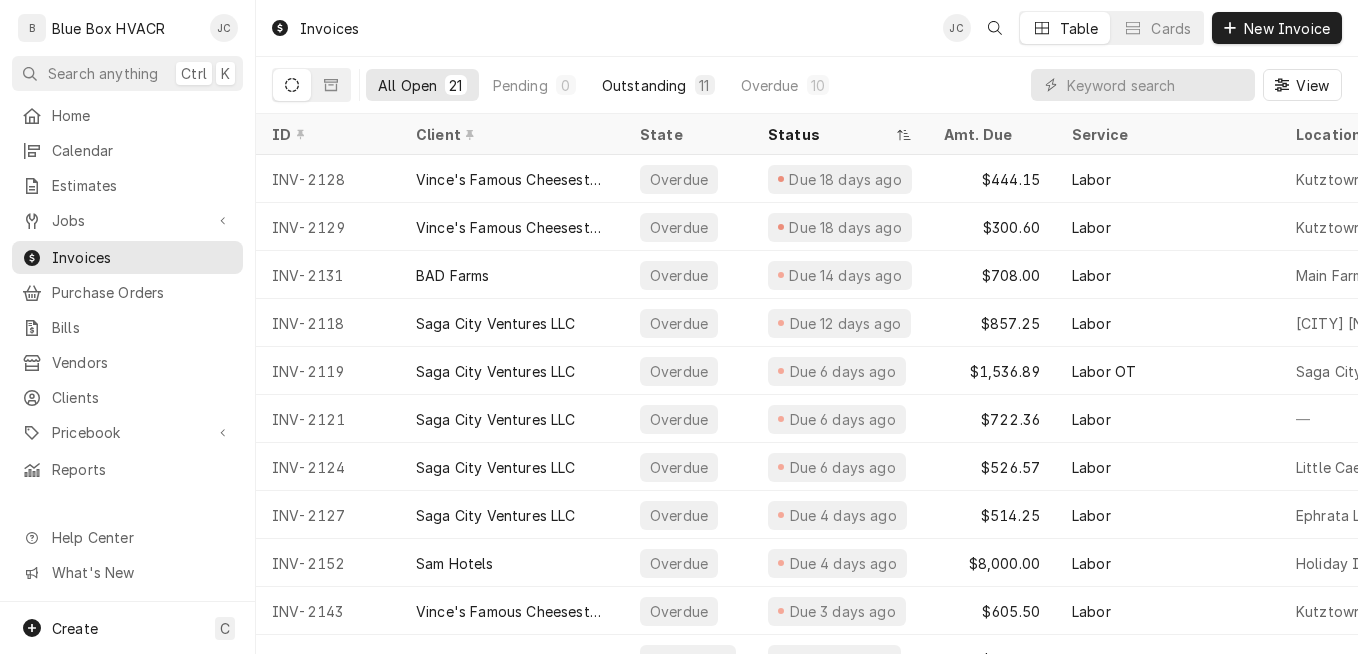 scroll, scrollTop: 0, scrollLeft: 0, axis: both 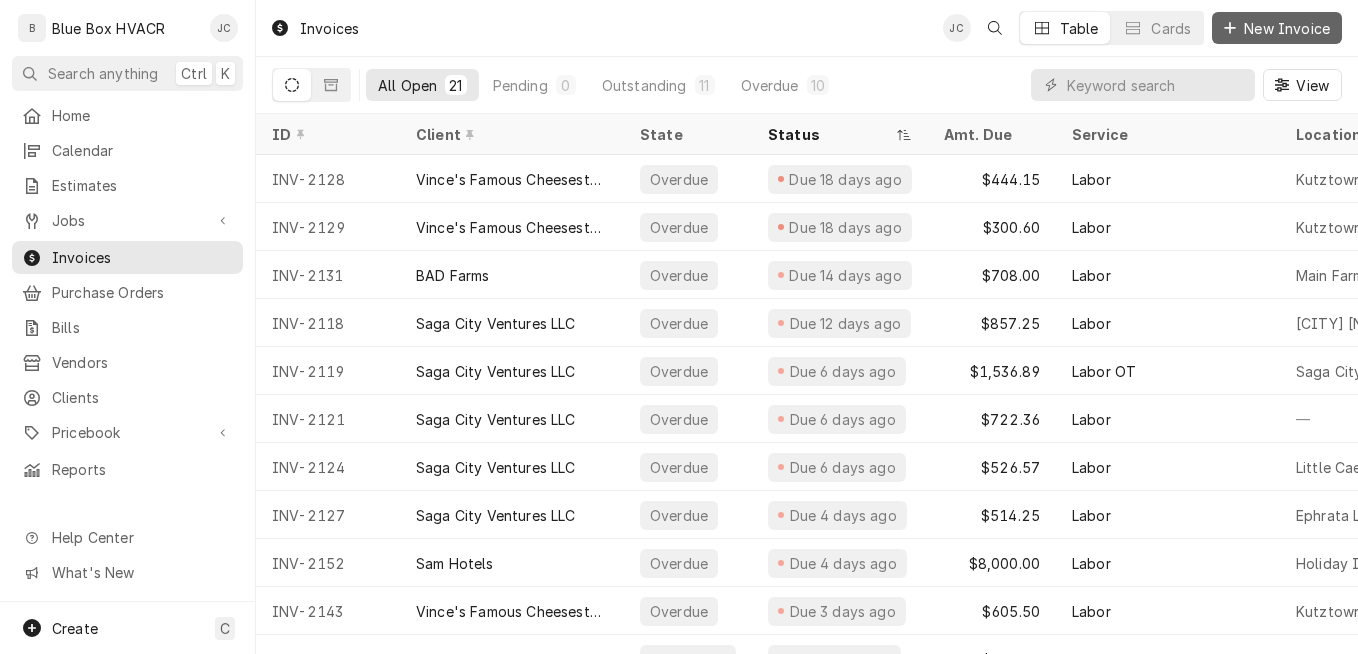 click on "New Invoice" at bounding box center [1287, 28] 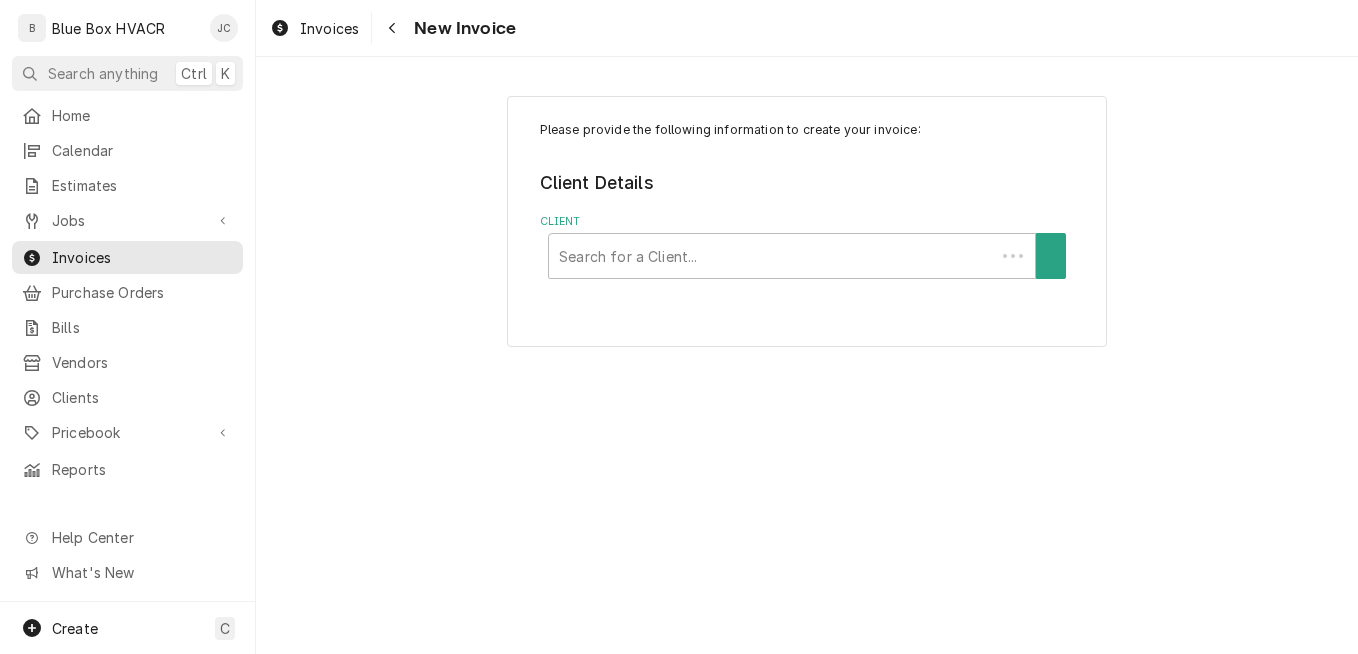 scroll, scrollTop: 0, scrollLeft: 0, axis: both 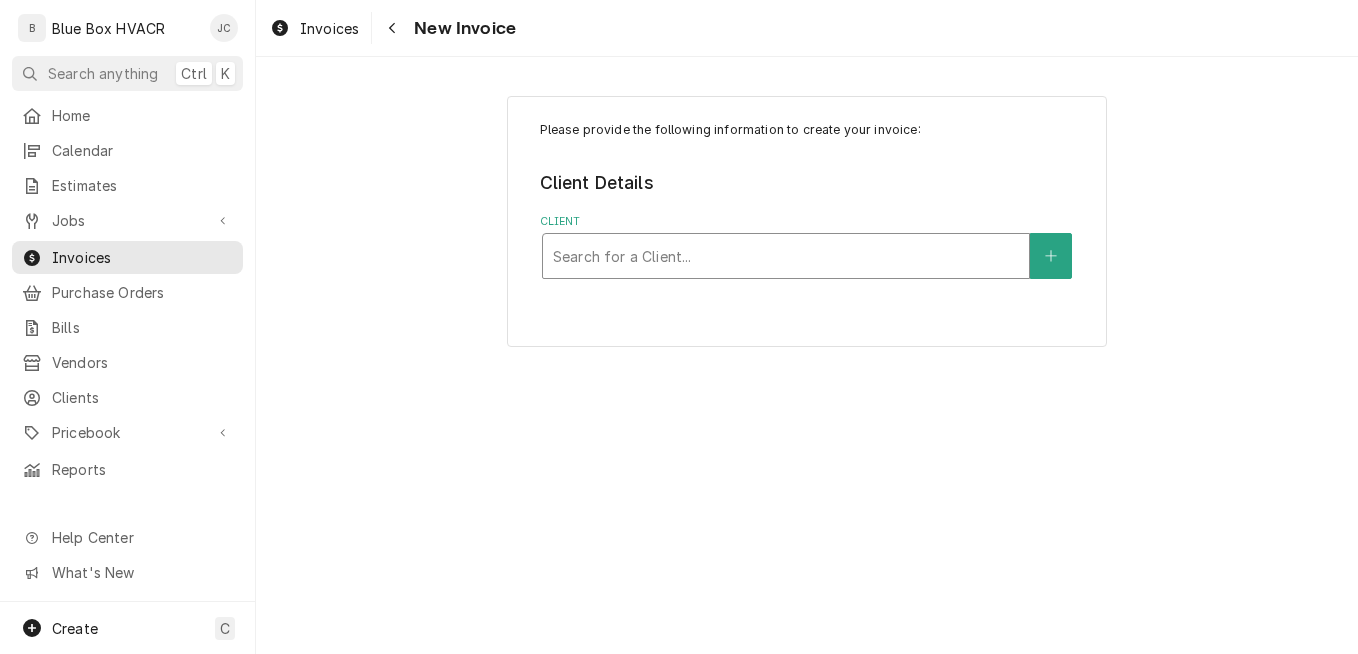 click at bounding box center [786, 256] 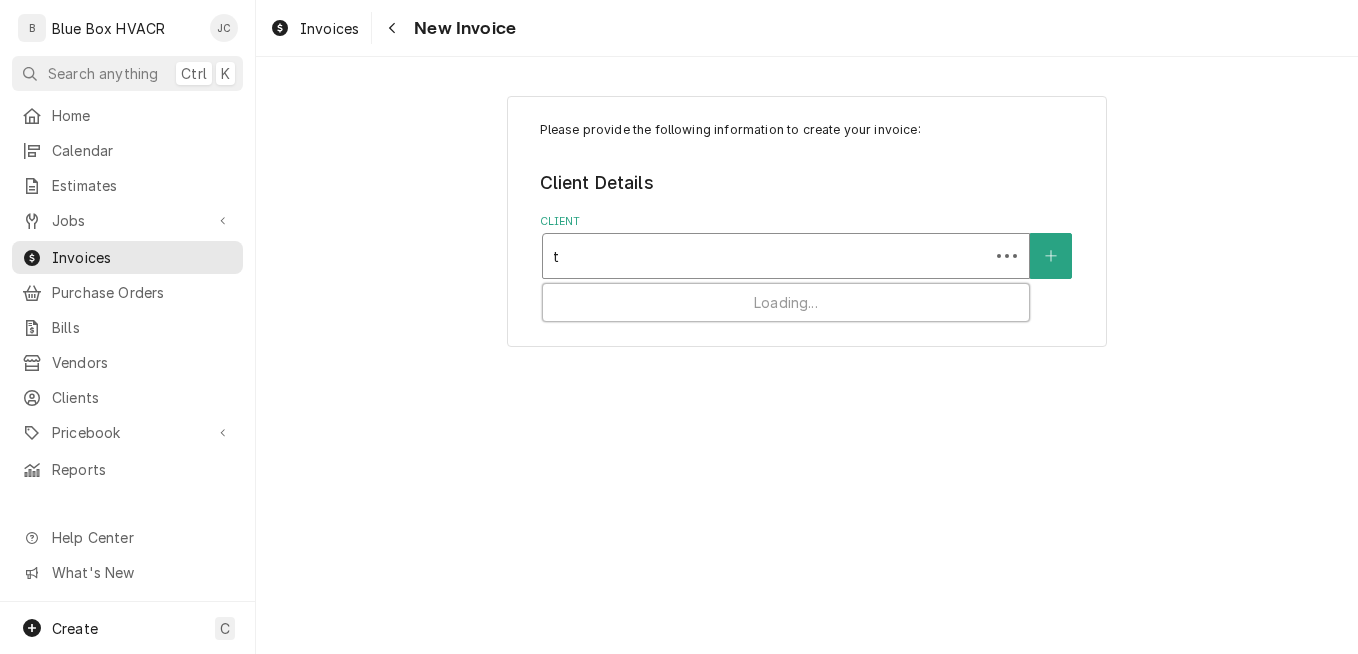 type on "tu" 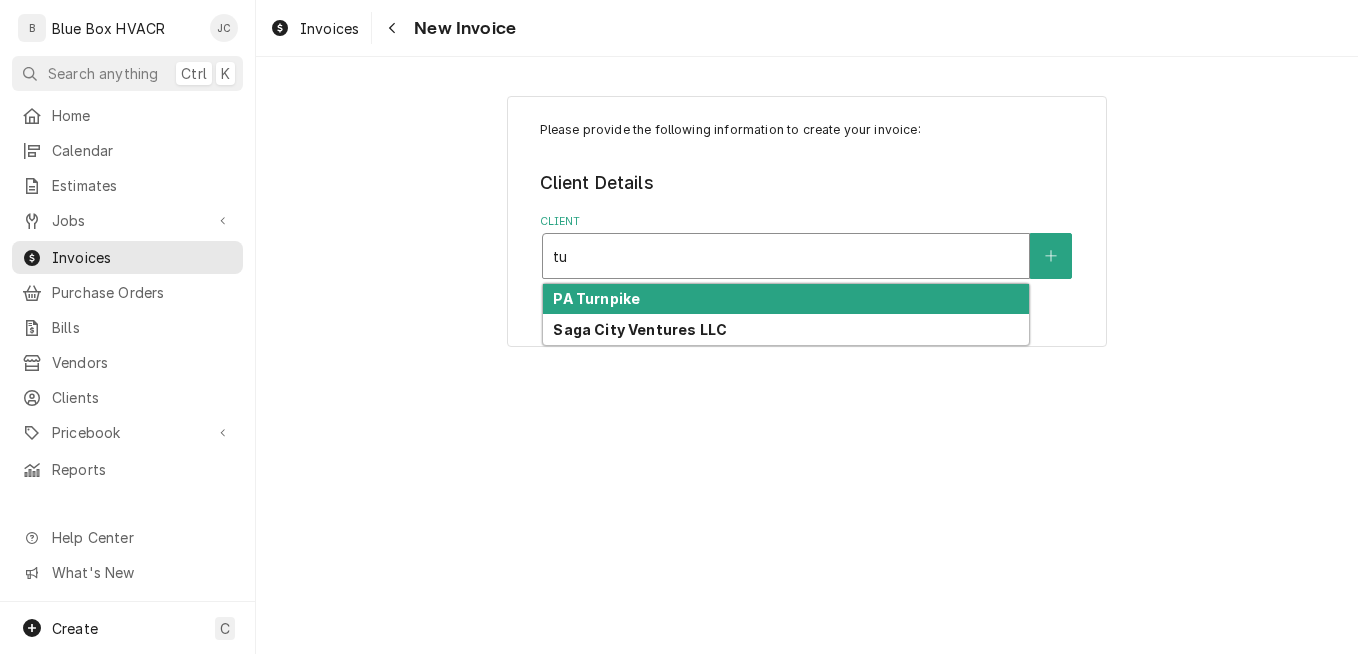 click on "PA Turnpike" at bounding box center (786, 299) 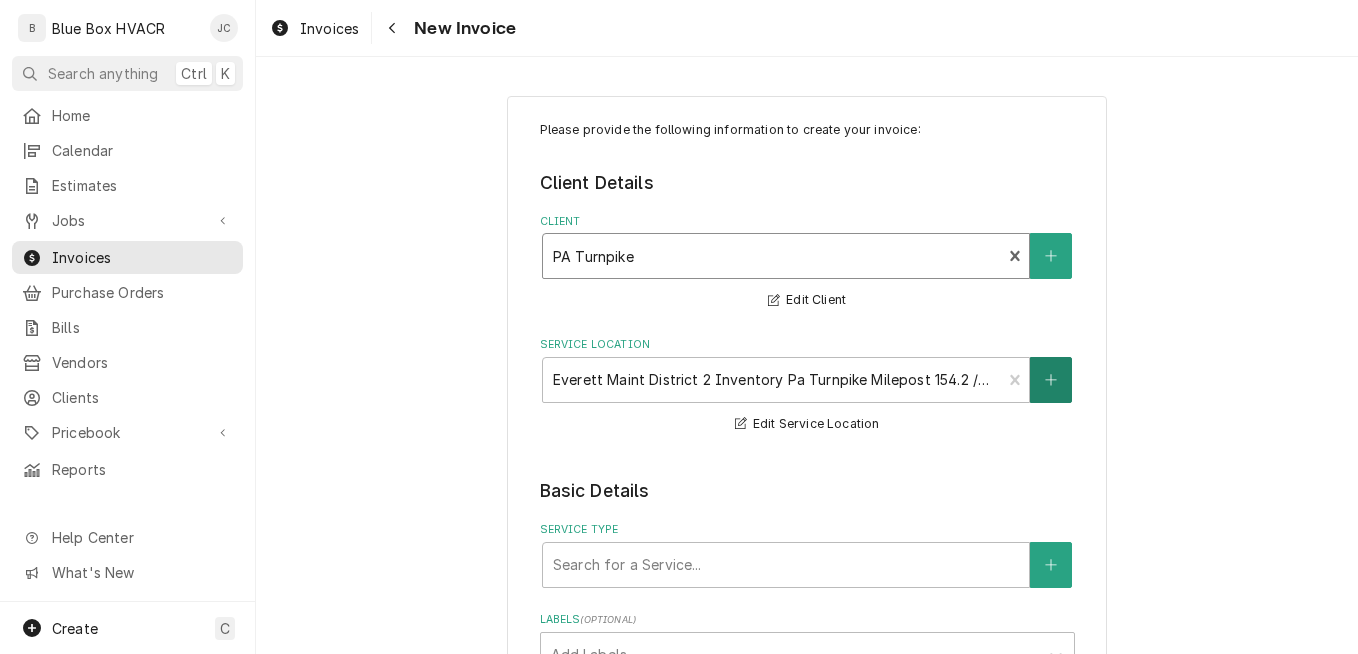 click 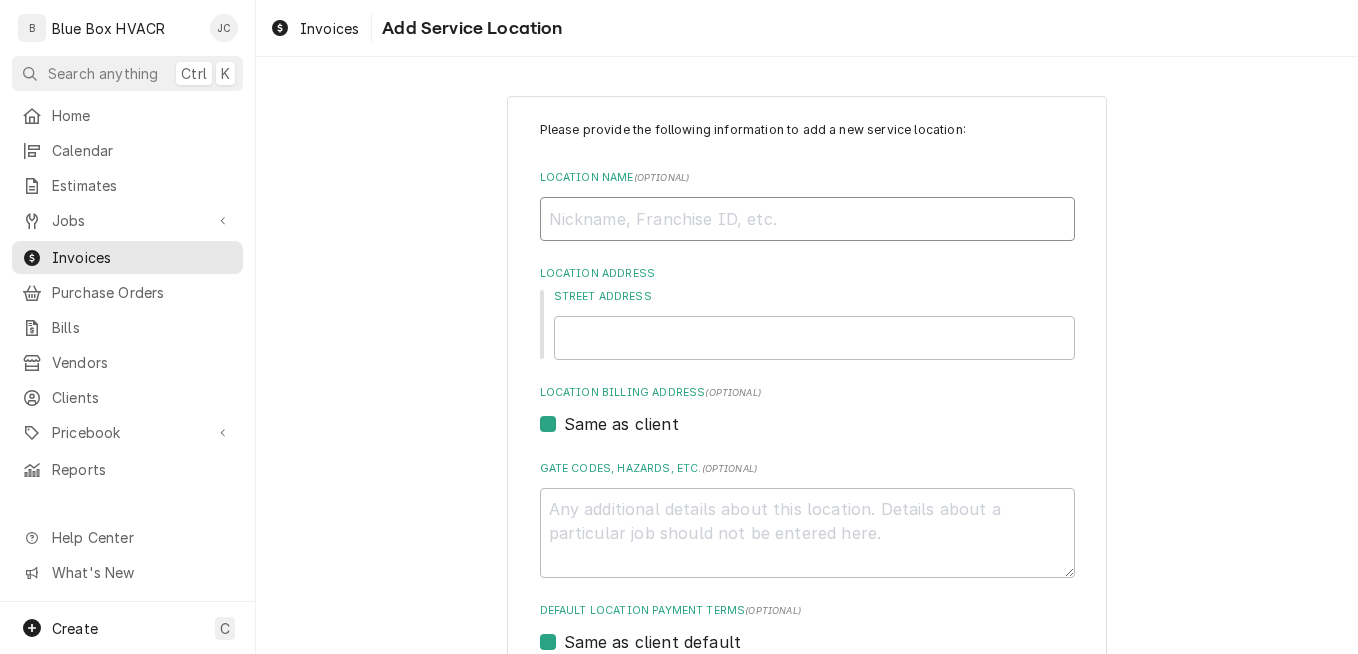 click on "Location Name  ( optional )" at bounding box center (807, 219) 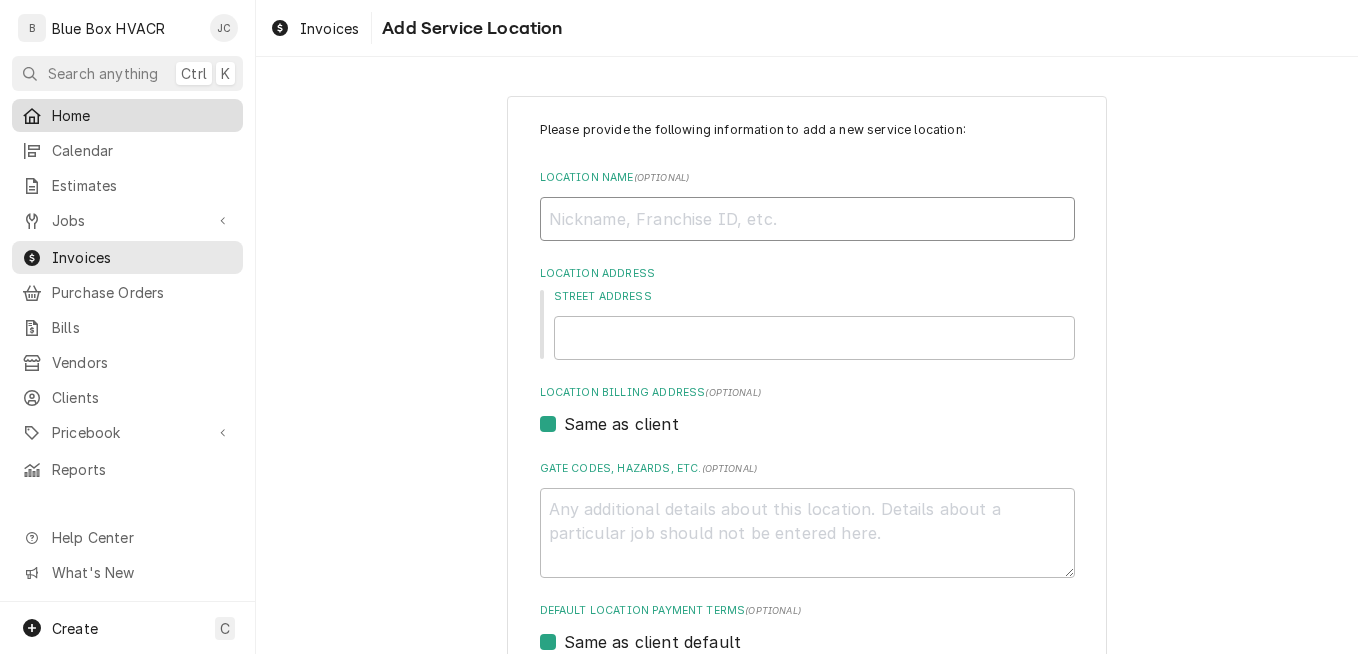 type on "x" 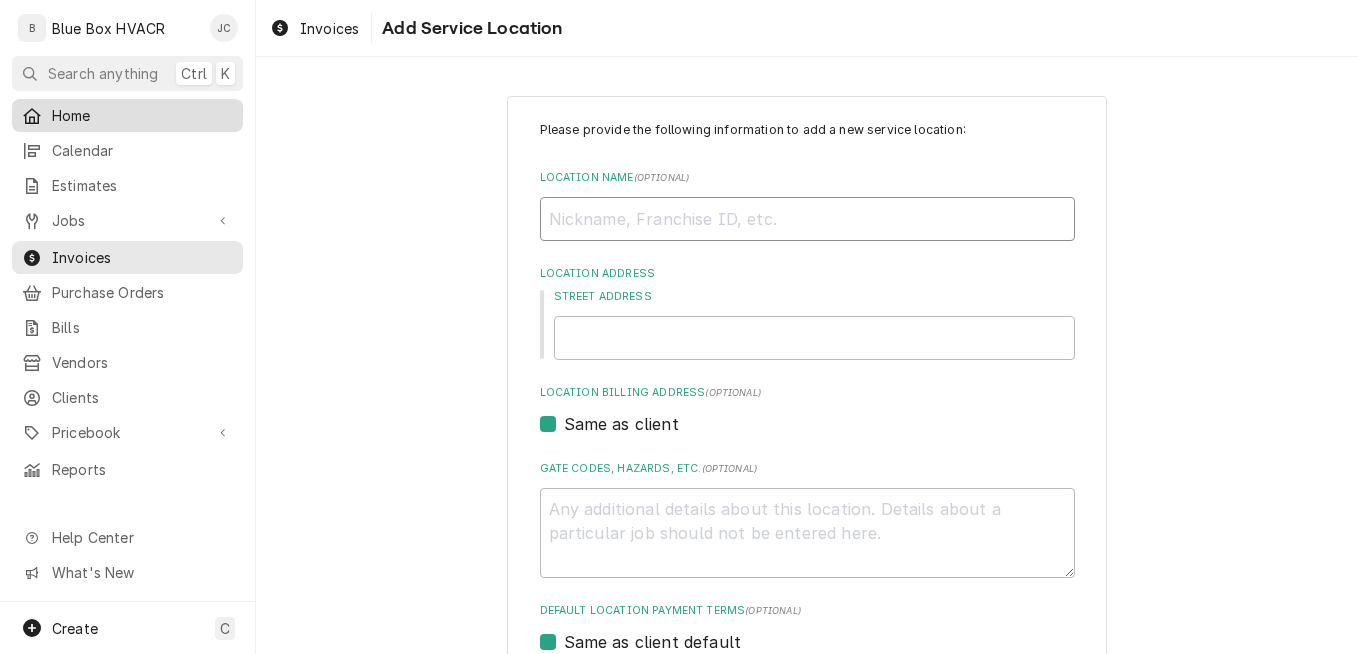 type on "D" 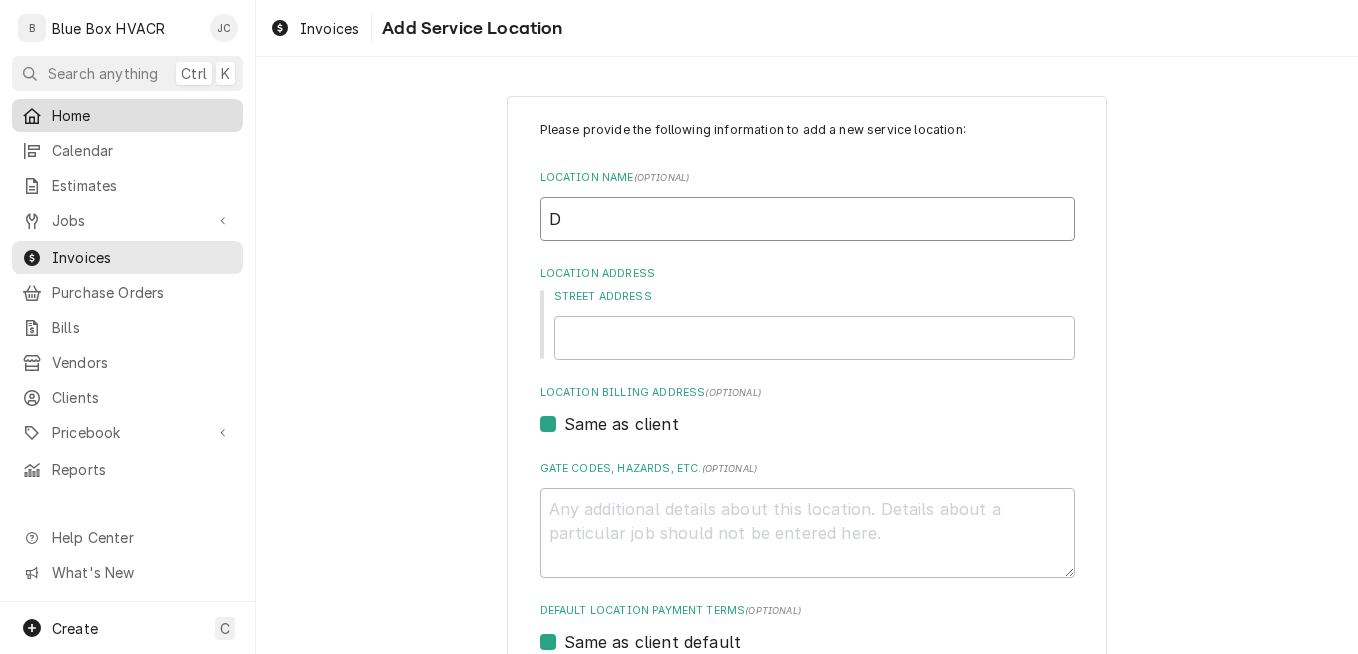 type on "x" 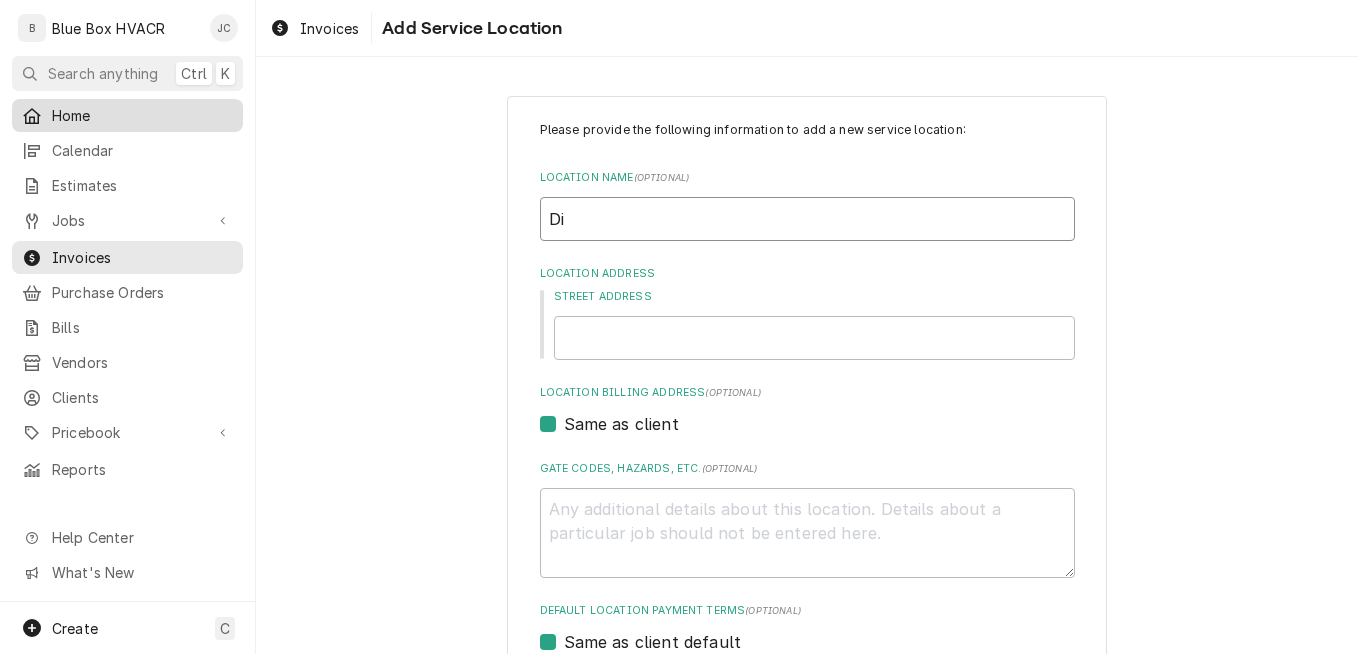 type on "x" 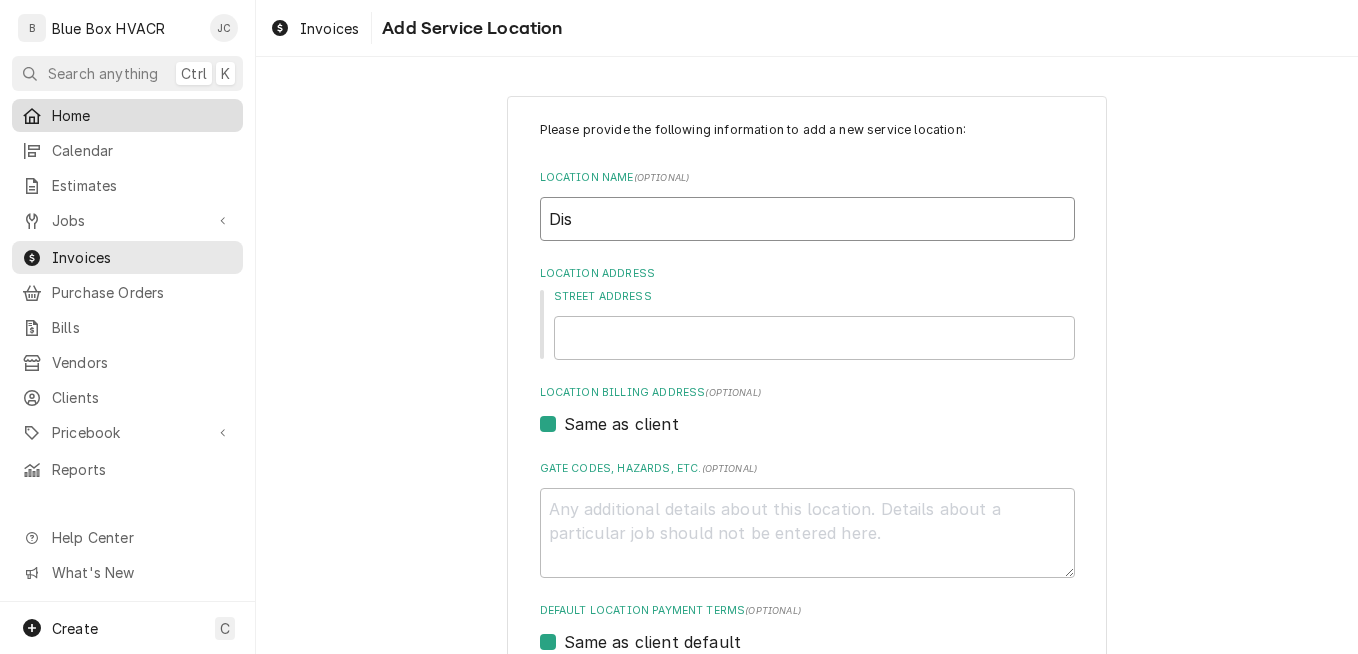 type on "x" 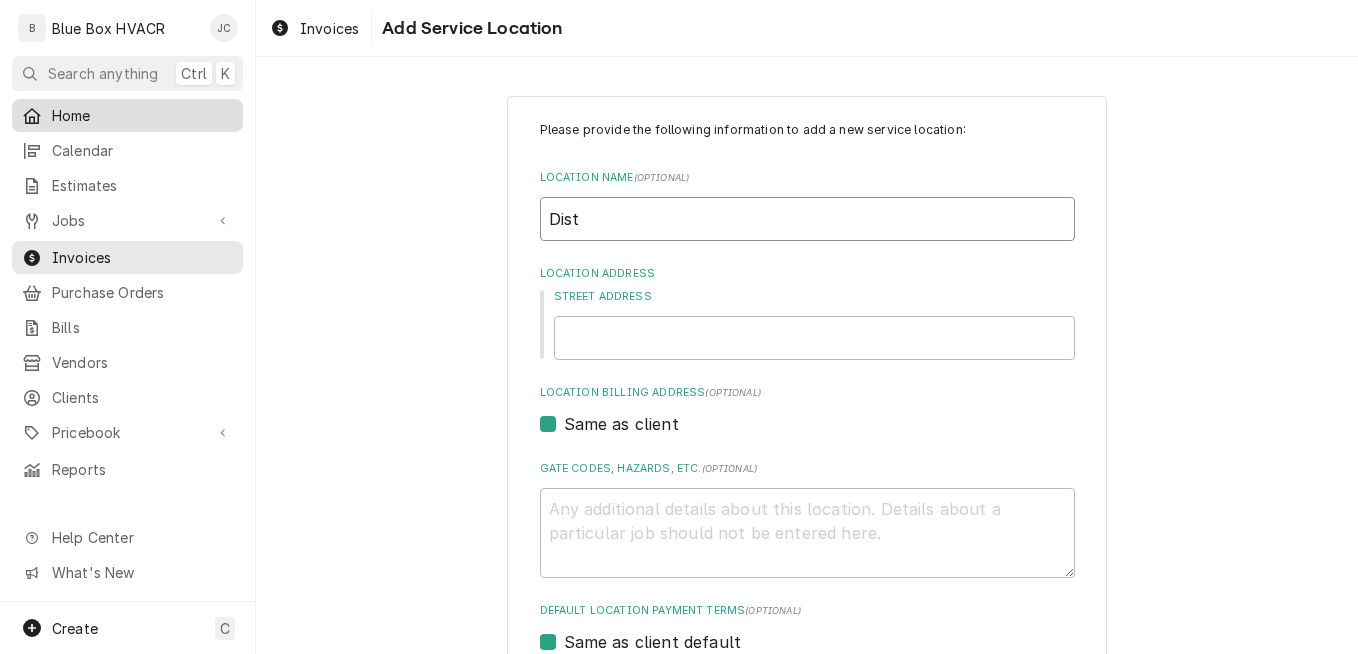 type on "x" 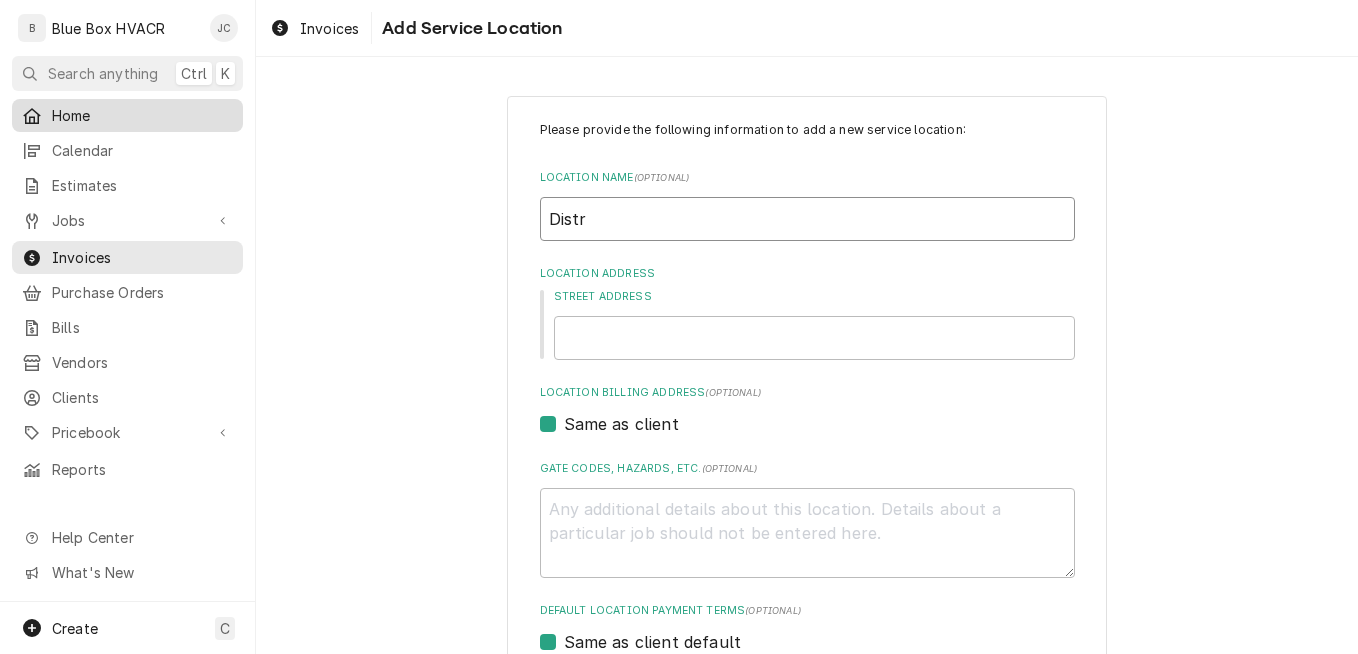 type on "x" 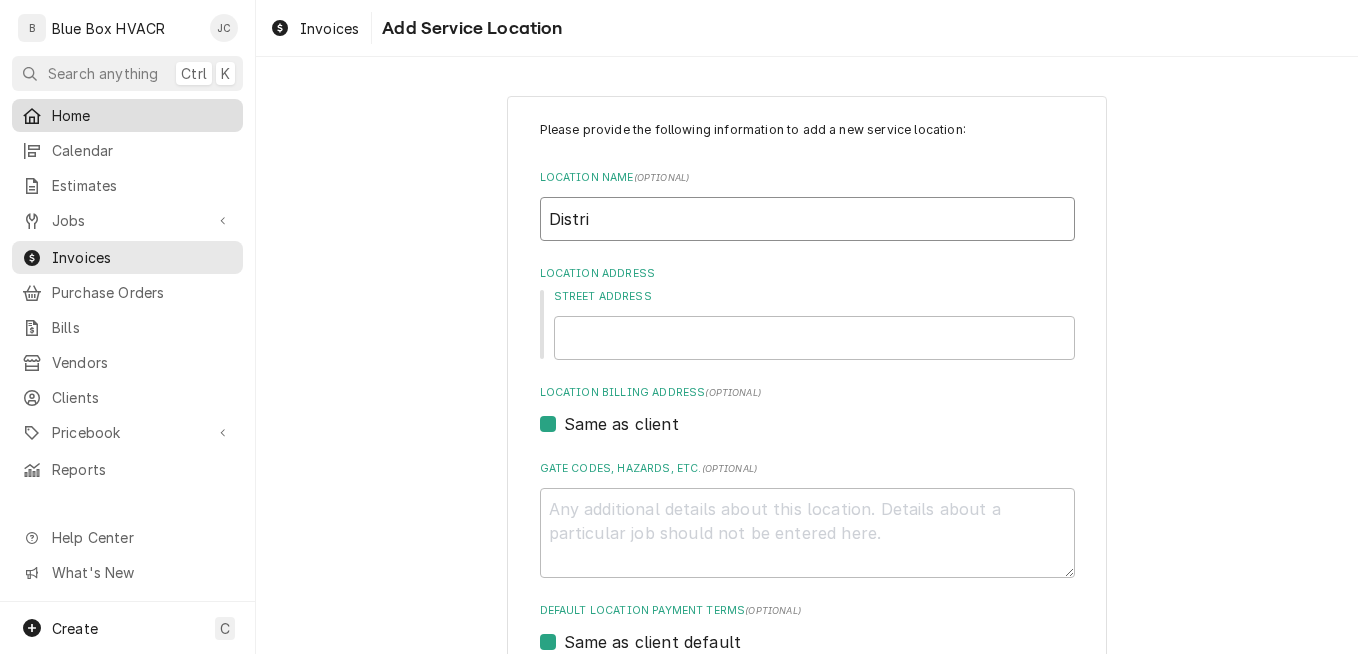 type on "x" 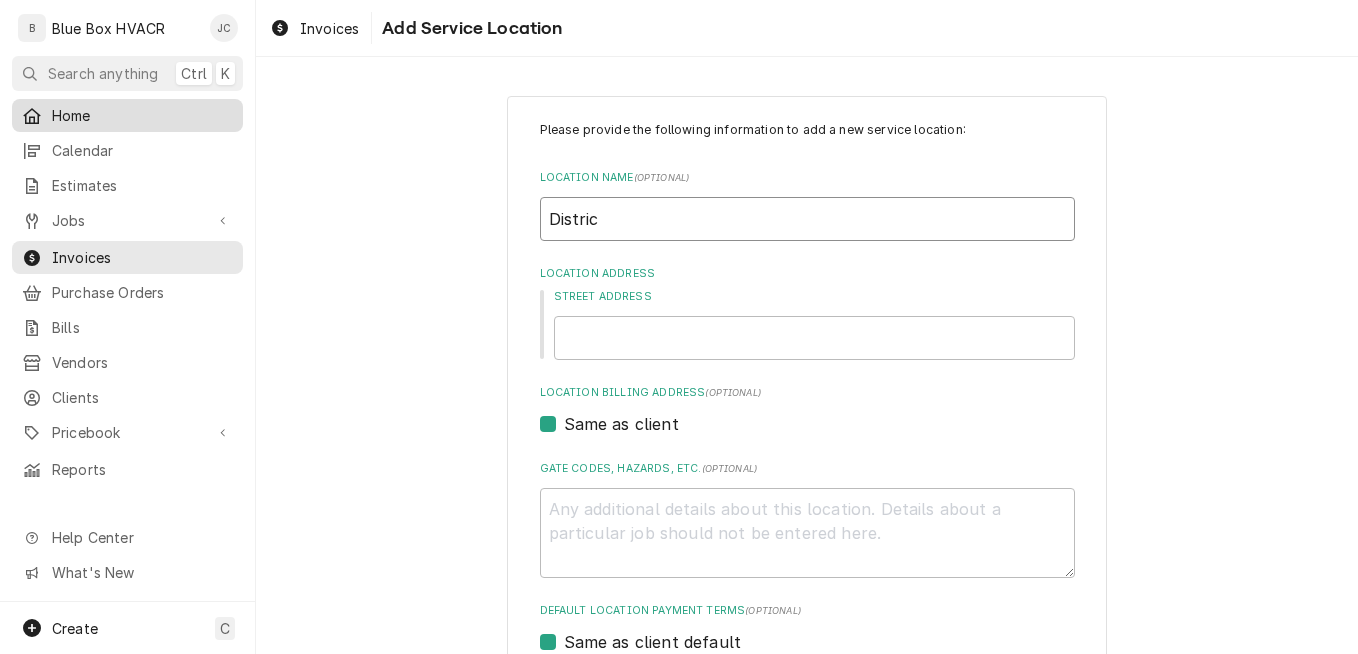 type on "x" 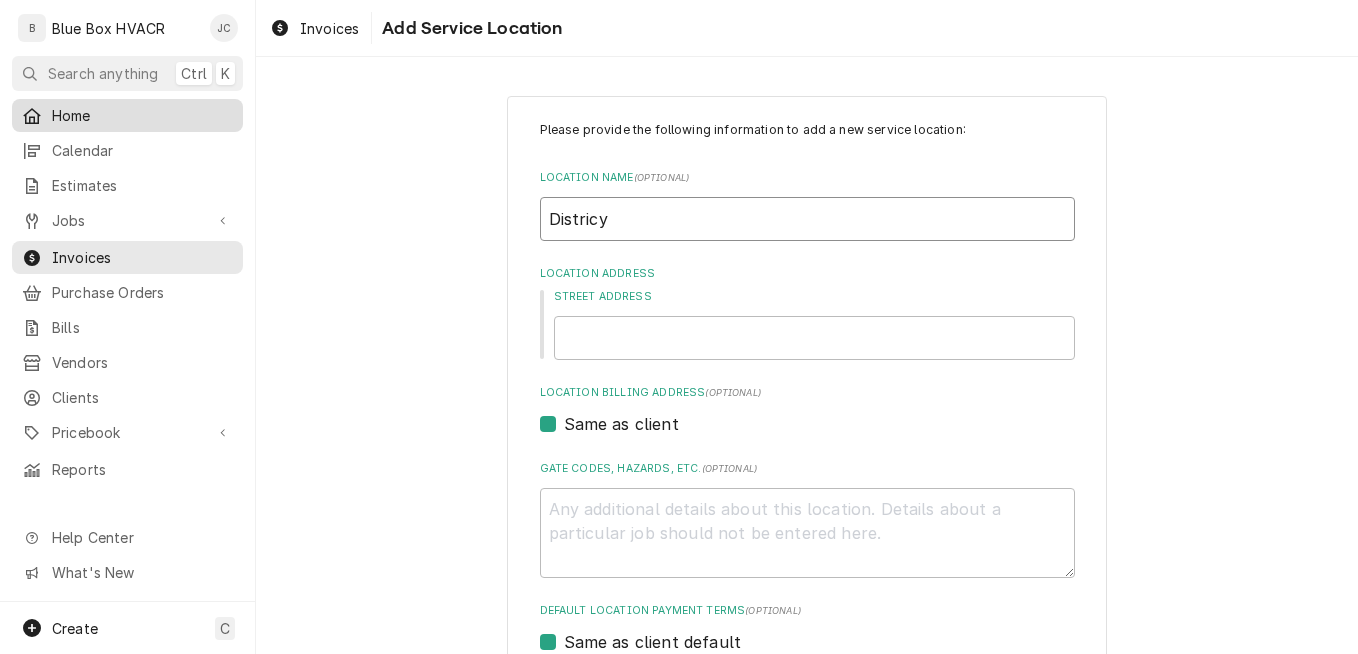 type on "x" 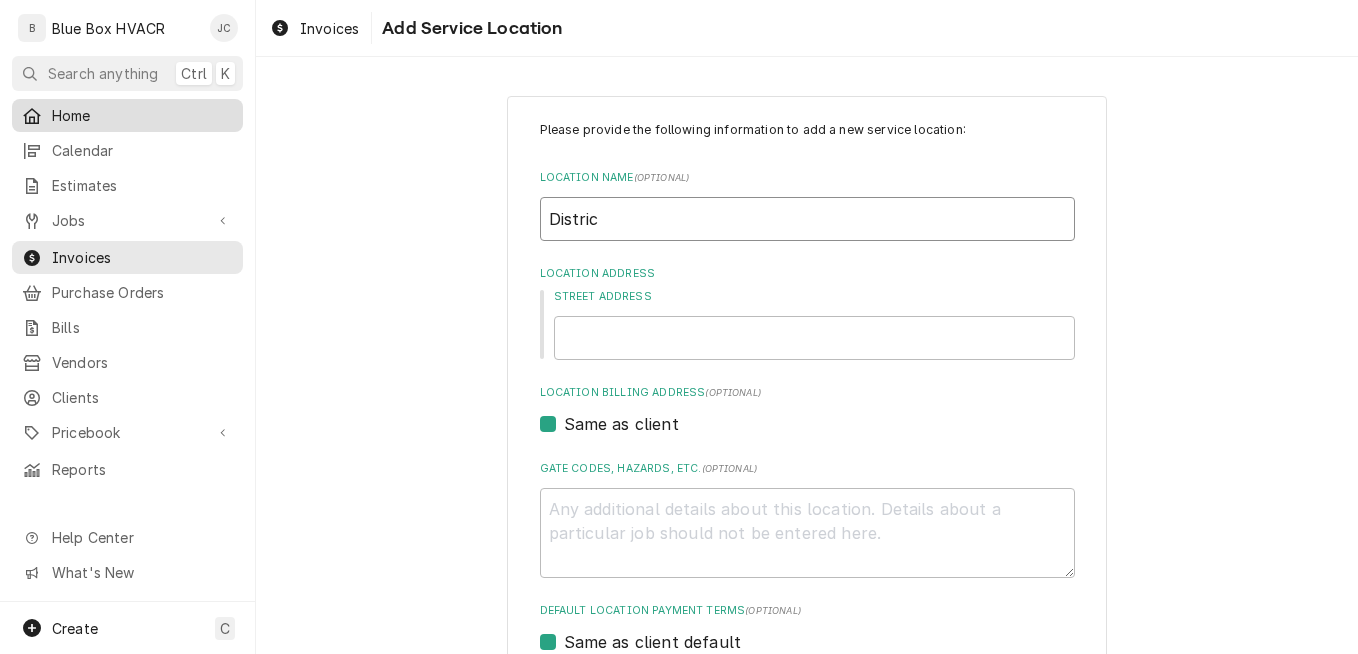 type on "x" 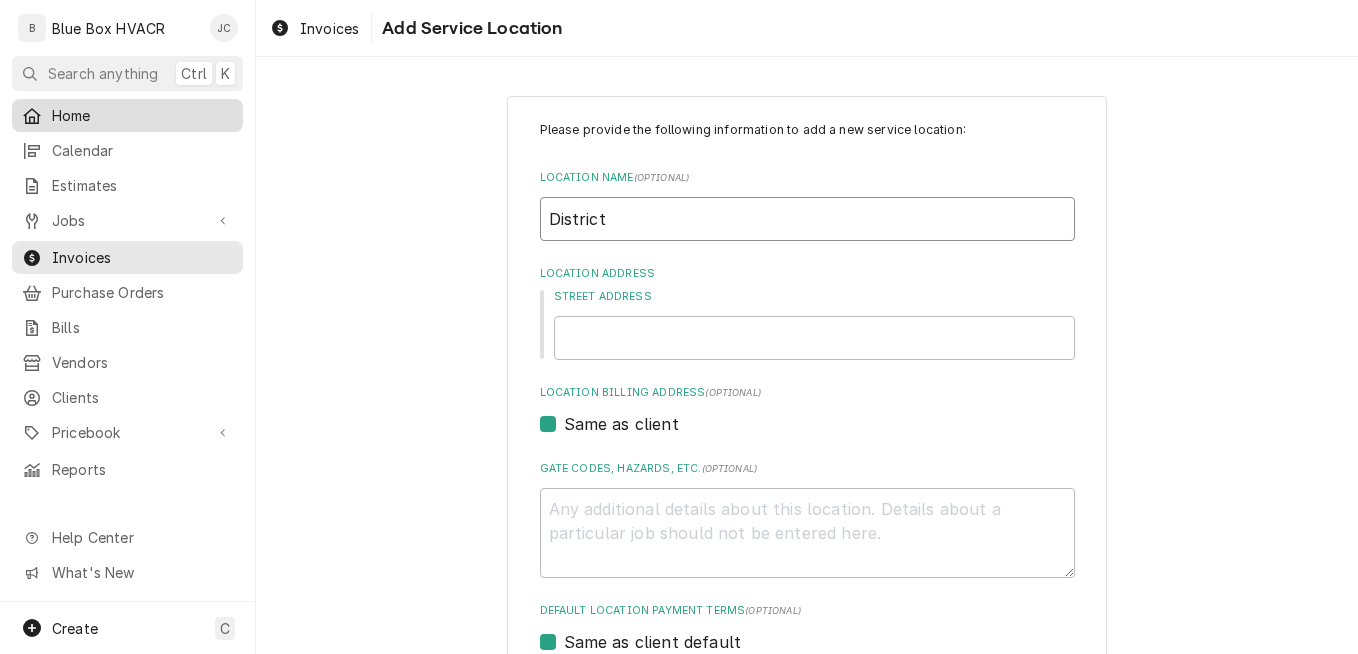 type on "x" 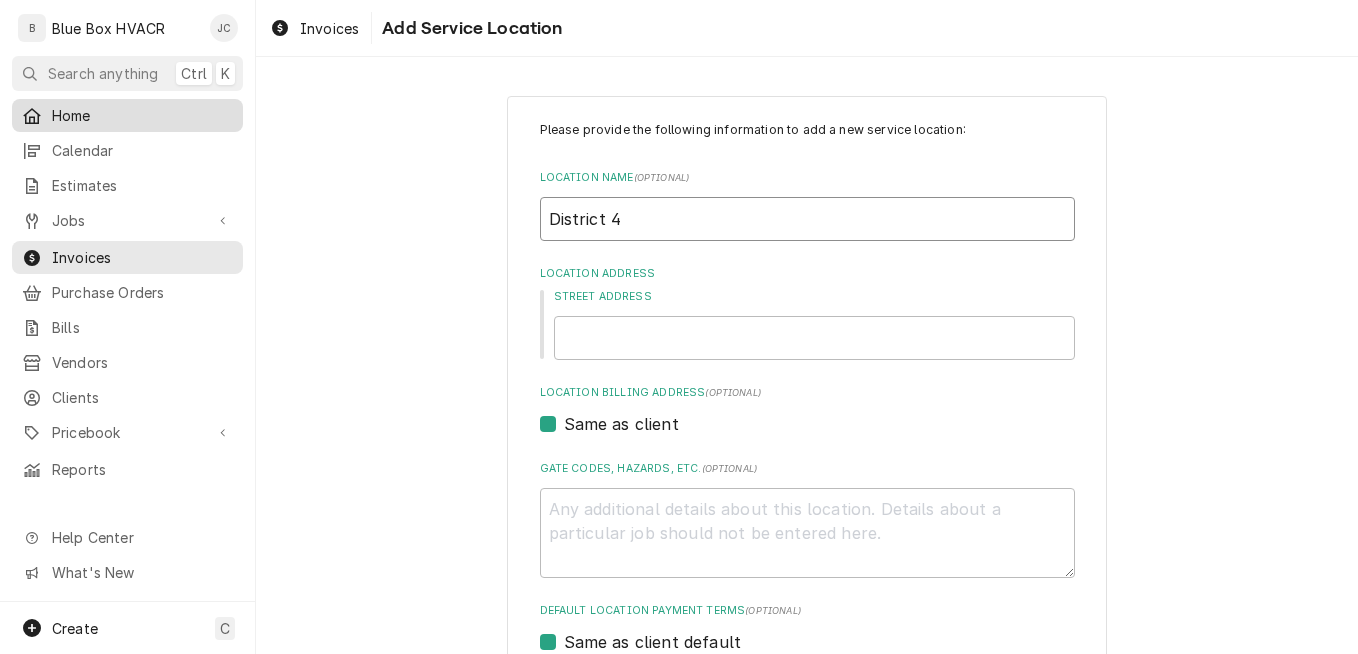 type on "x" 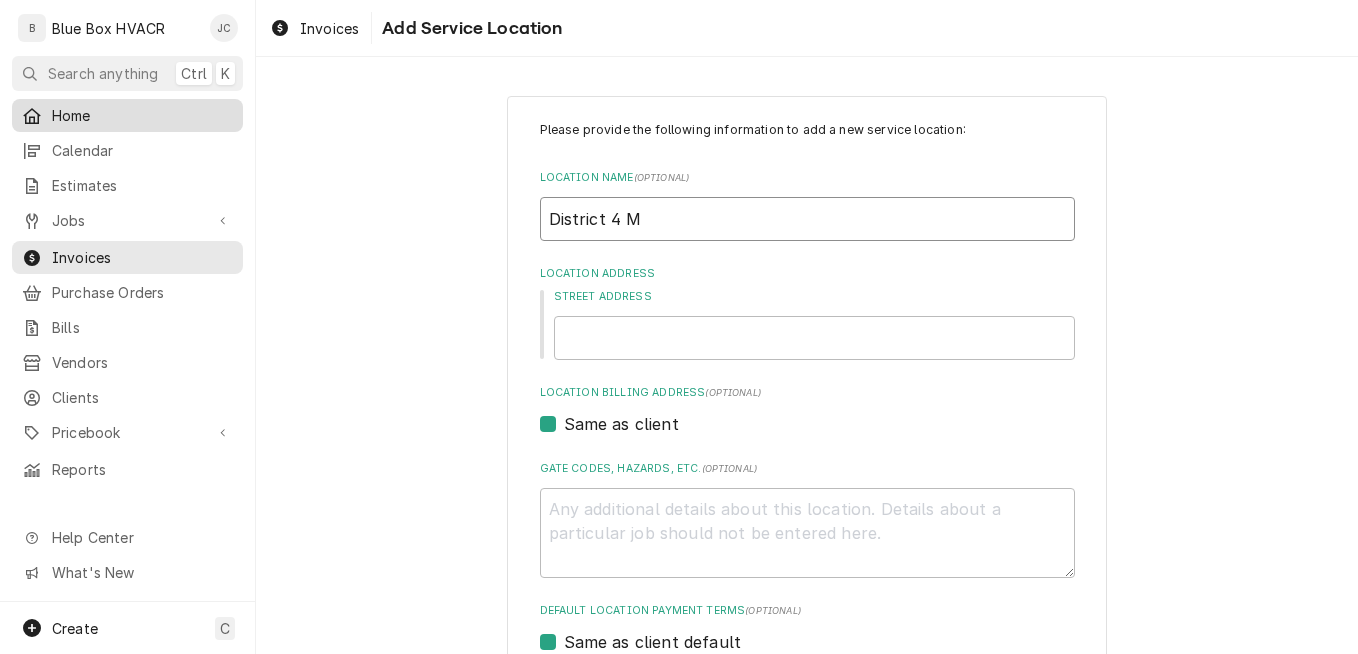 type on "x" 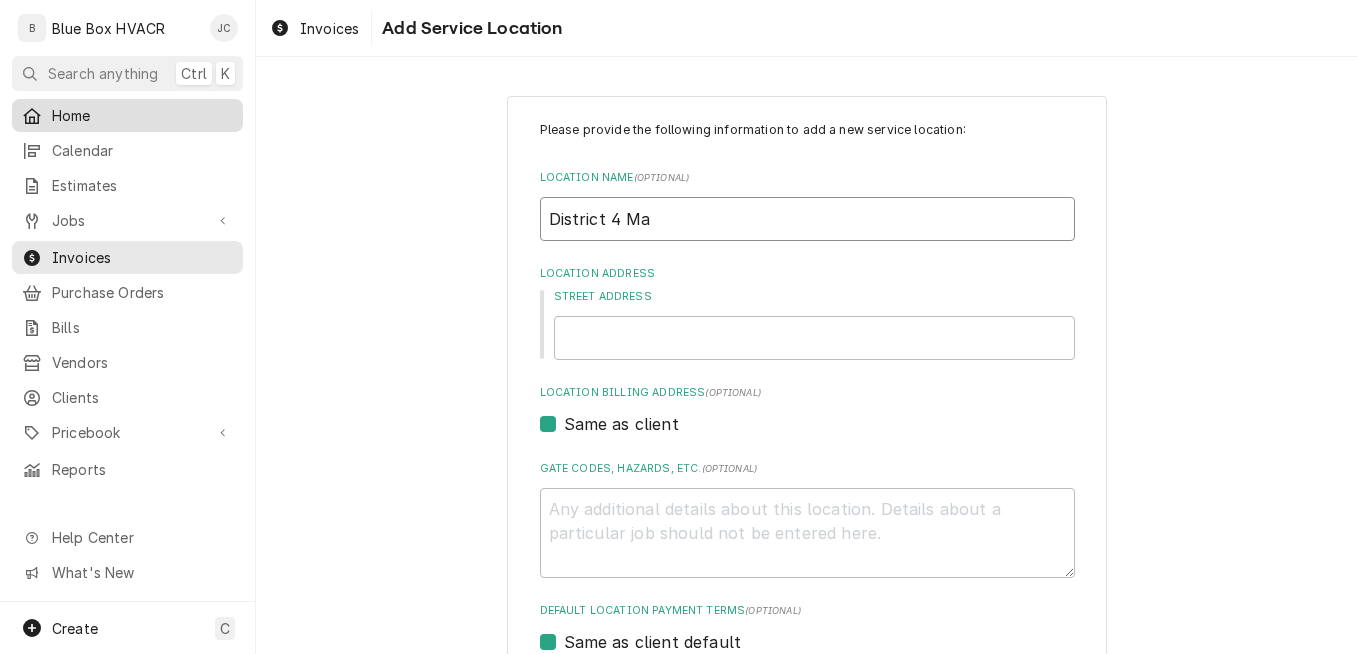 type on "x" 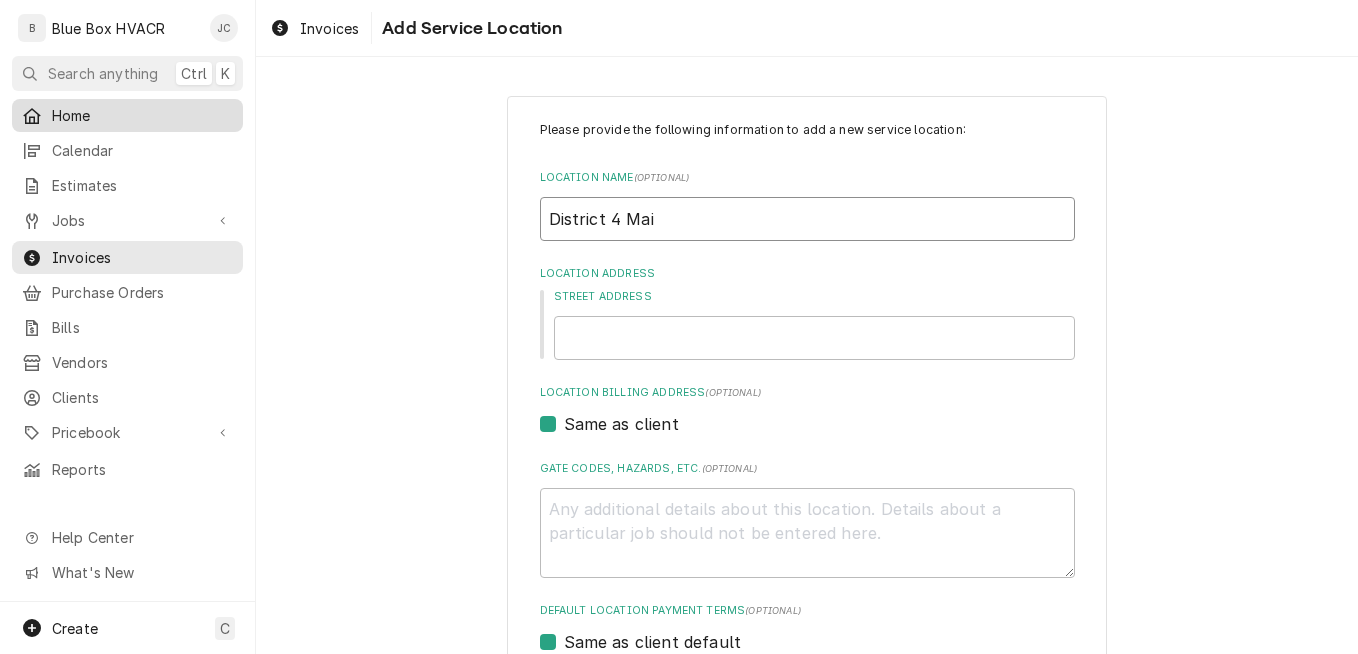 type on "x" 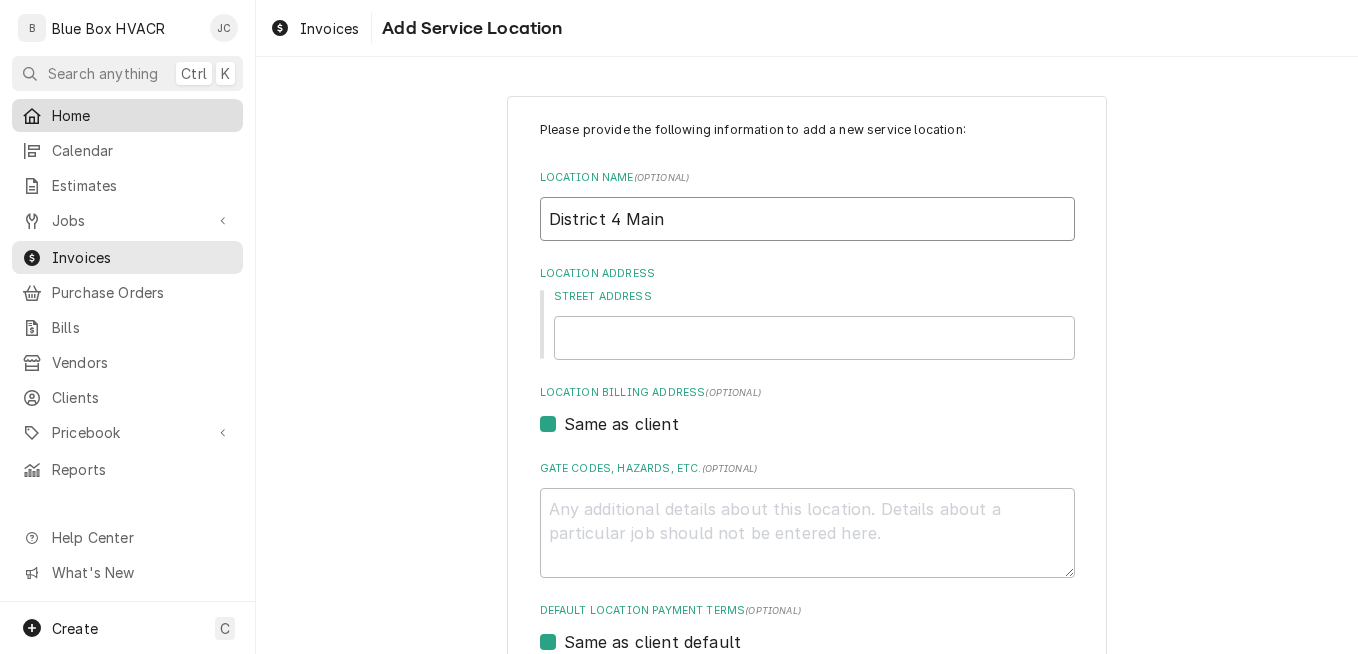 type on "x" 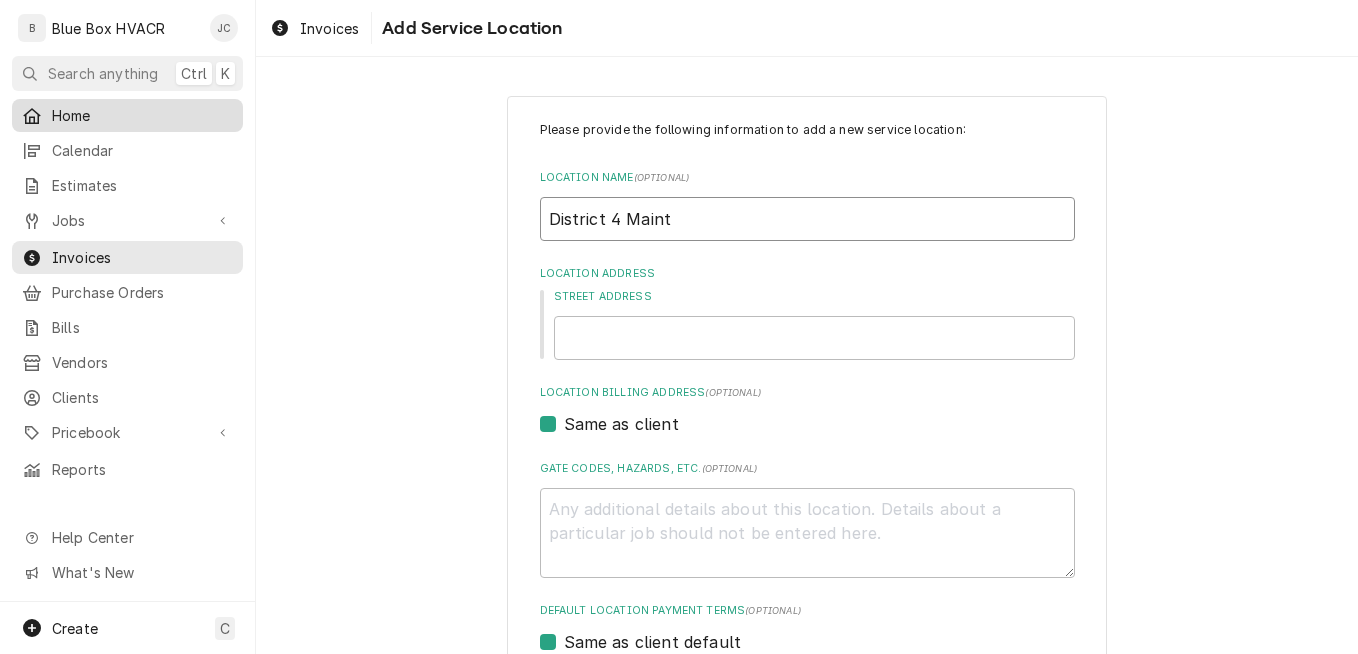 type on "x" 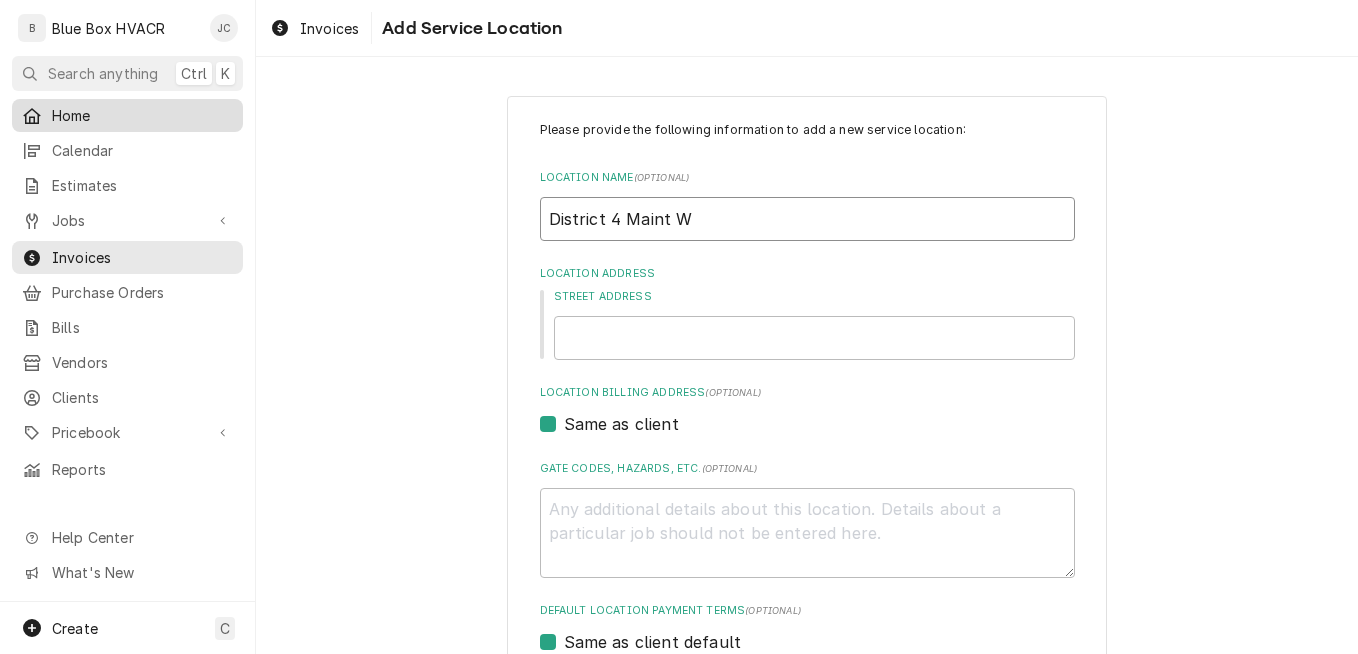 type on "x" 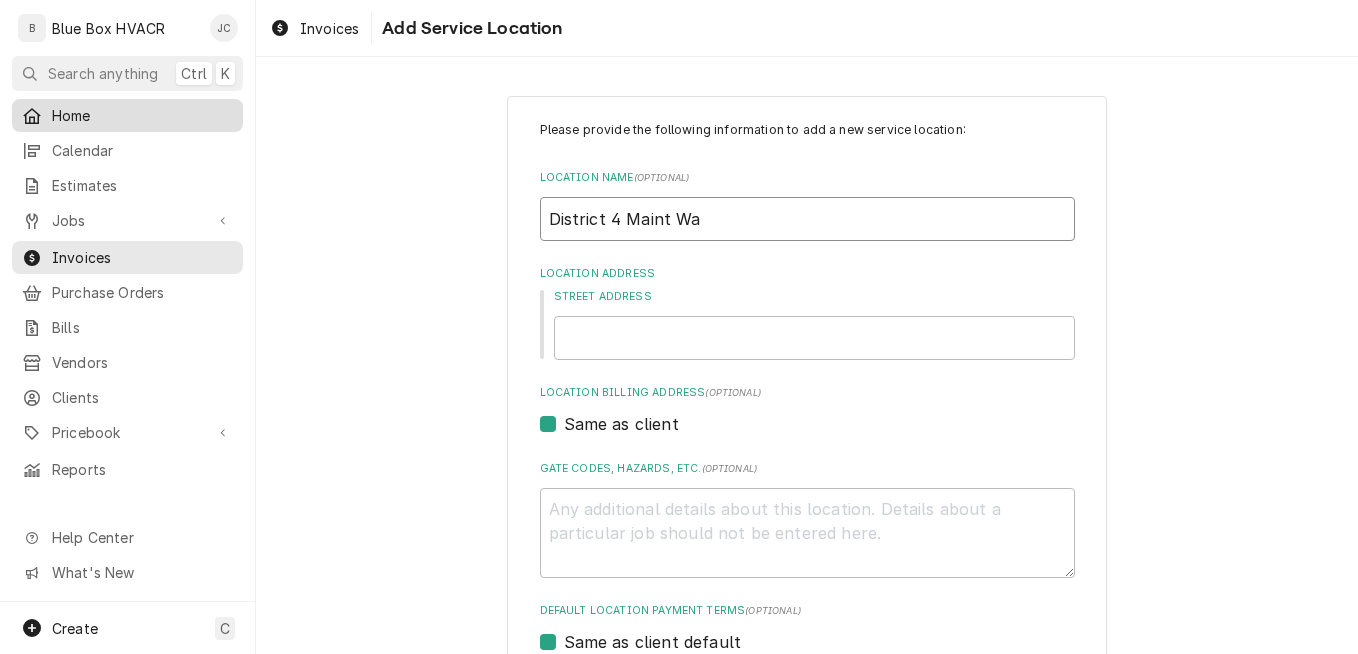 type on "x" 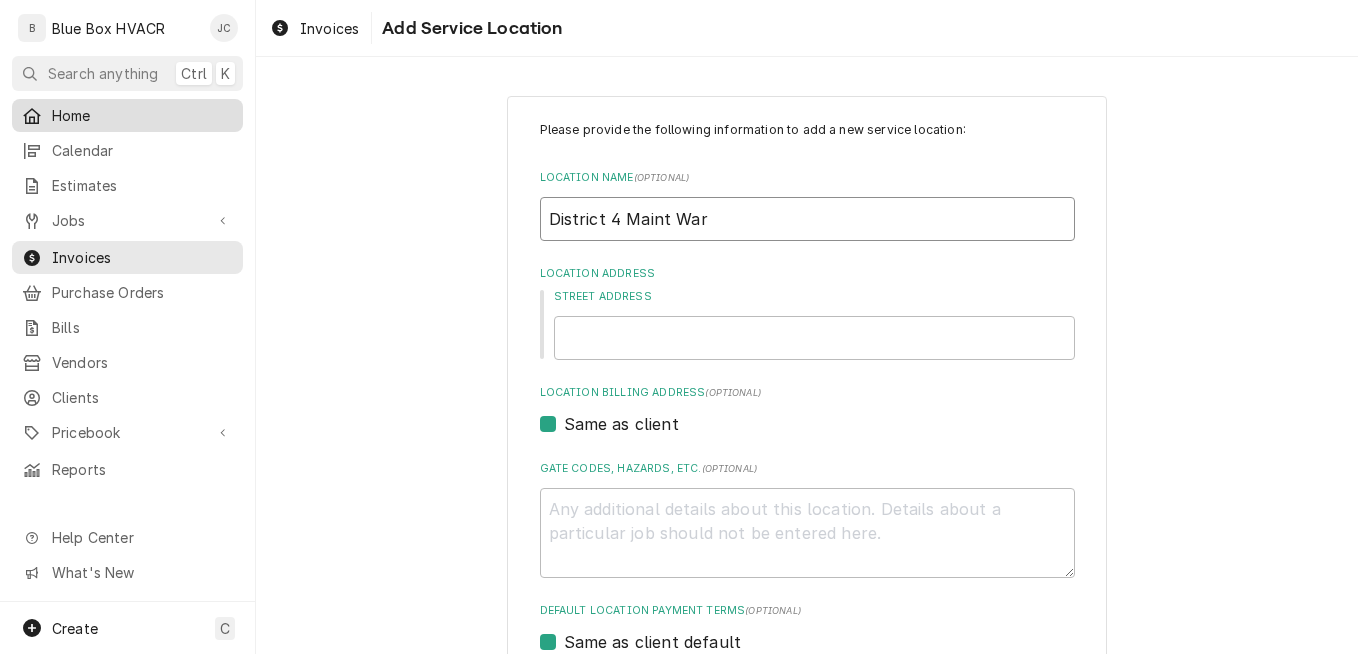 type on "x" 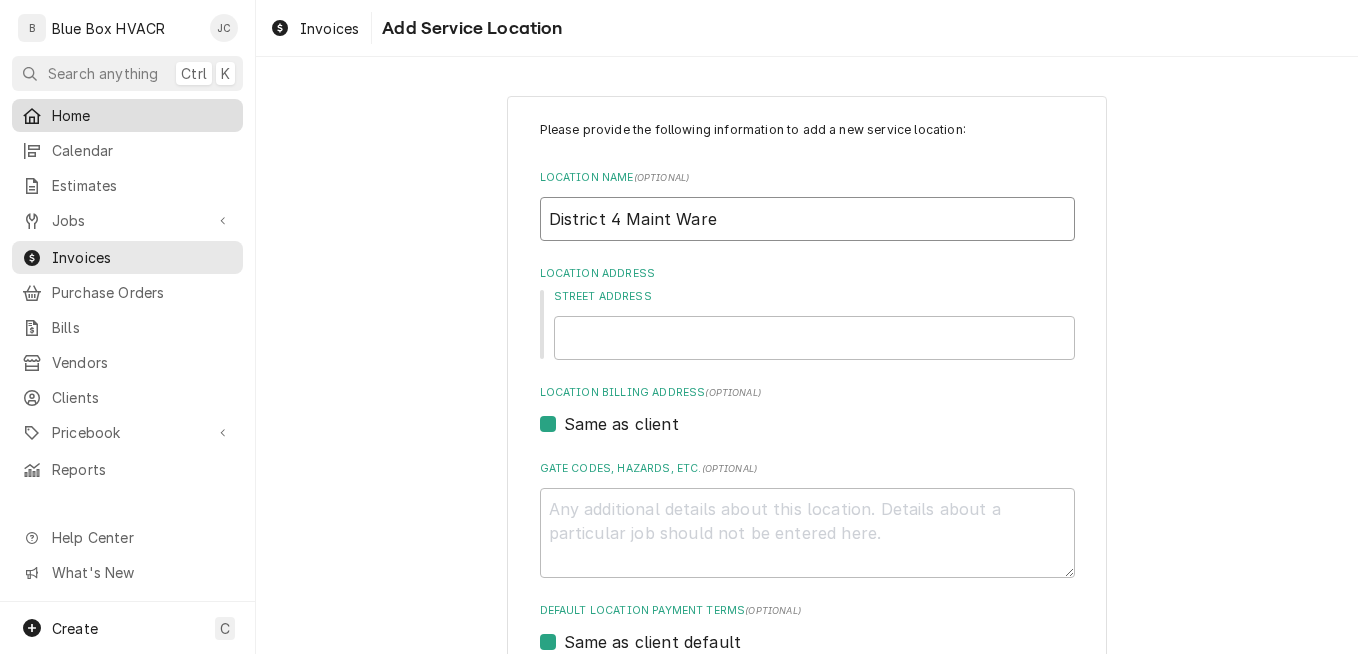 type on "x" 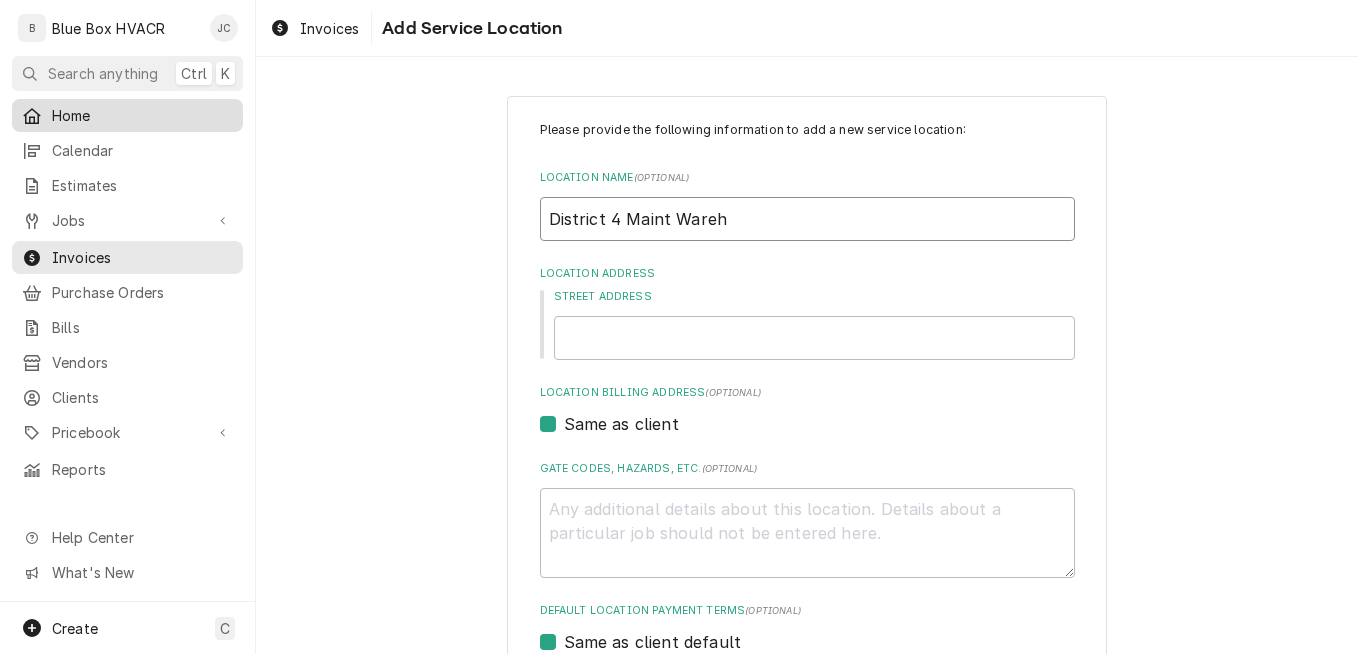 type on "x" 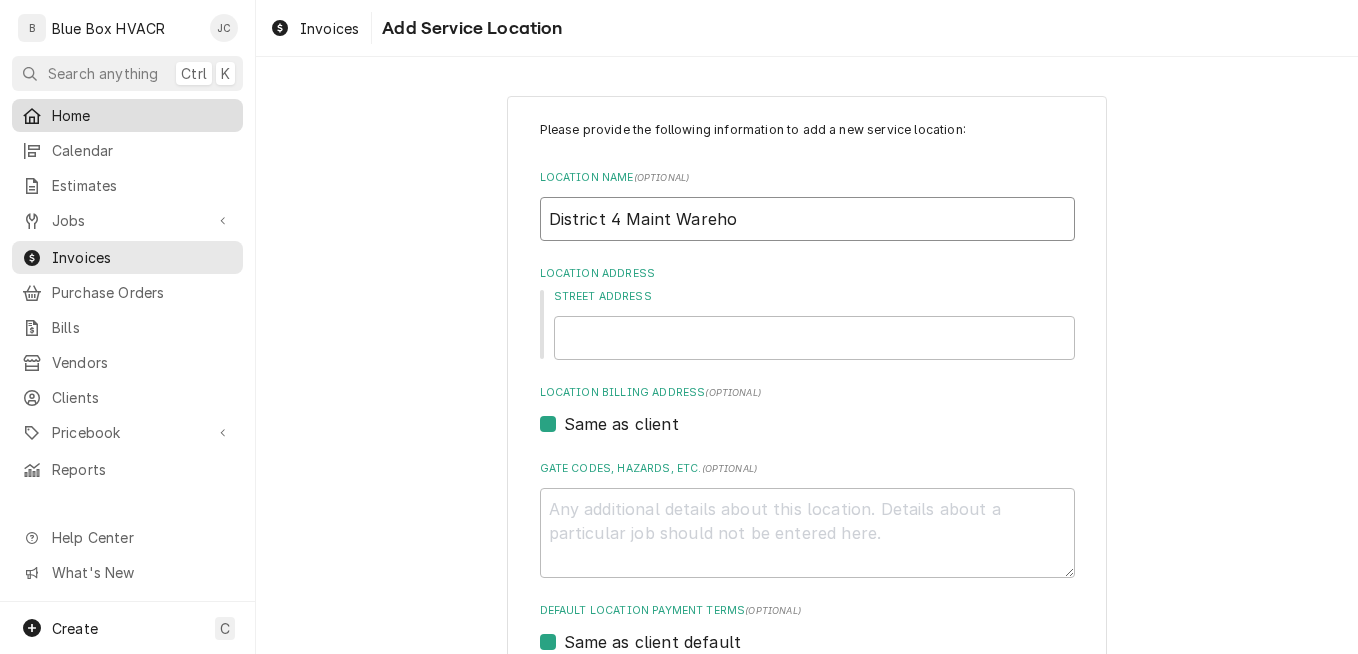 type on "x" 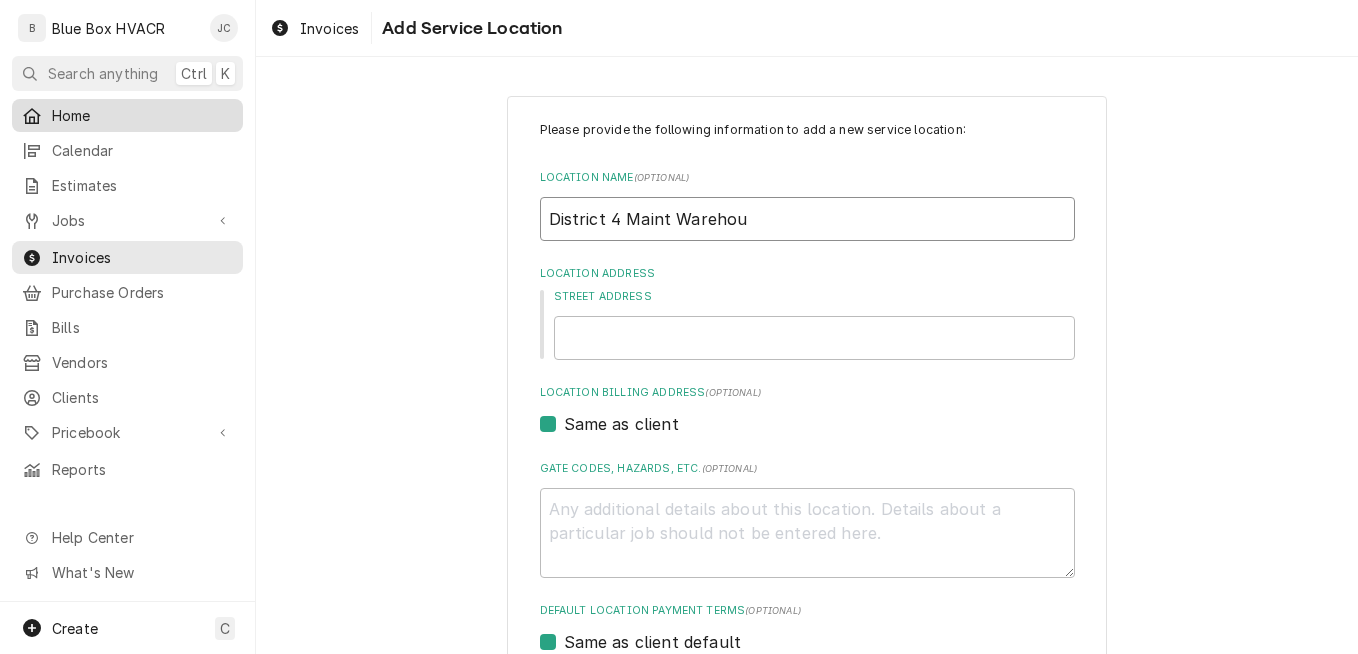 type on "x" 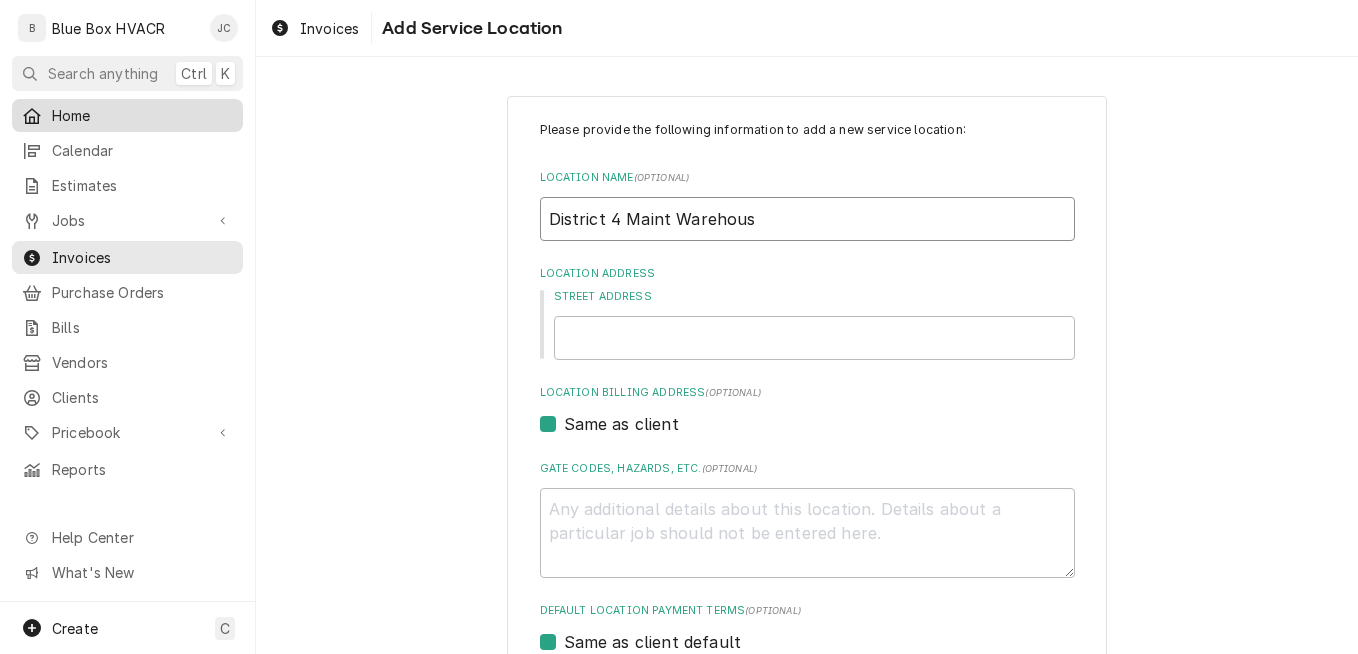 type on "x" 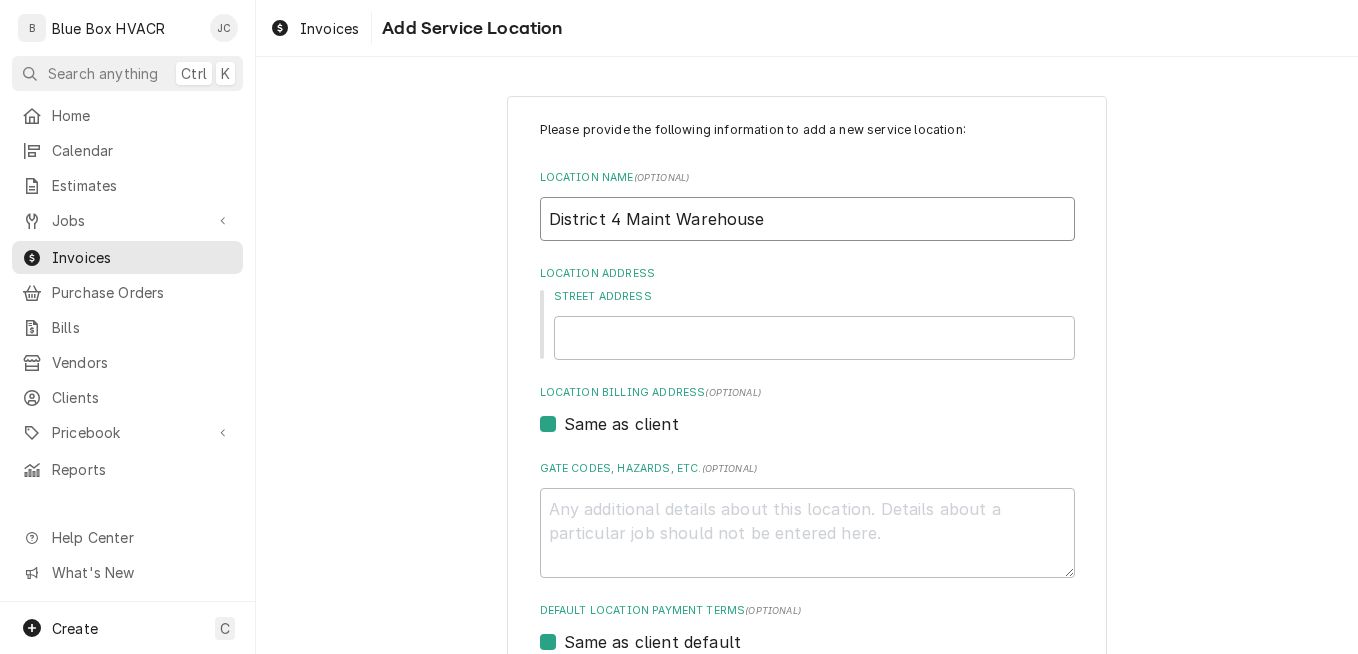 type on "District 4 Maint Warehouse" 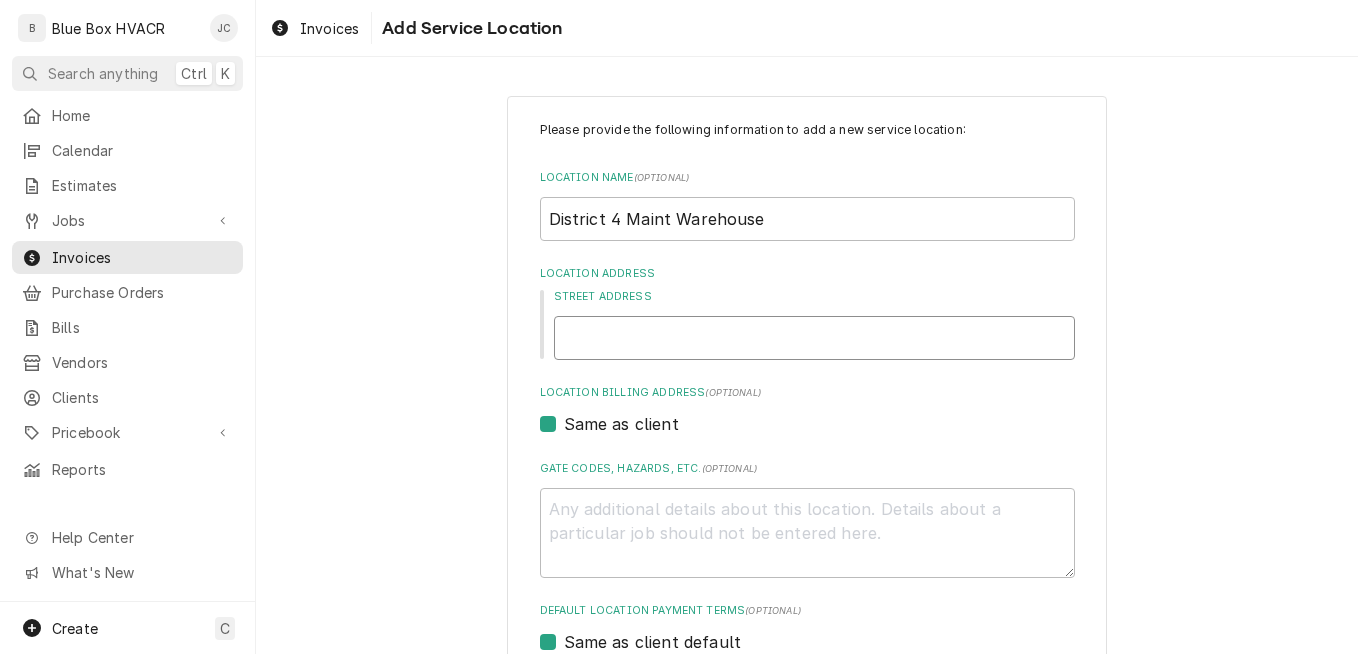 click on "Street Address" at bounding box center (814, 338) 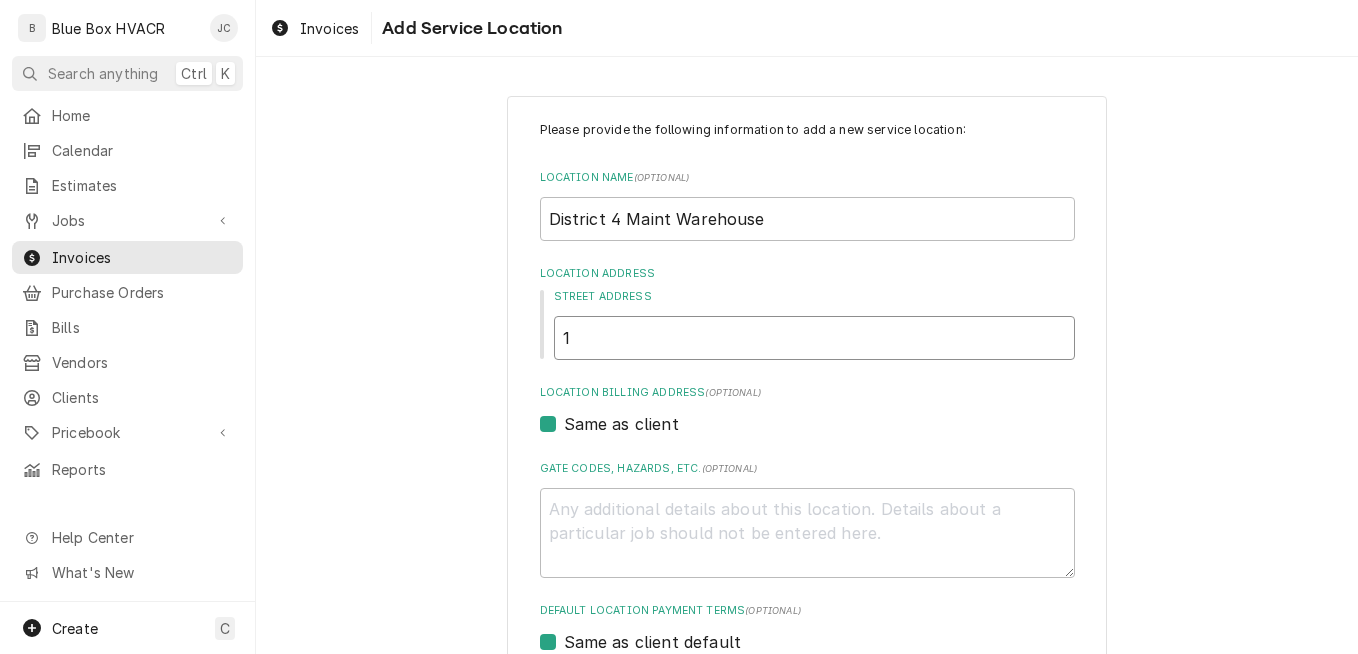 type on "x" 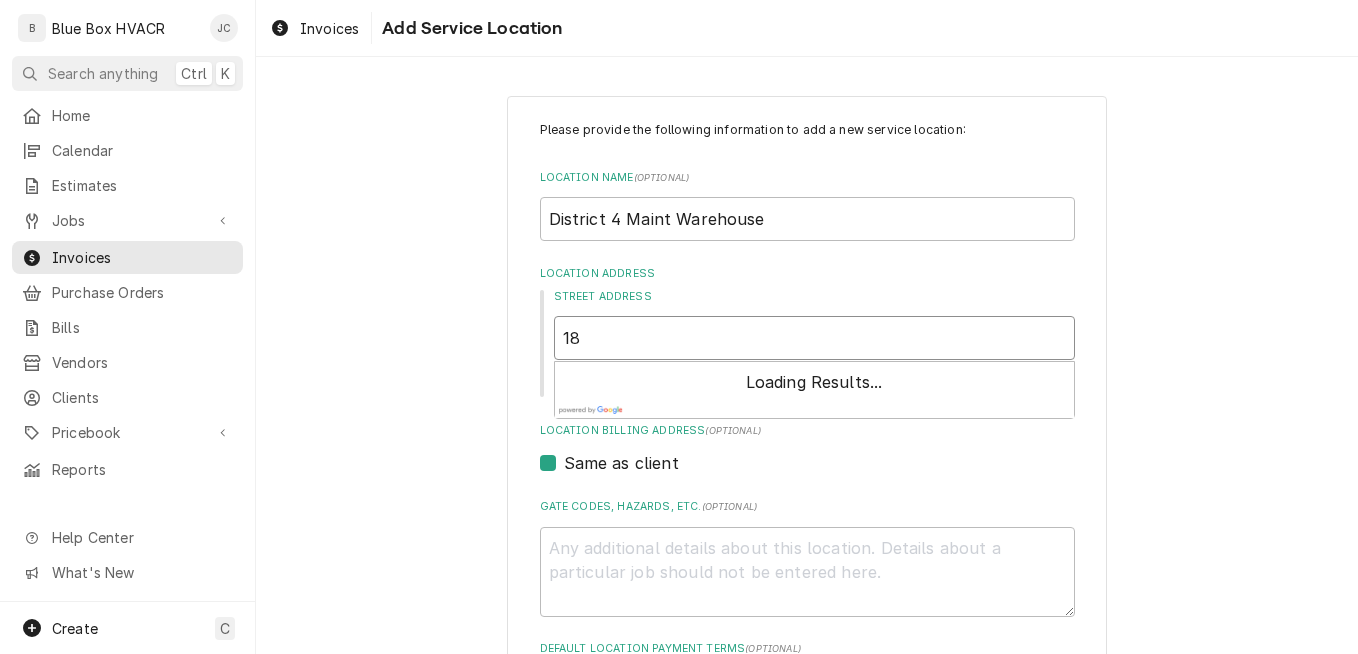 type on "x" 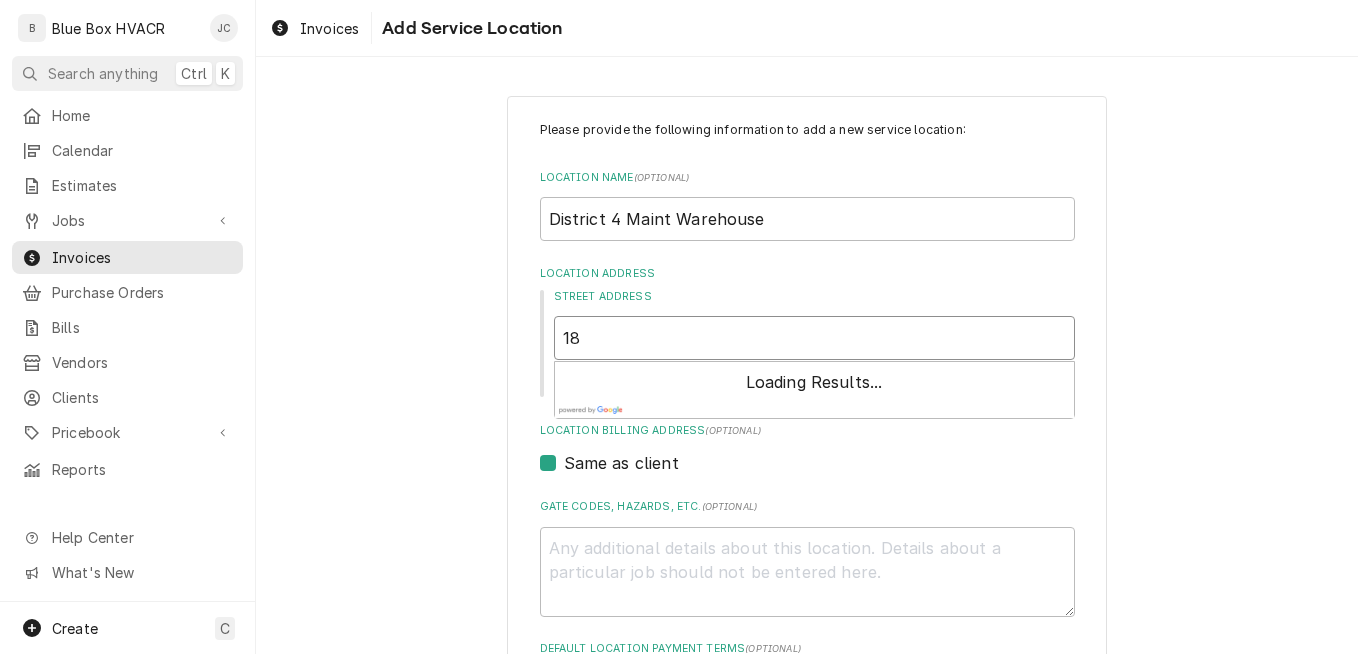 type on "180" 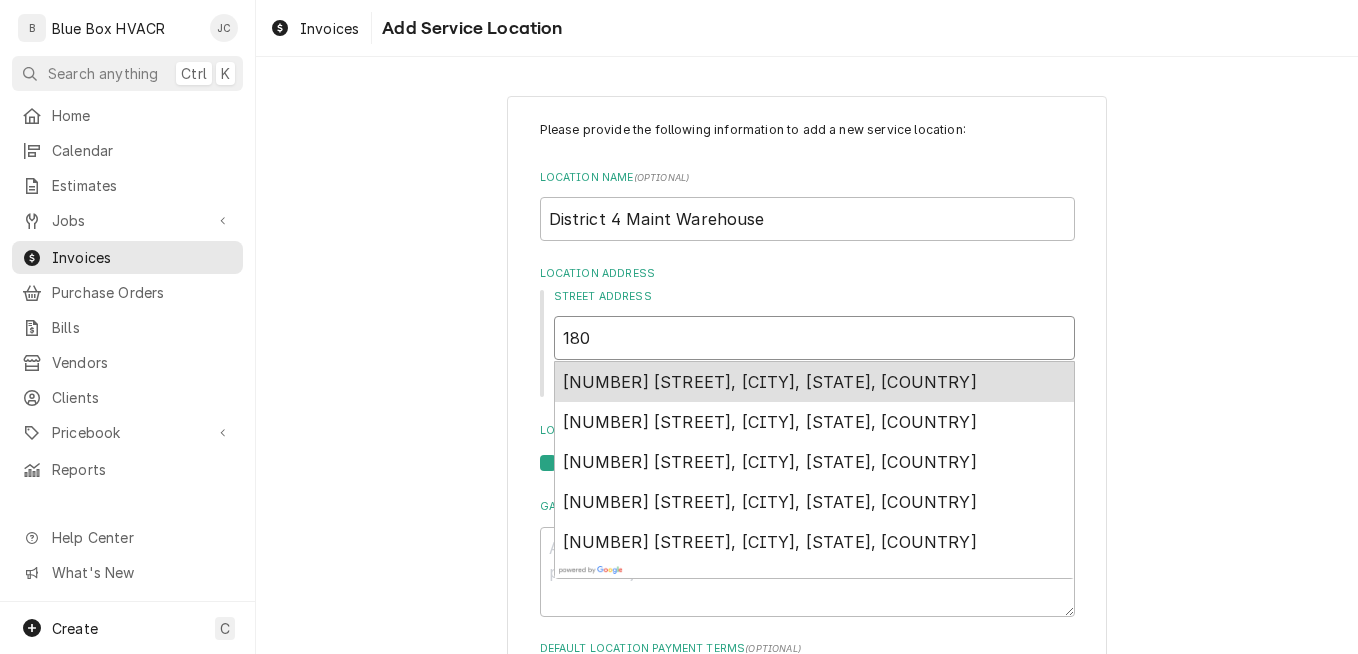 type on "x" 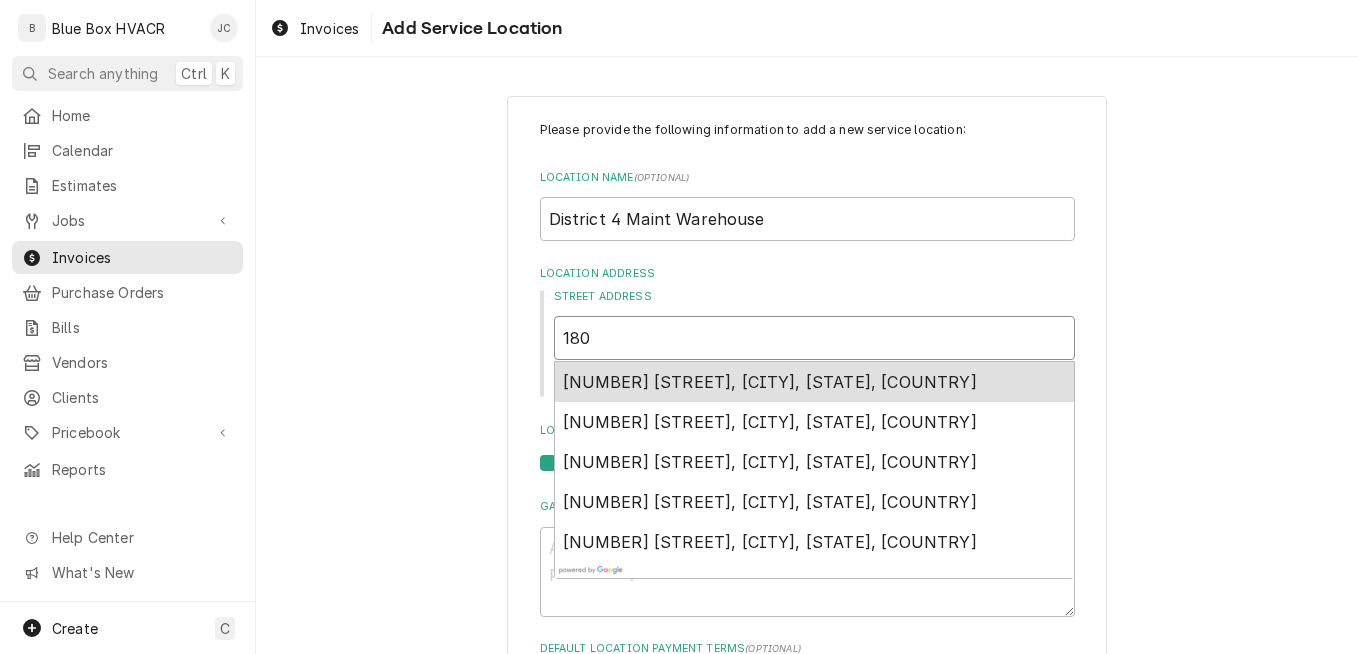 type on "1801" 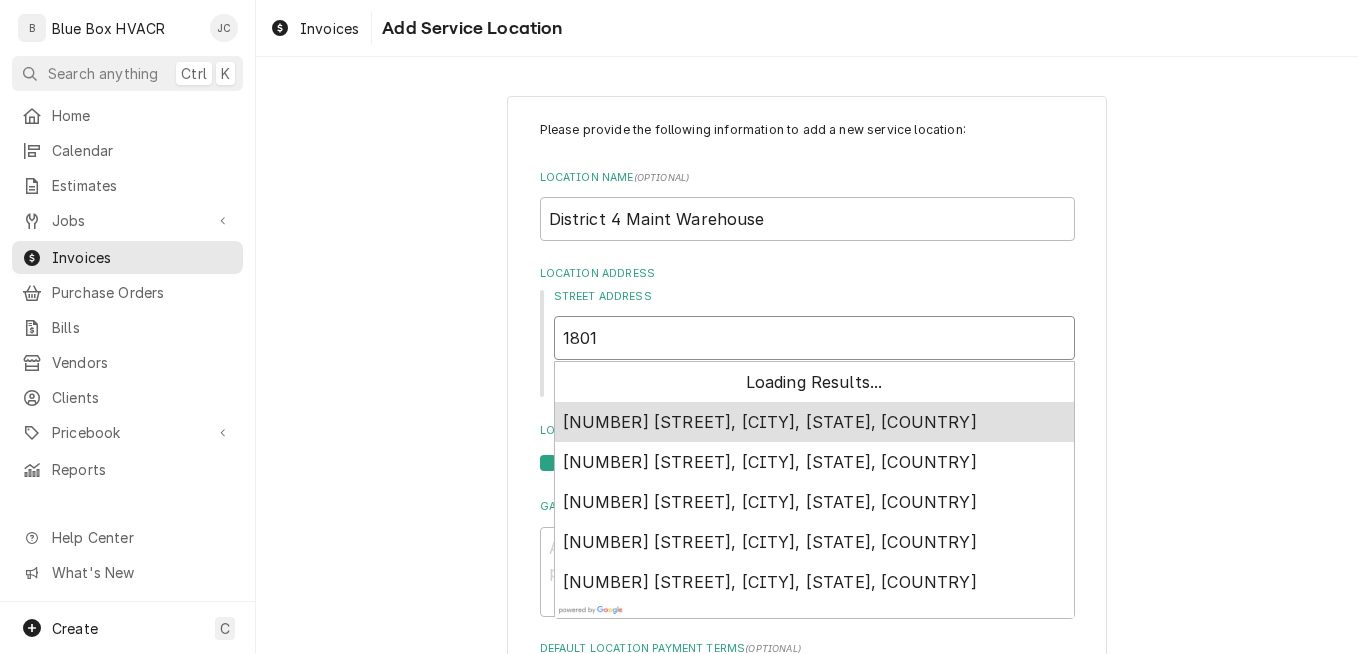 type on "x" 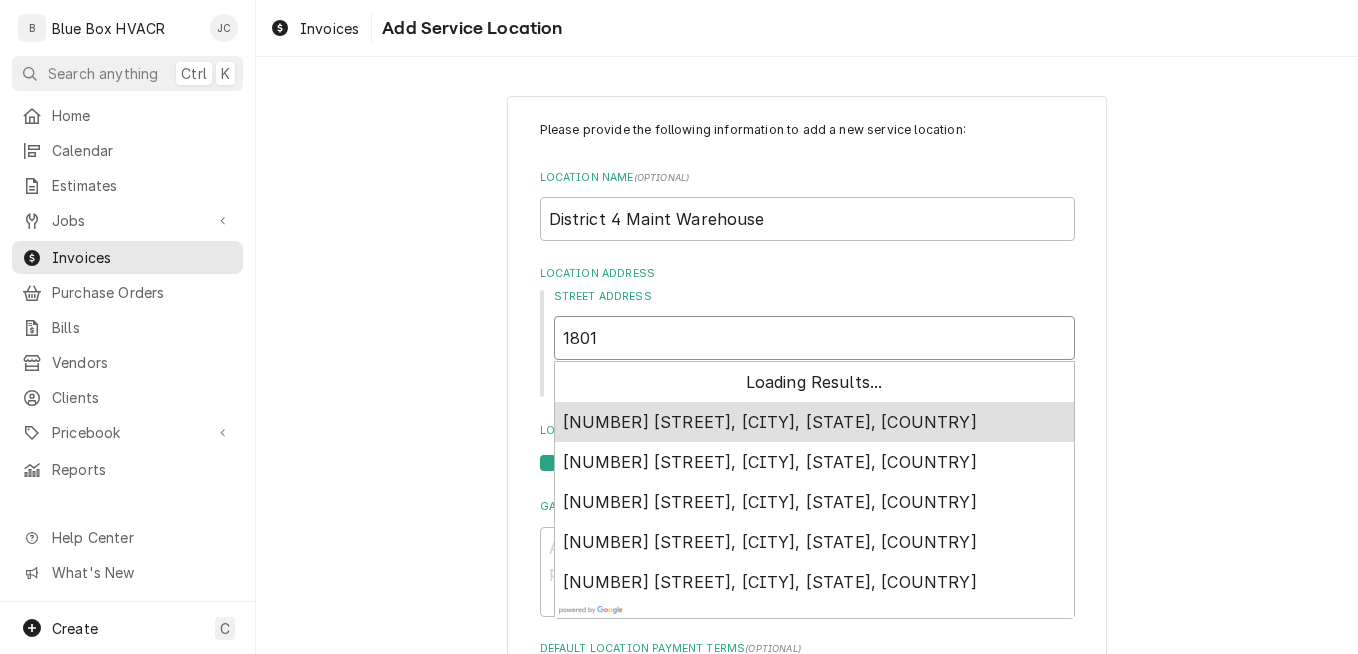 type on "1801" 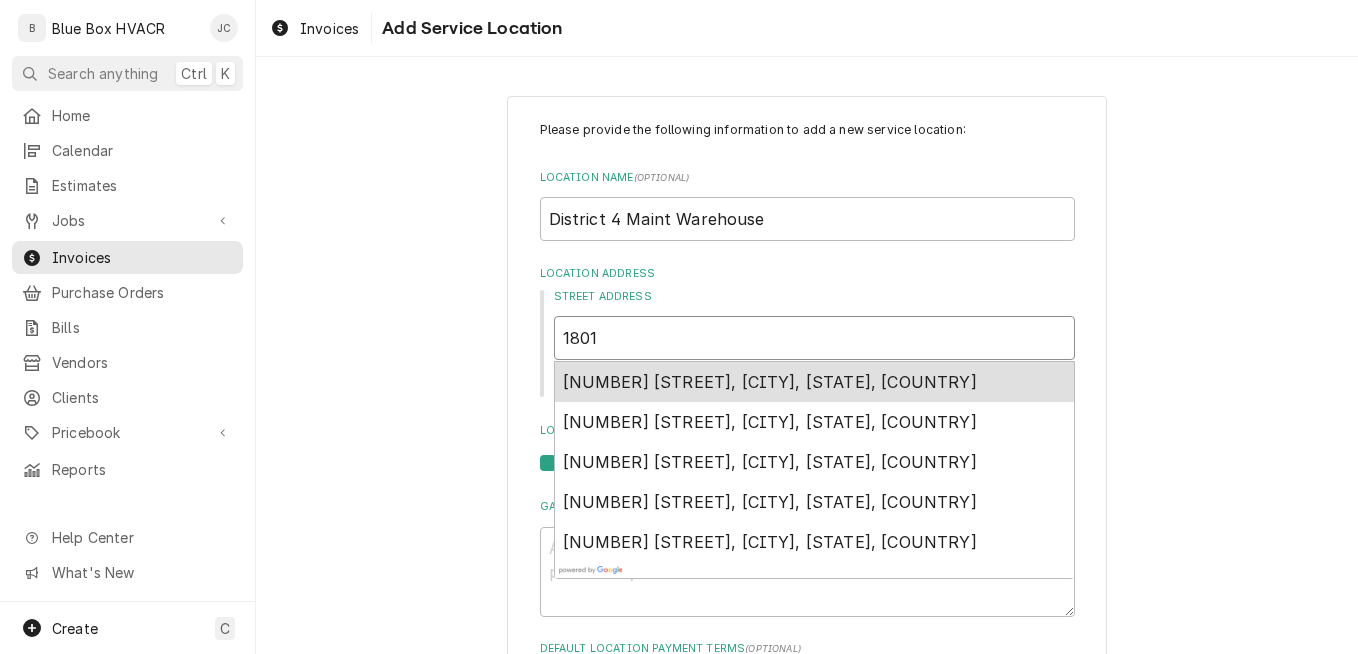 type on "x" 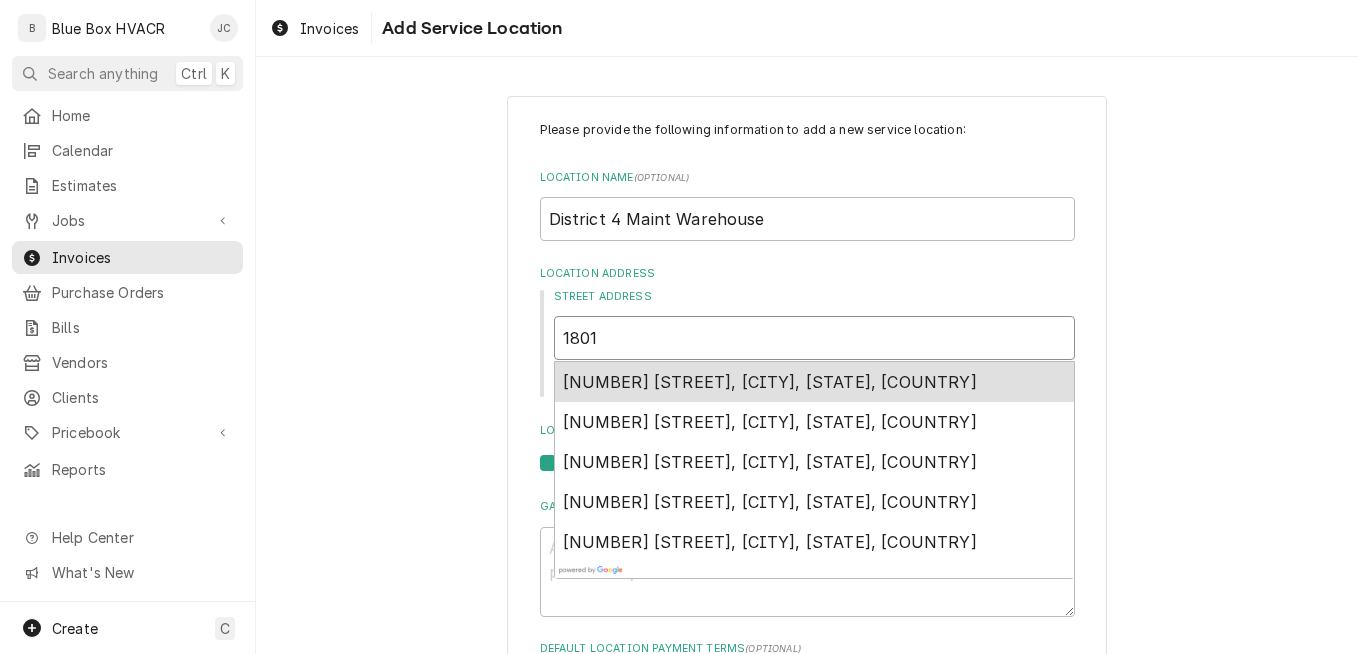 type on "1801 G" 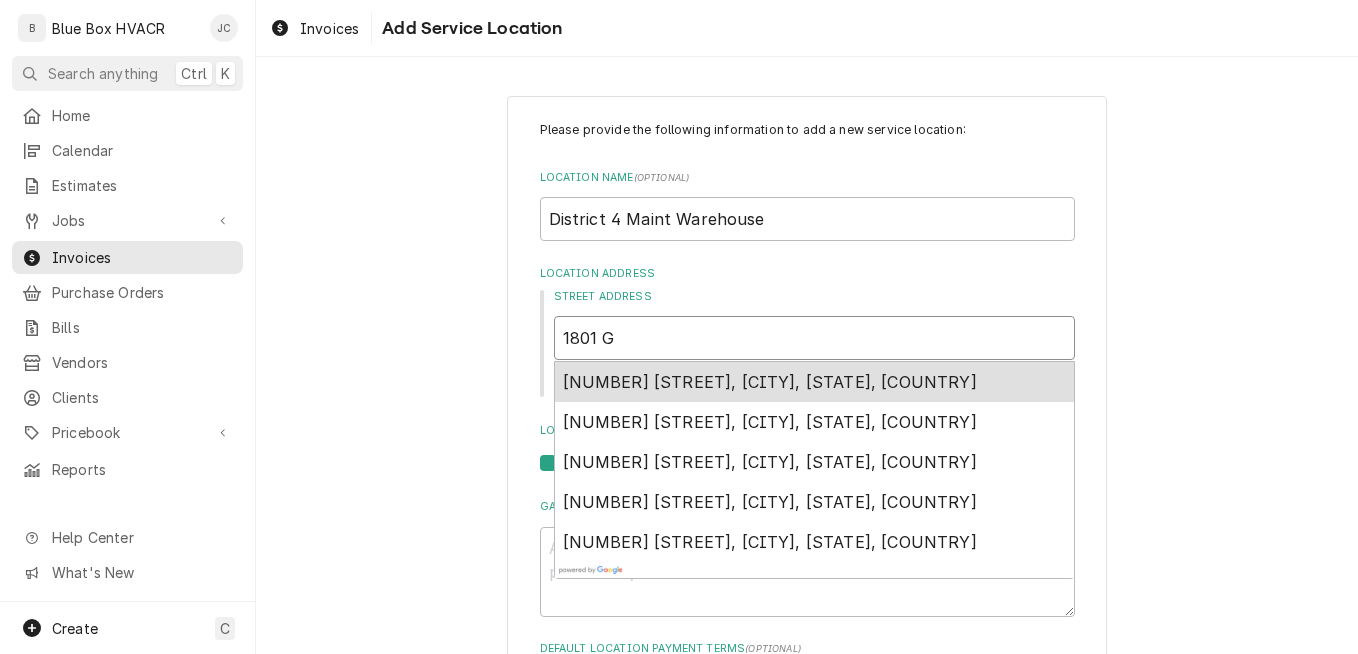 type on "x" 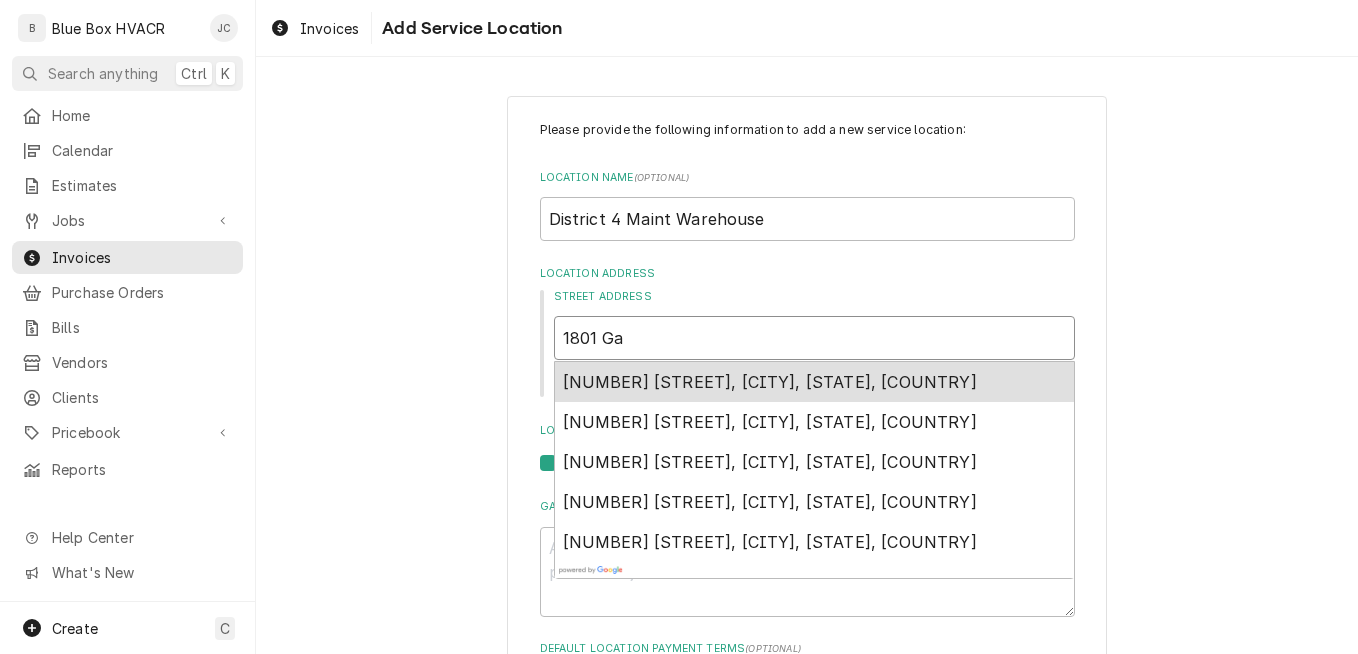 click on "[NUMBER] [STREET], [CITY], [STATE], [COUNTRY]" at bounding box center [770, 382] 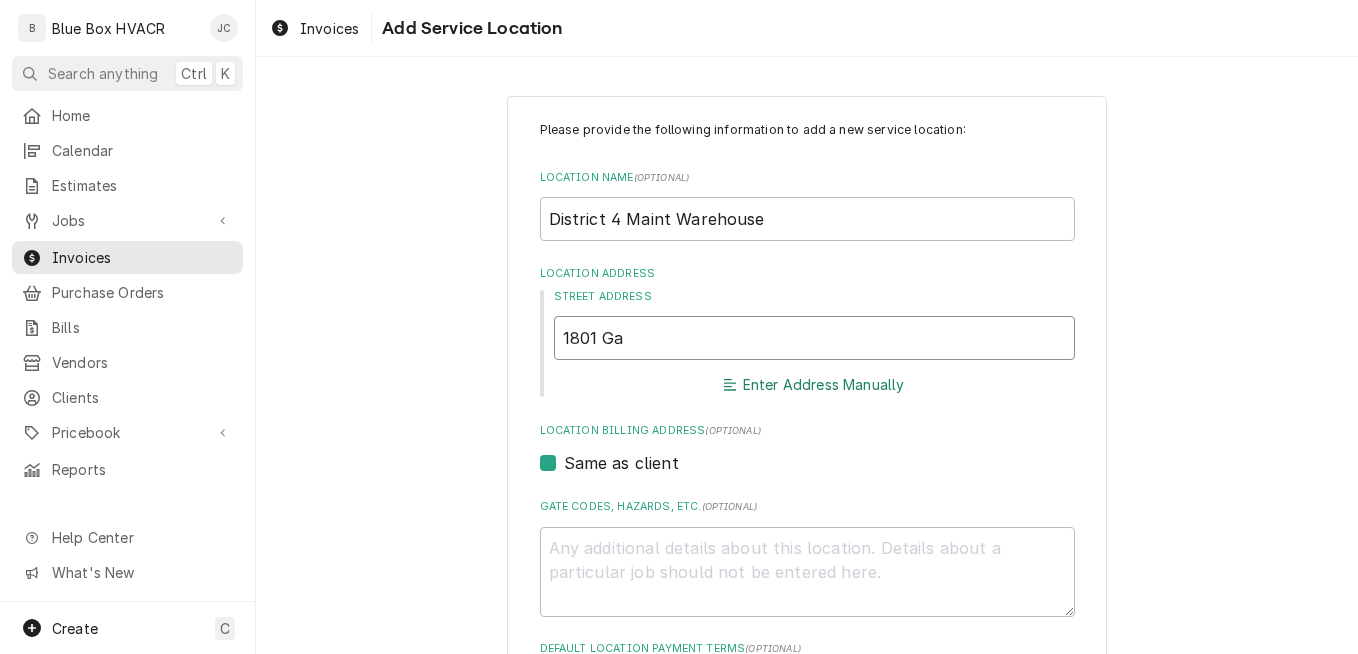 type on "x" 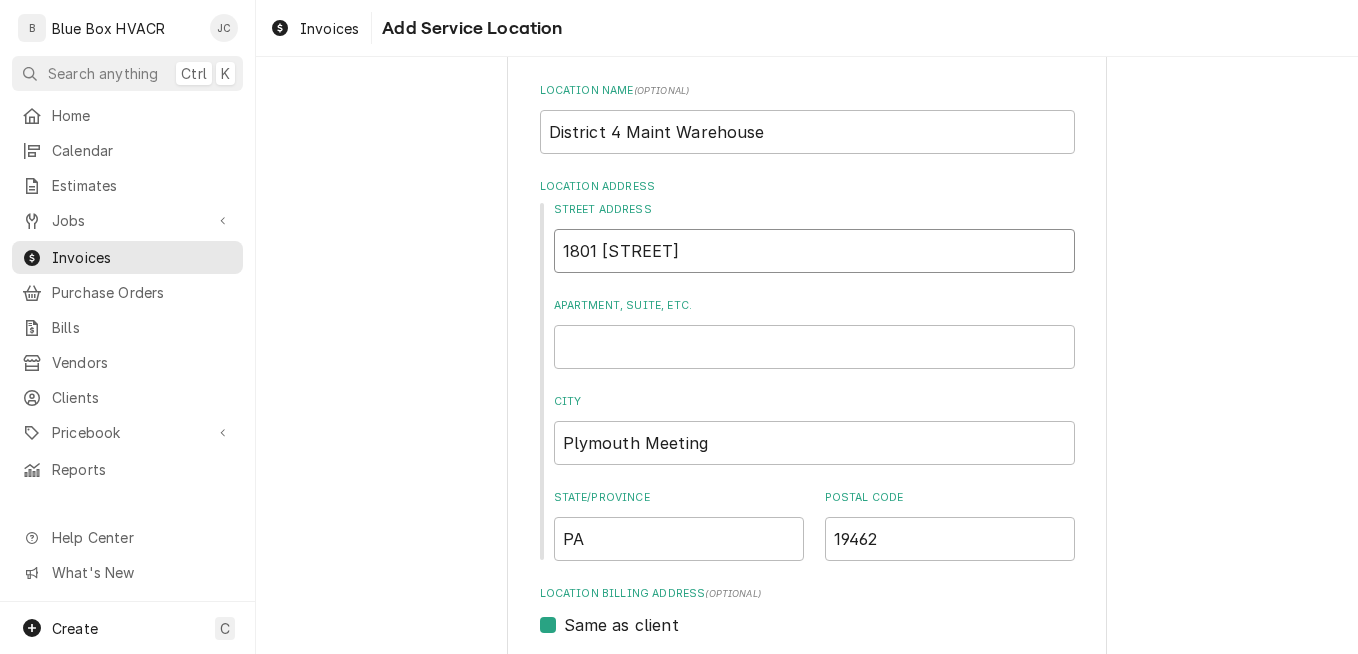 scroll, scrollTop: 0, scrollLeft: 0, axis: both 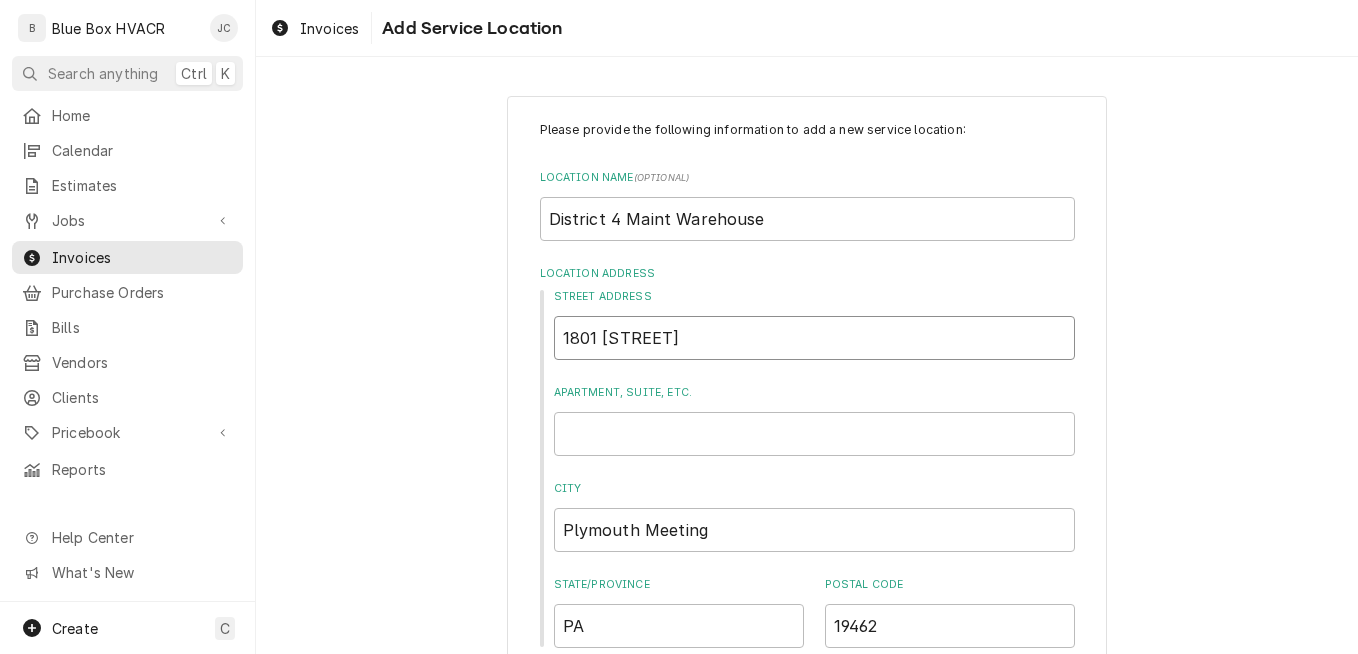 type on "1801 [STREET]" 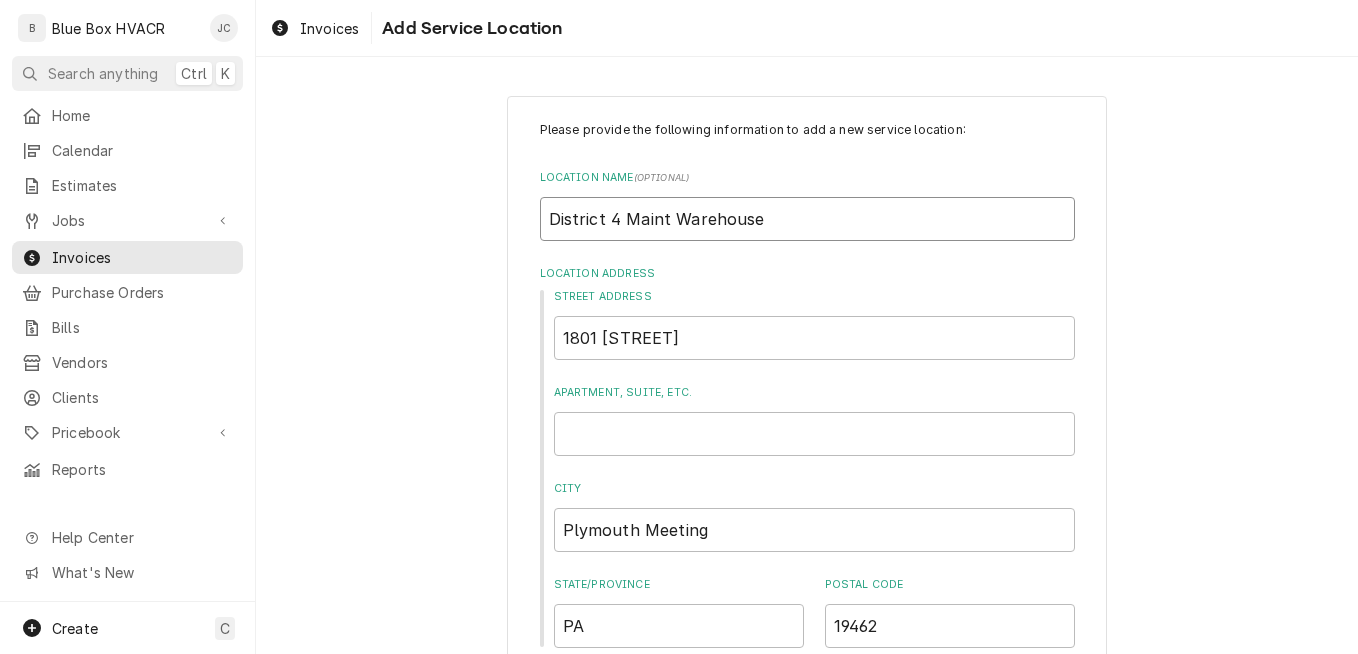 click on "District 4 Maint Warehouse" at bounding box center [807, 219] 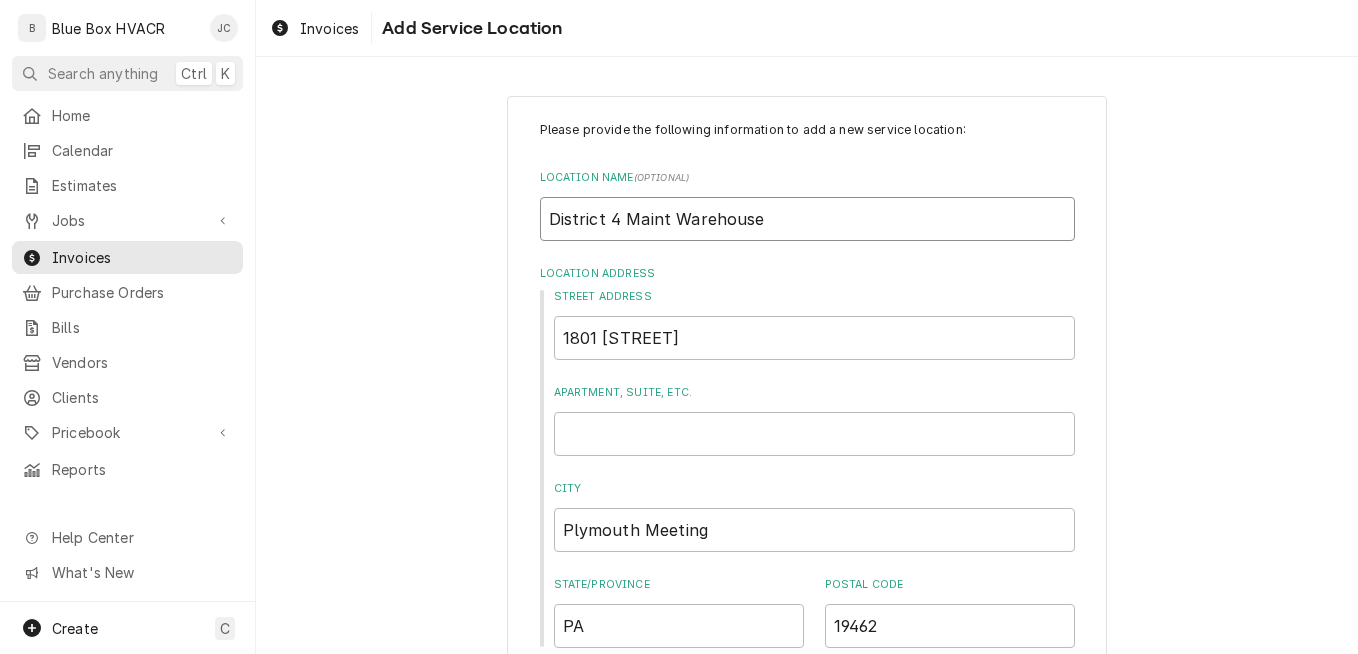 type on "x" 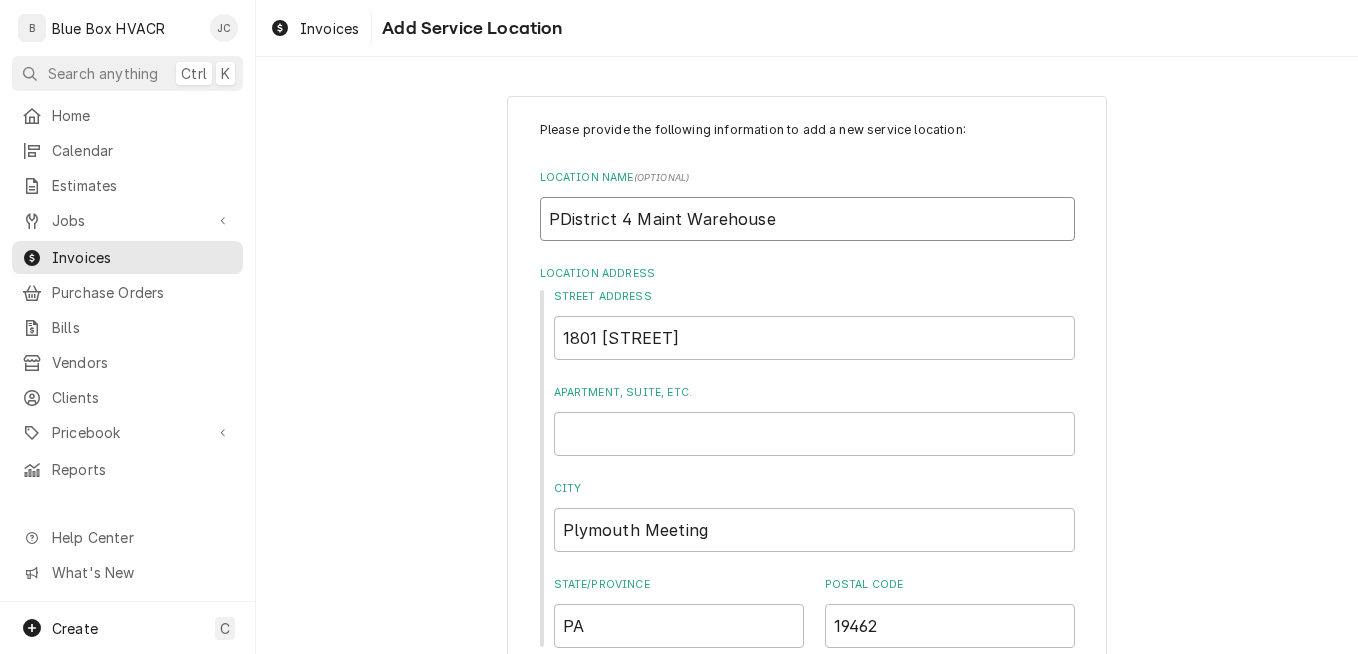 type on "x" 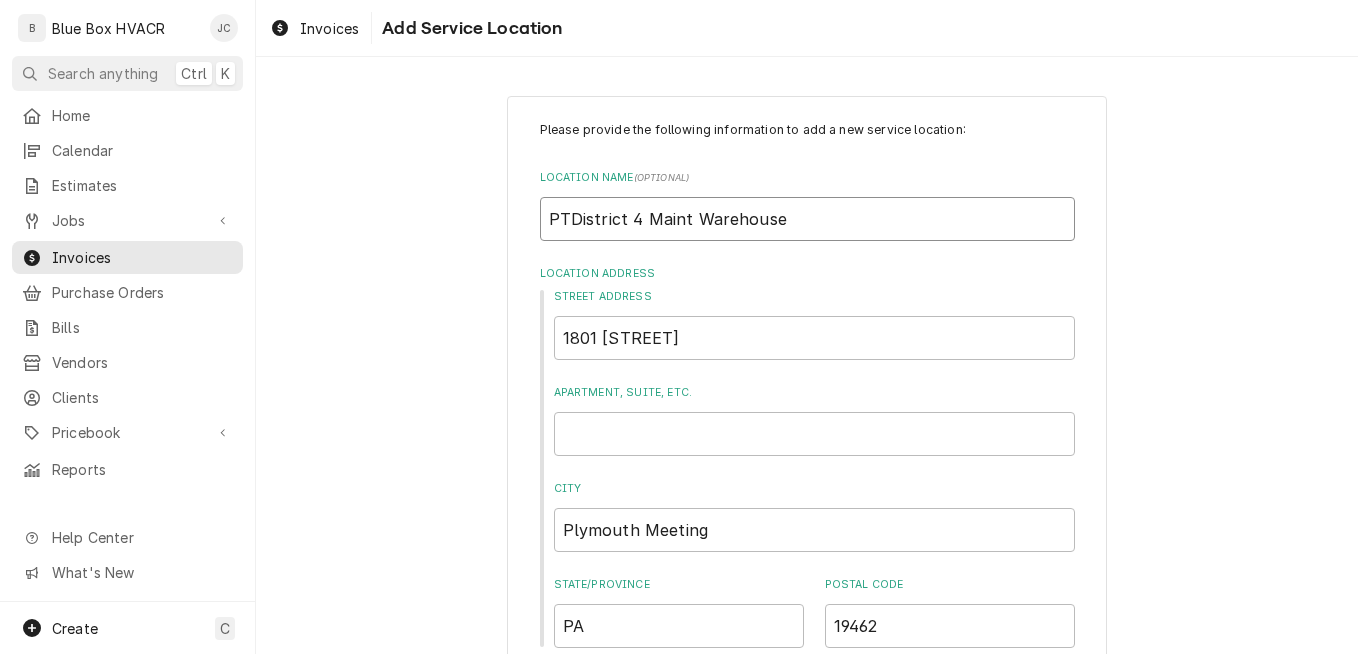 type on "x" 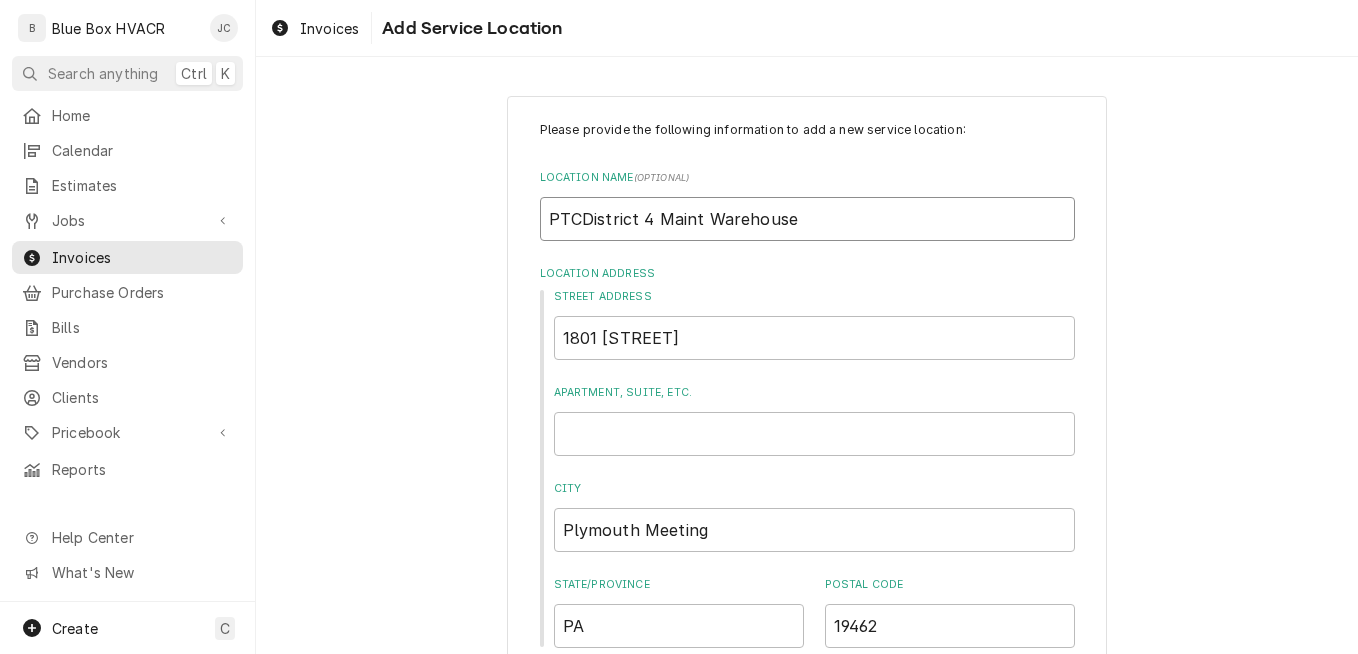 type on "x" 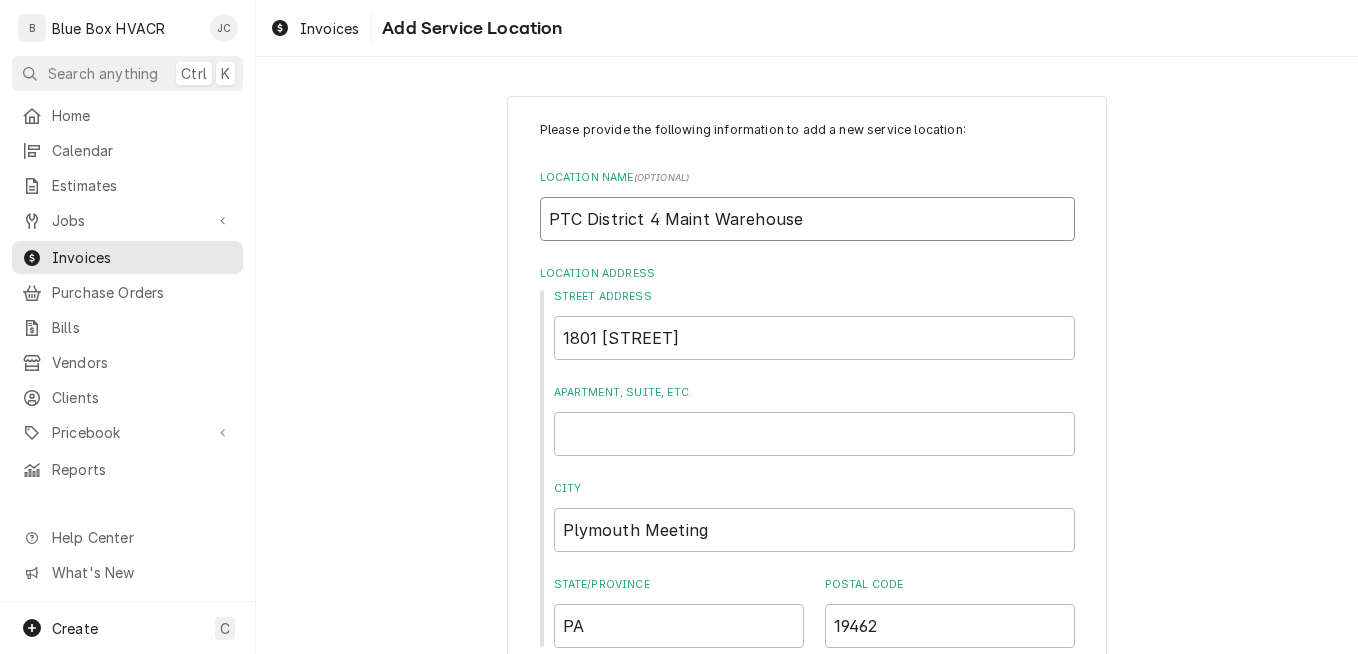 type on "x" 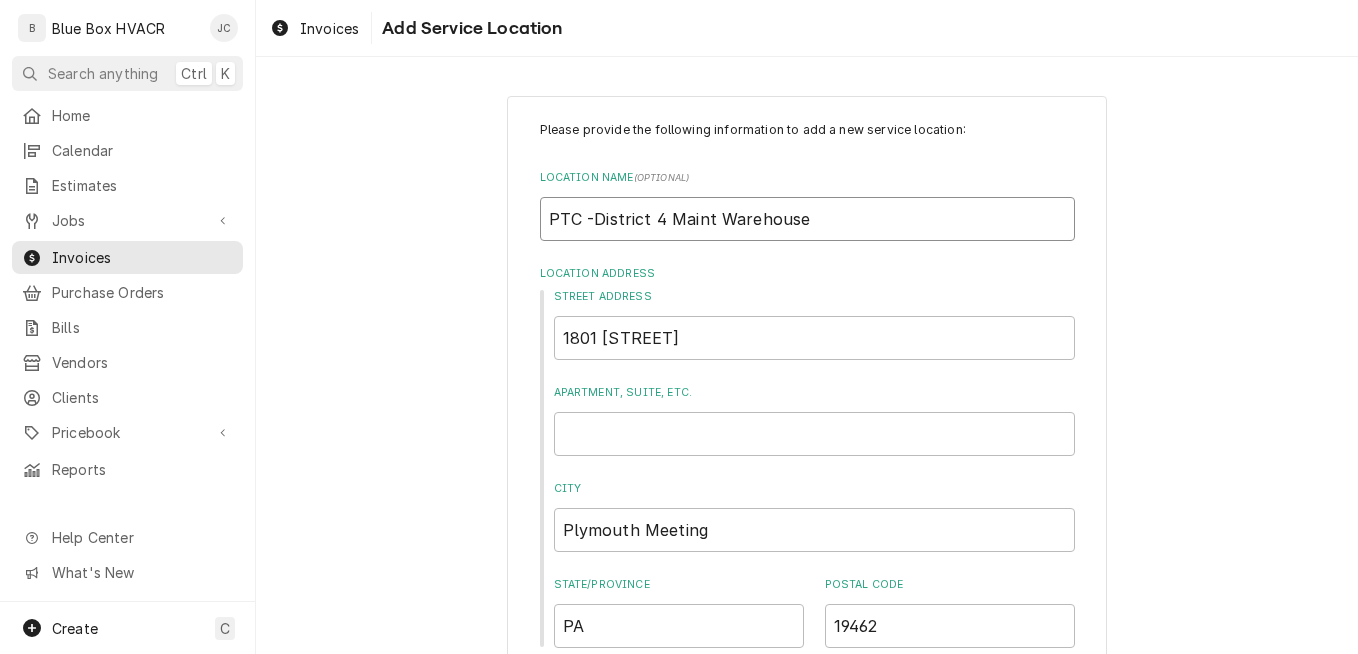 type on "x" 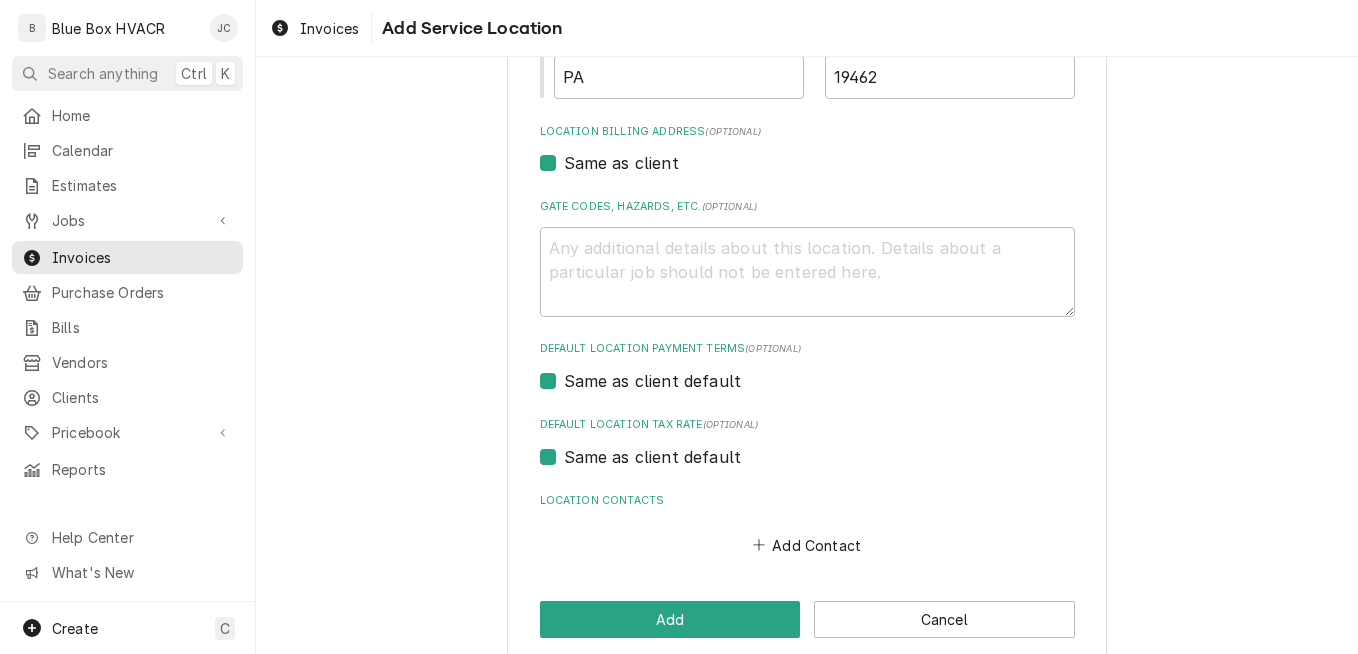 scroll, scrollTop: 576, scrollLeft: 0, axis: vertical 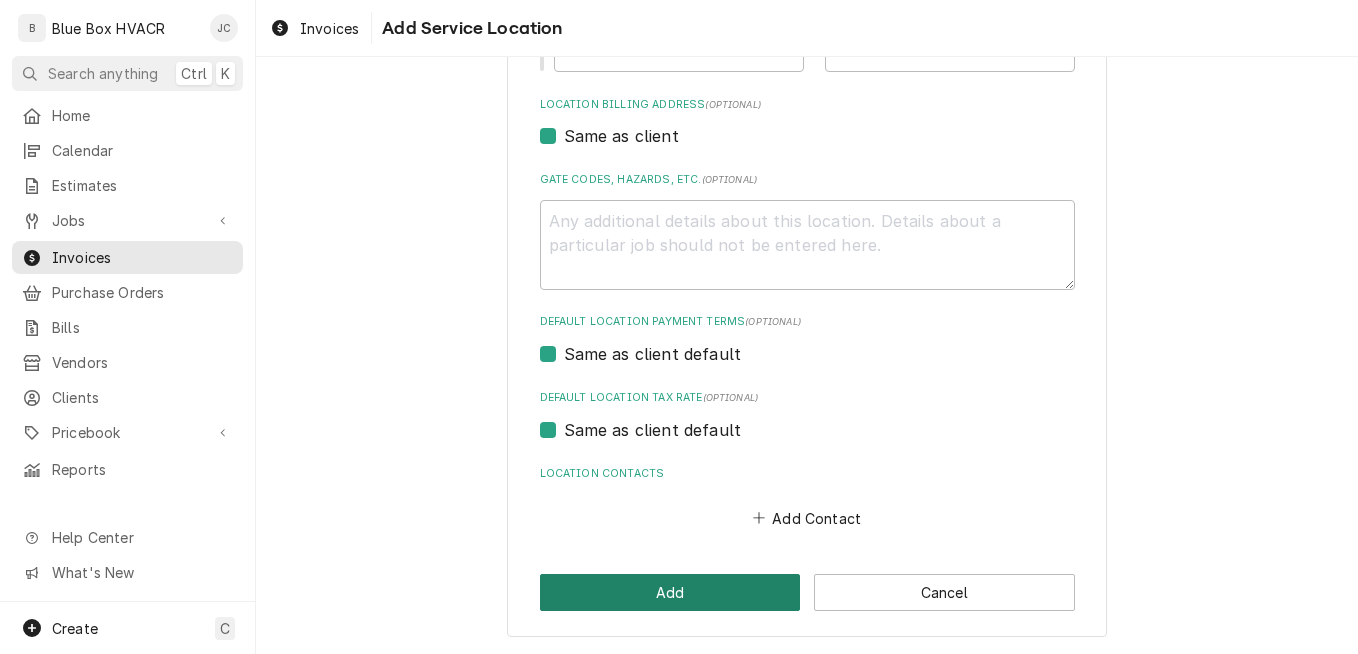 type on "PTC - District 4 Maint Warehouse" 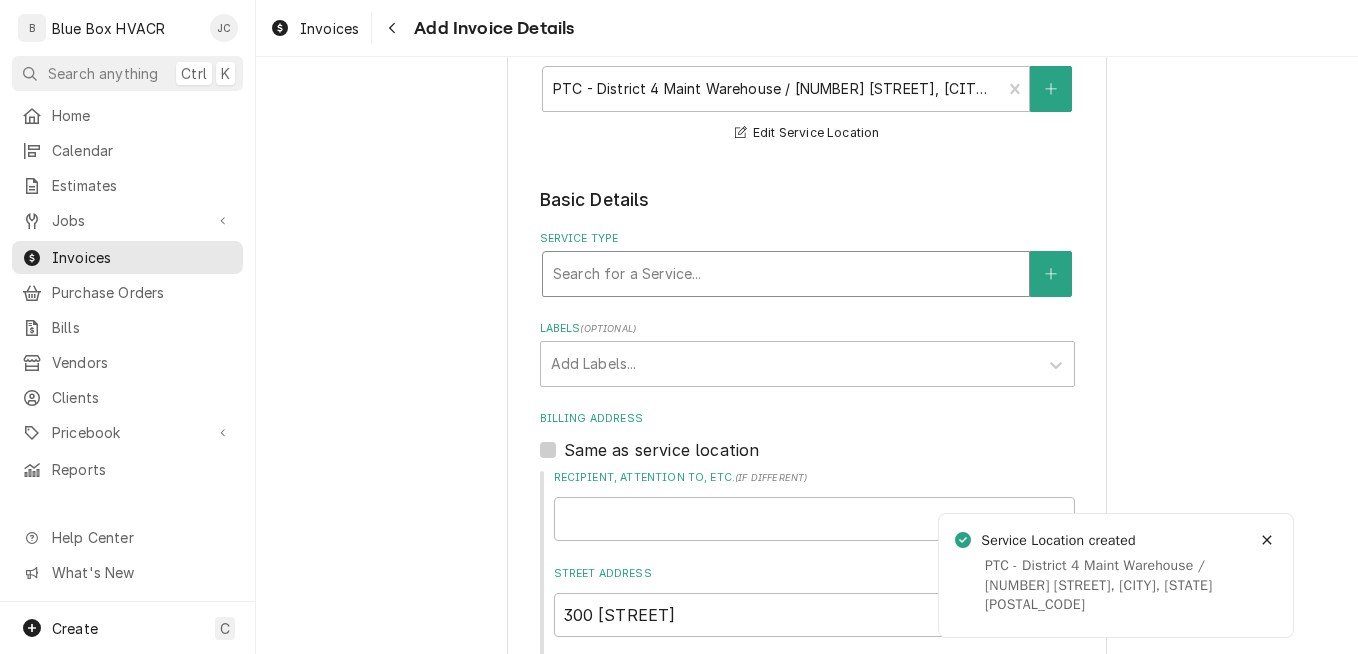 scroll, scrollTop: 400, scrollLeft: 0, axis: vertical 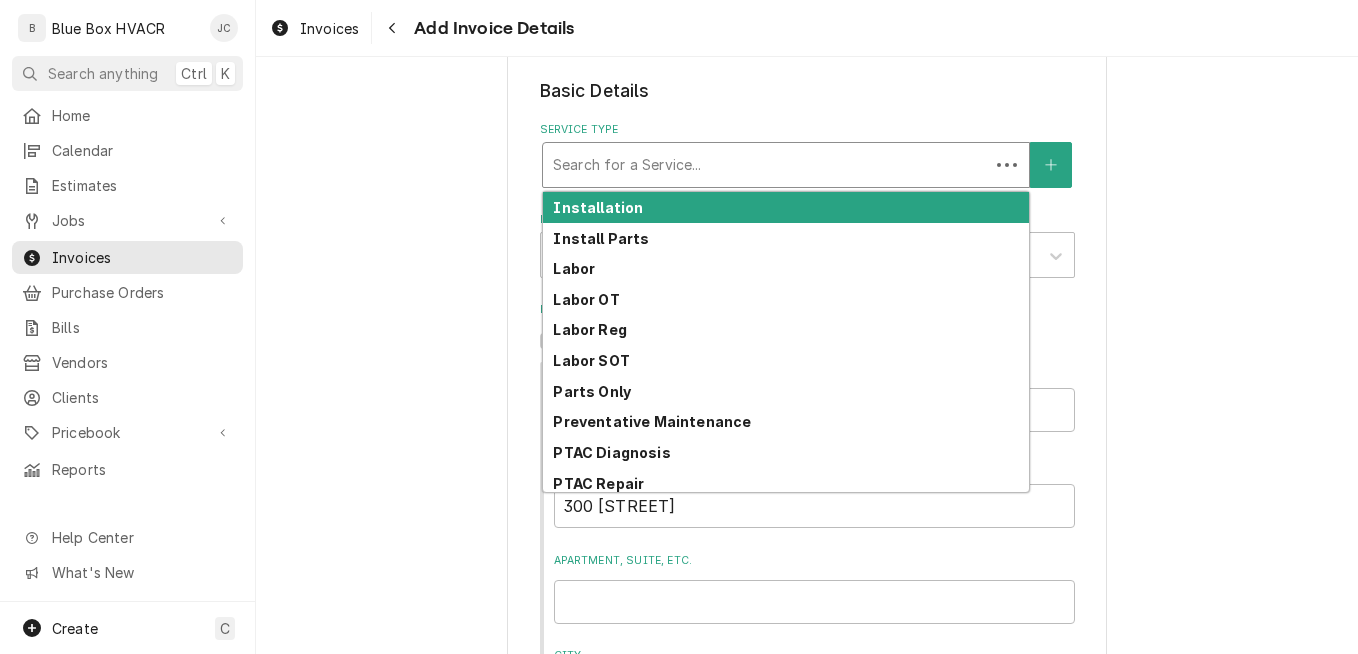 click at bounding box center (766, 165) 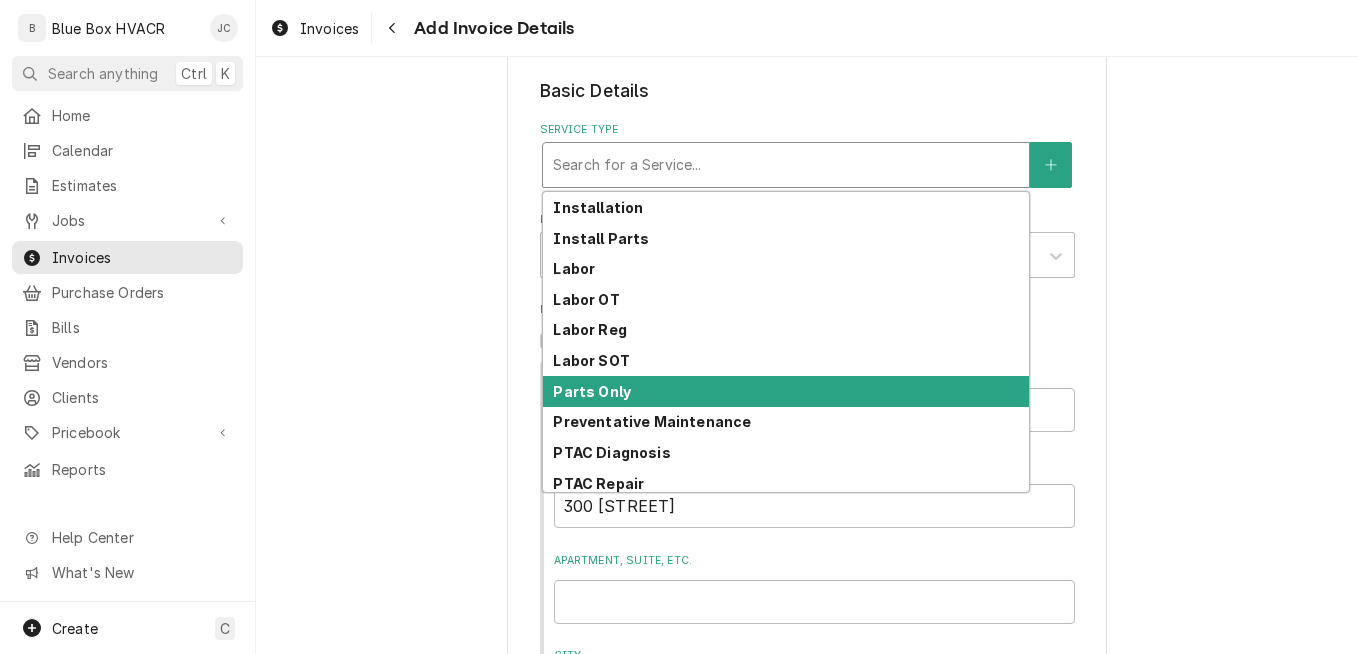 click on "Parts Only" at bounding box center [786, 391] 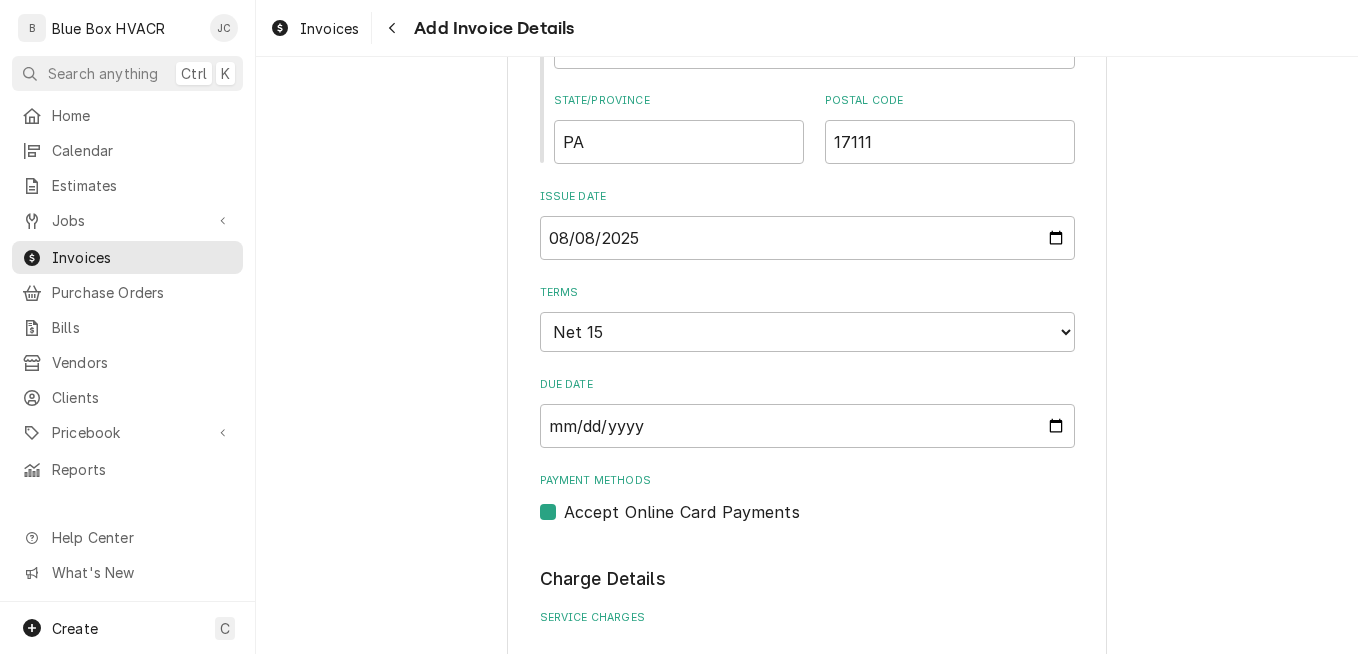 scroll, scrollTop: 1200, scrollLeft: 0, axis: vertical 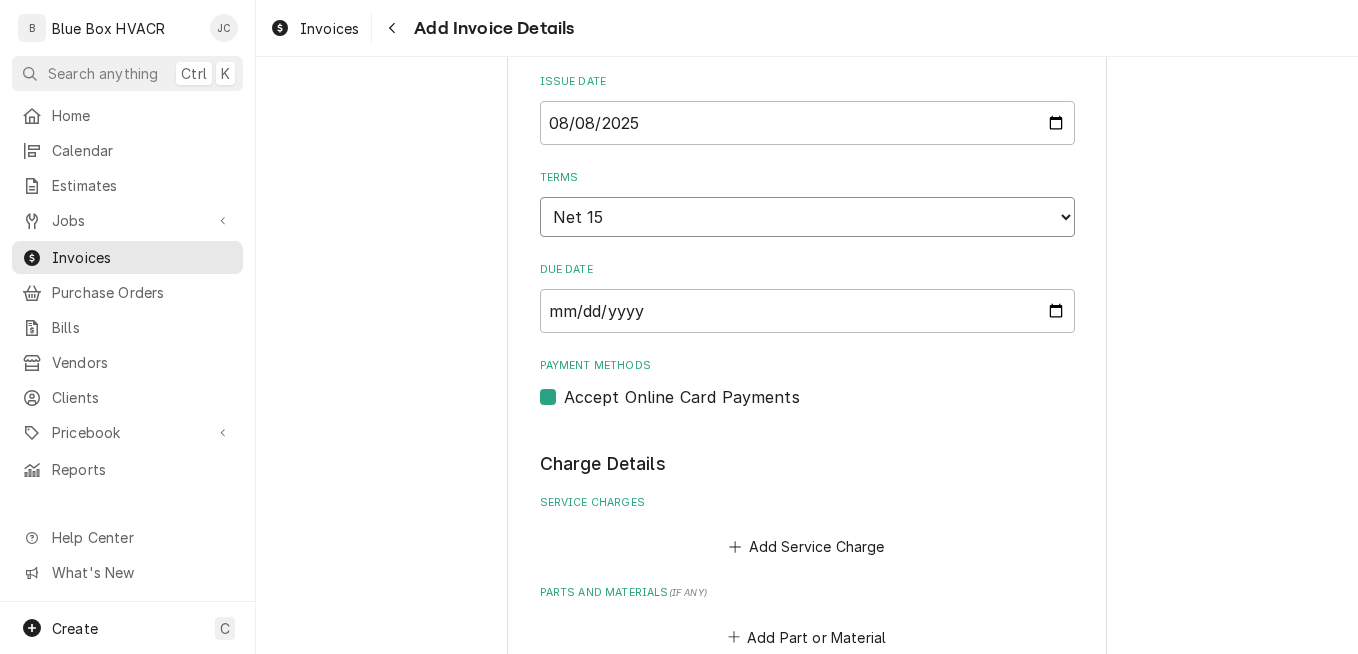 click on "Choose payment terms... Same Day Net 7 Net 14 Net 15 Net 21 Net 30 Net 45 Net 60 Net 90" at bounding box center [807, 217] 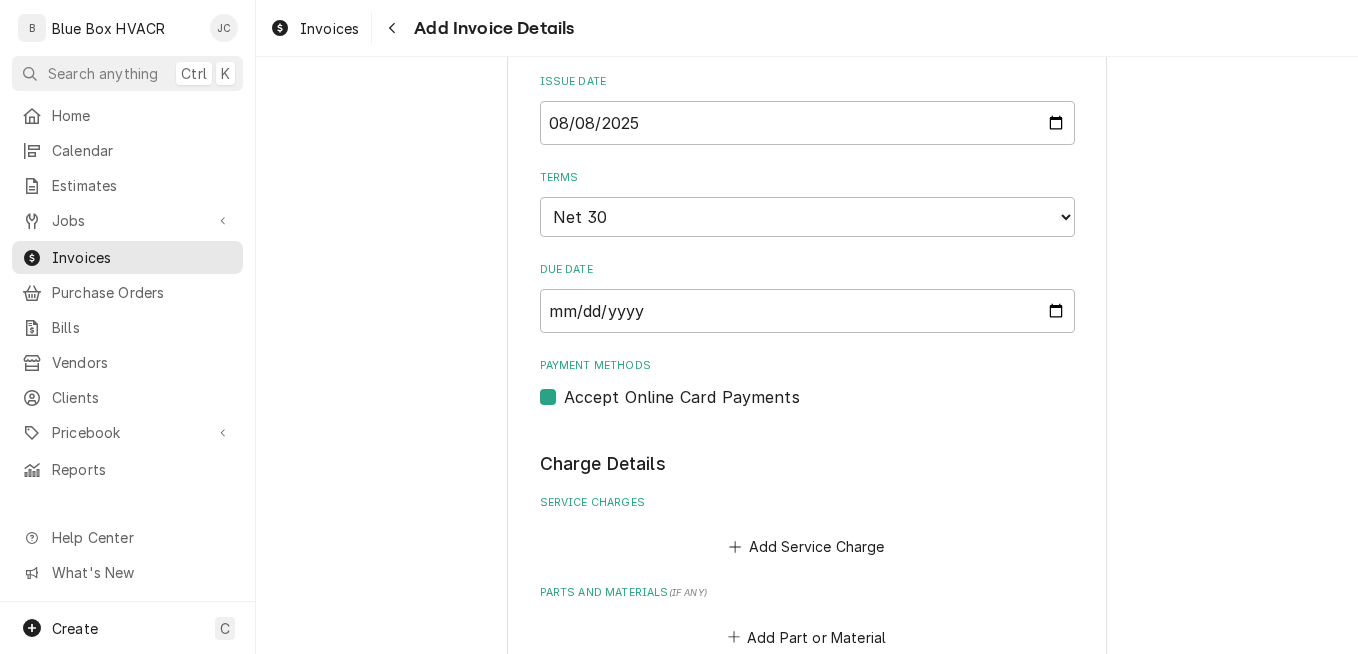 type on "x" 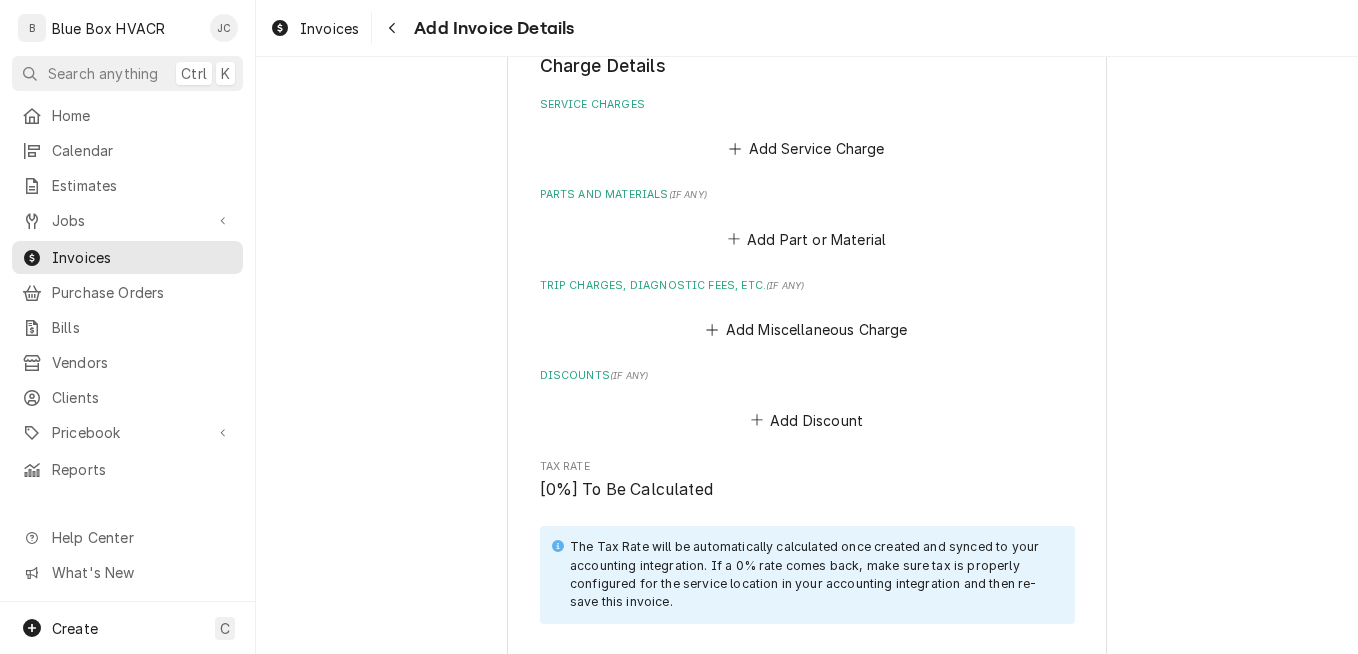 scroll, scrollTop: 1600, scrollLeft: 0, axis: vertical 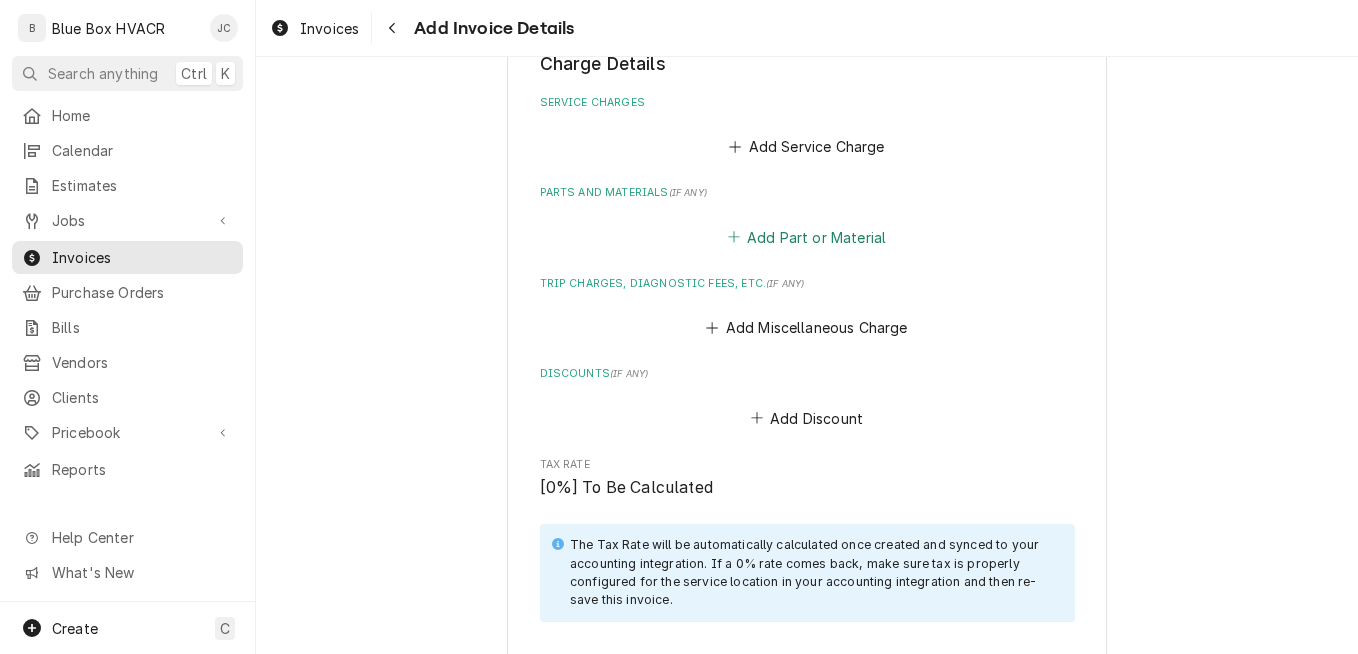 click on "Add Part or Material" at bounding box center (806, 237) 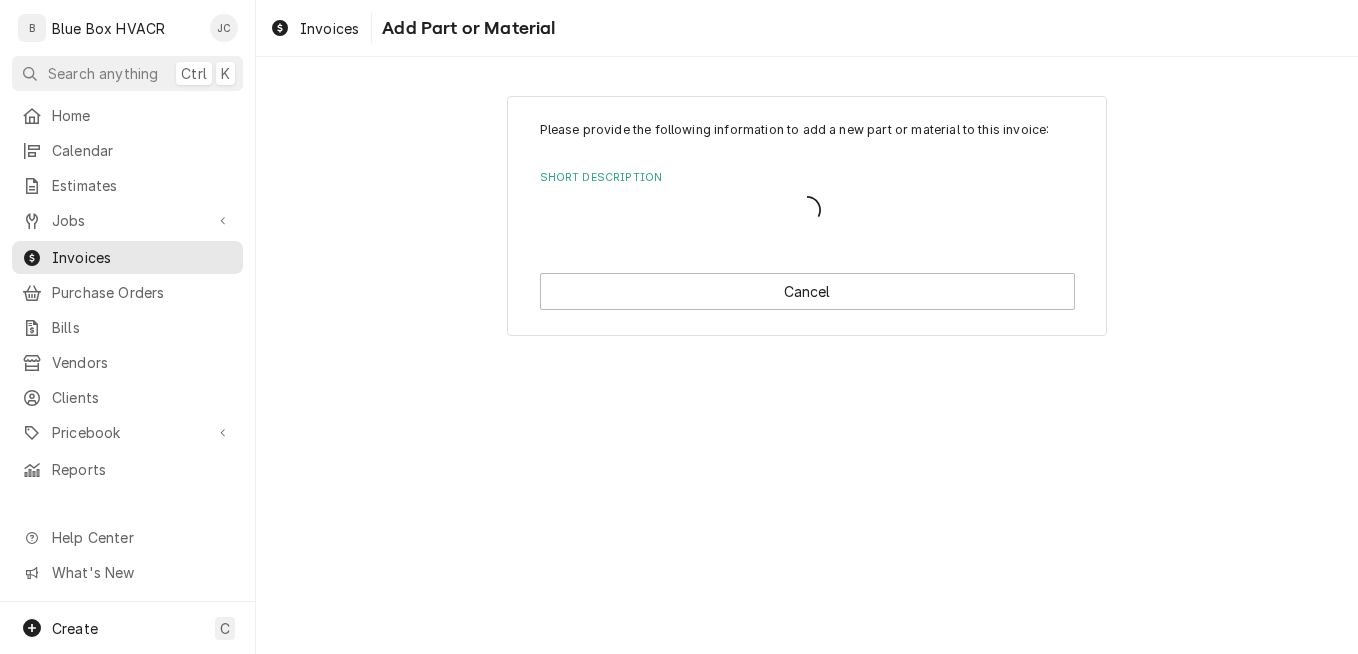 scroll, scrollTop: 0, scrollLeft: 0, axis: both 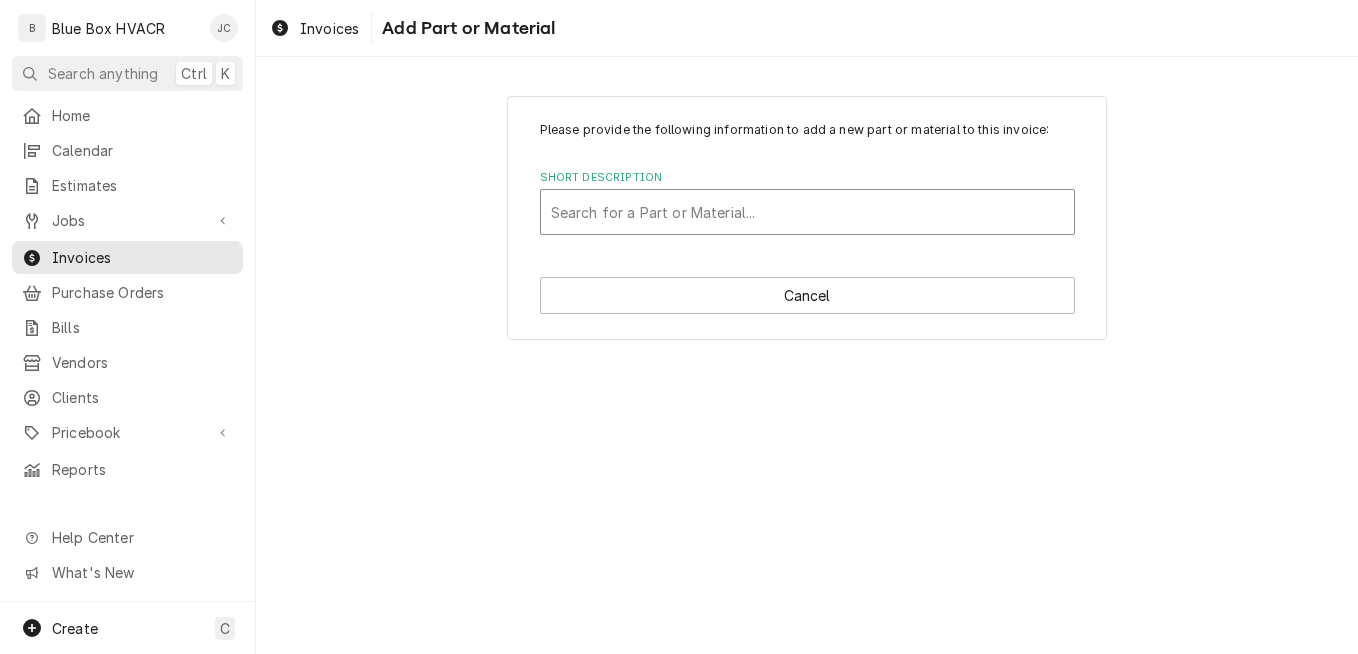 click at bounding box center [807, 212] 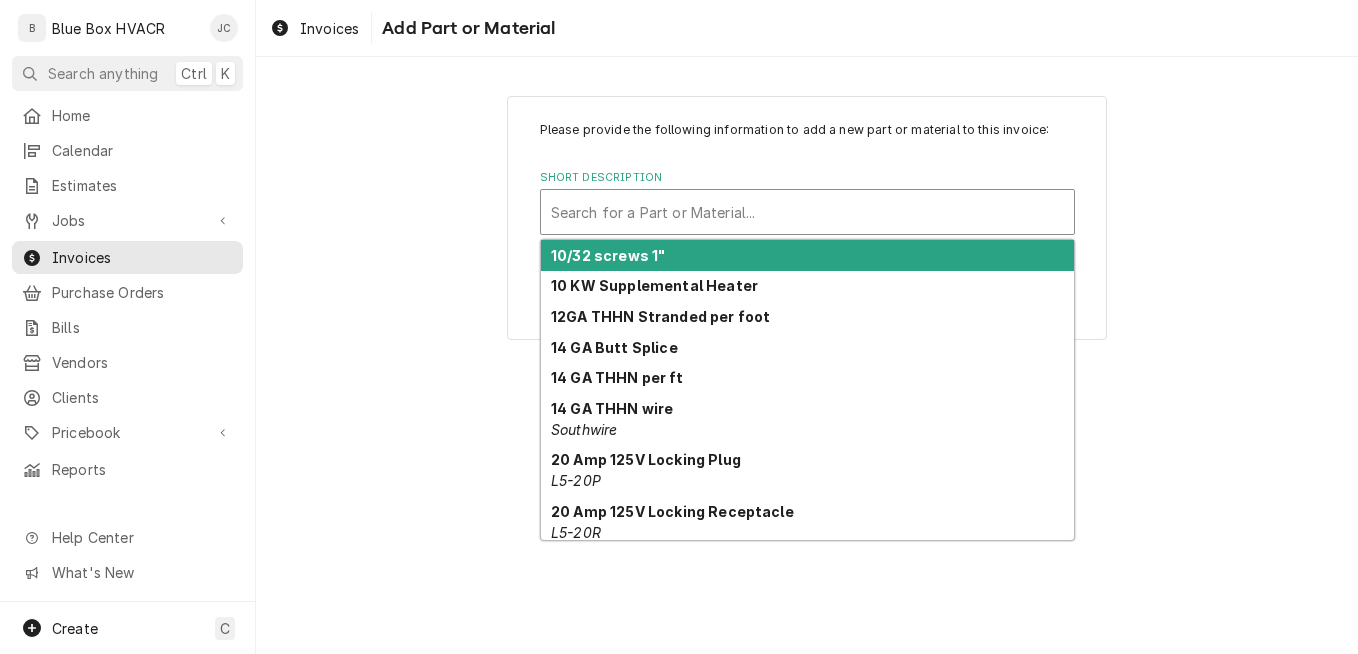 paste on "FAN EVAPORATIVE COOLER 36 IN GARAGE USE" 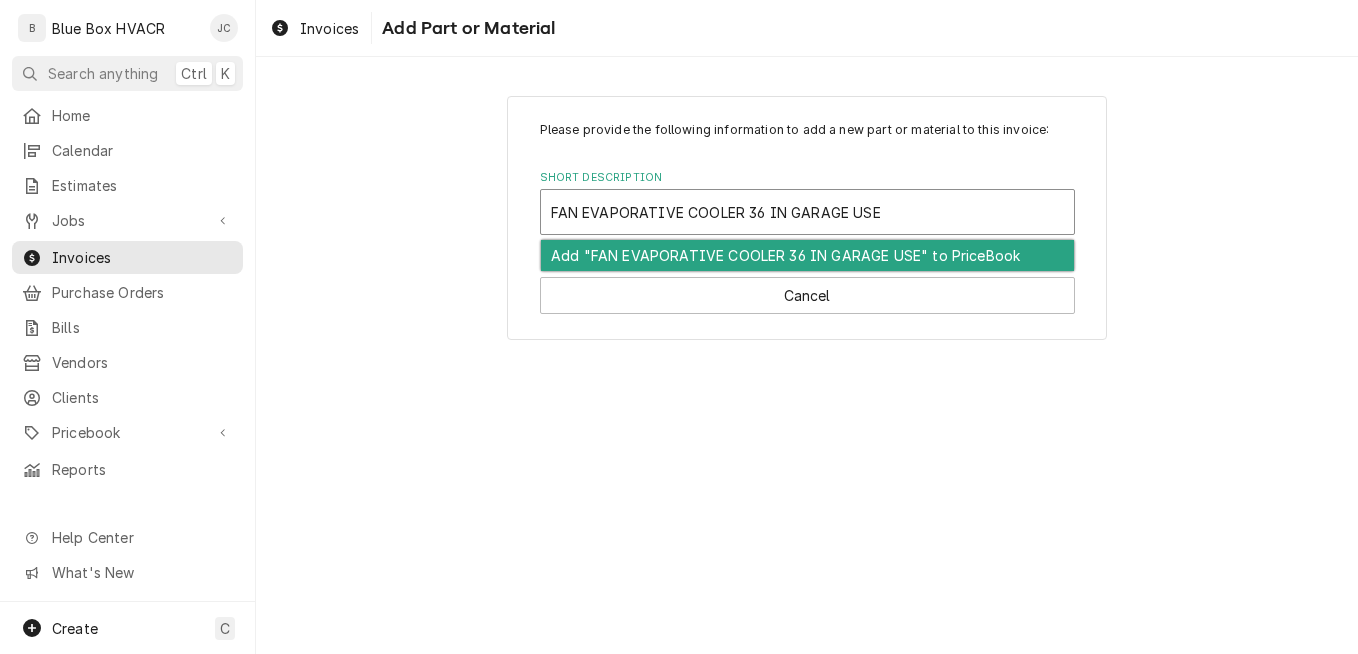 click on "Add "FAN EVAPORATIVE COOLER 36 IN GARAGE USE" to PriceBook" at bounding box center [807, 255] 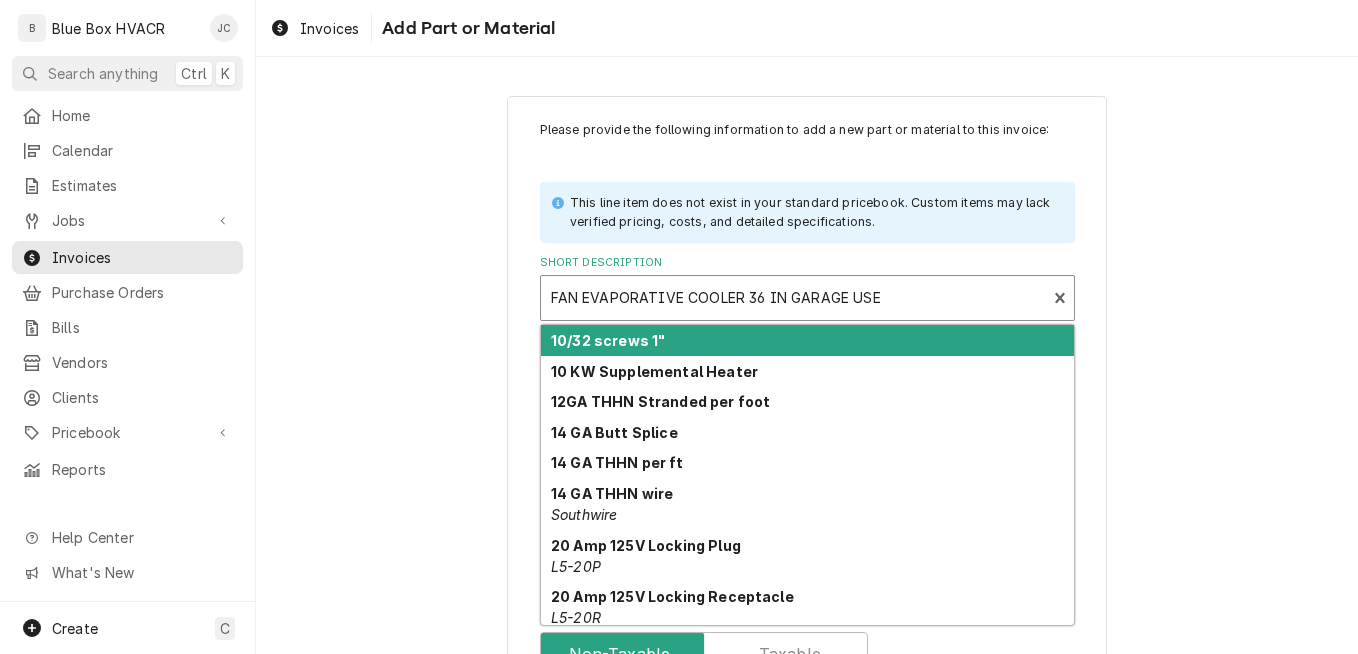click at bounding box center [794, 298] 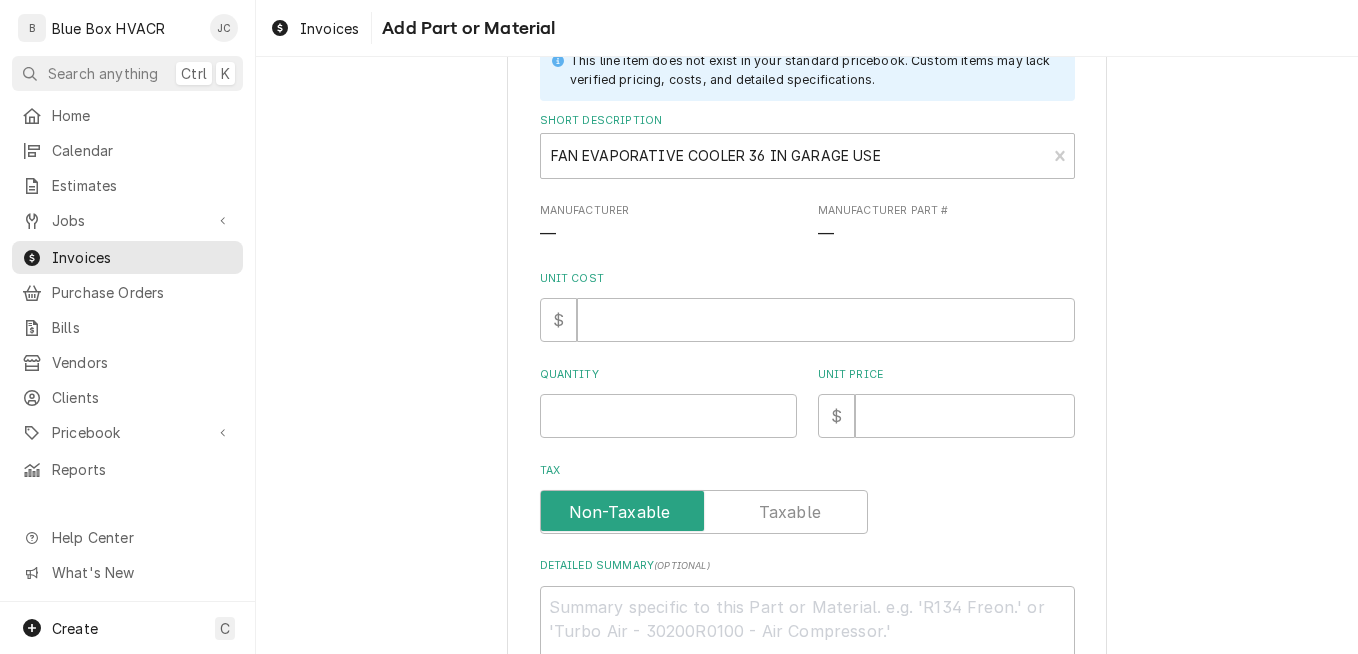 scroll, scrollTop: 286, scrollLeft: 0, axis: vertical 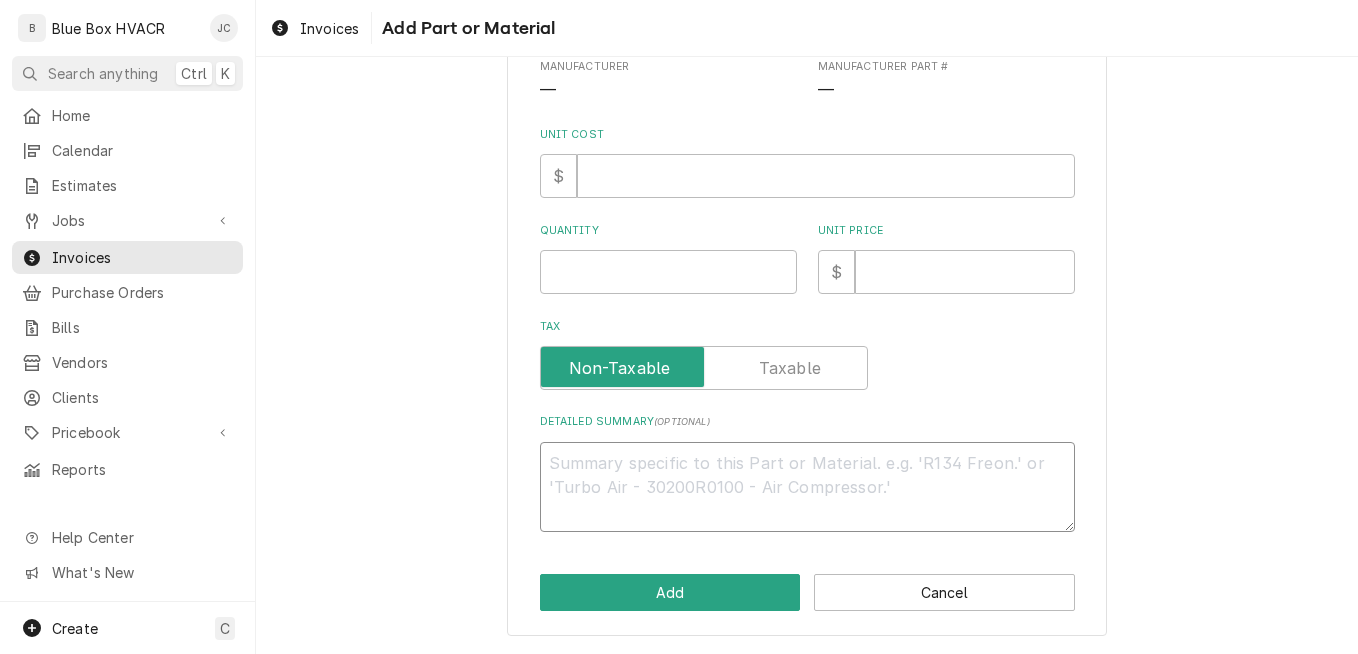 click on "Detailed Summary  ( optional )" at bounding box center [807, 487] 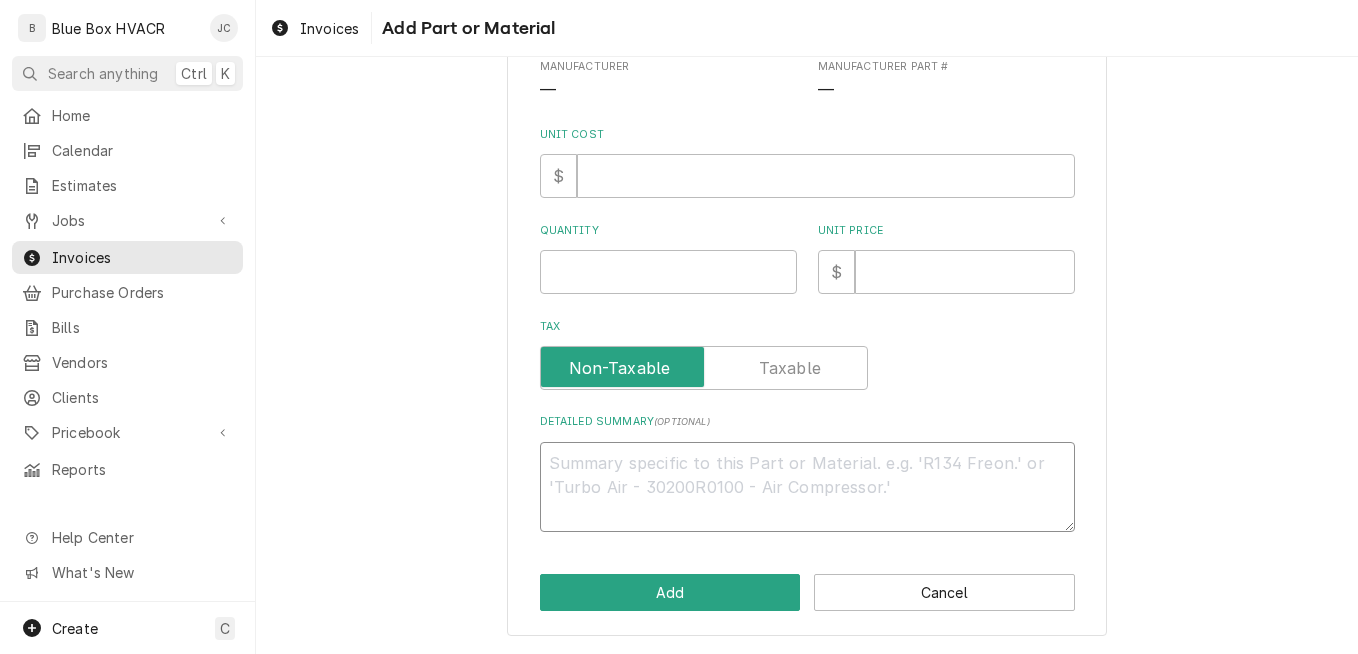 paste on "16633" 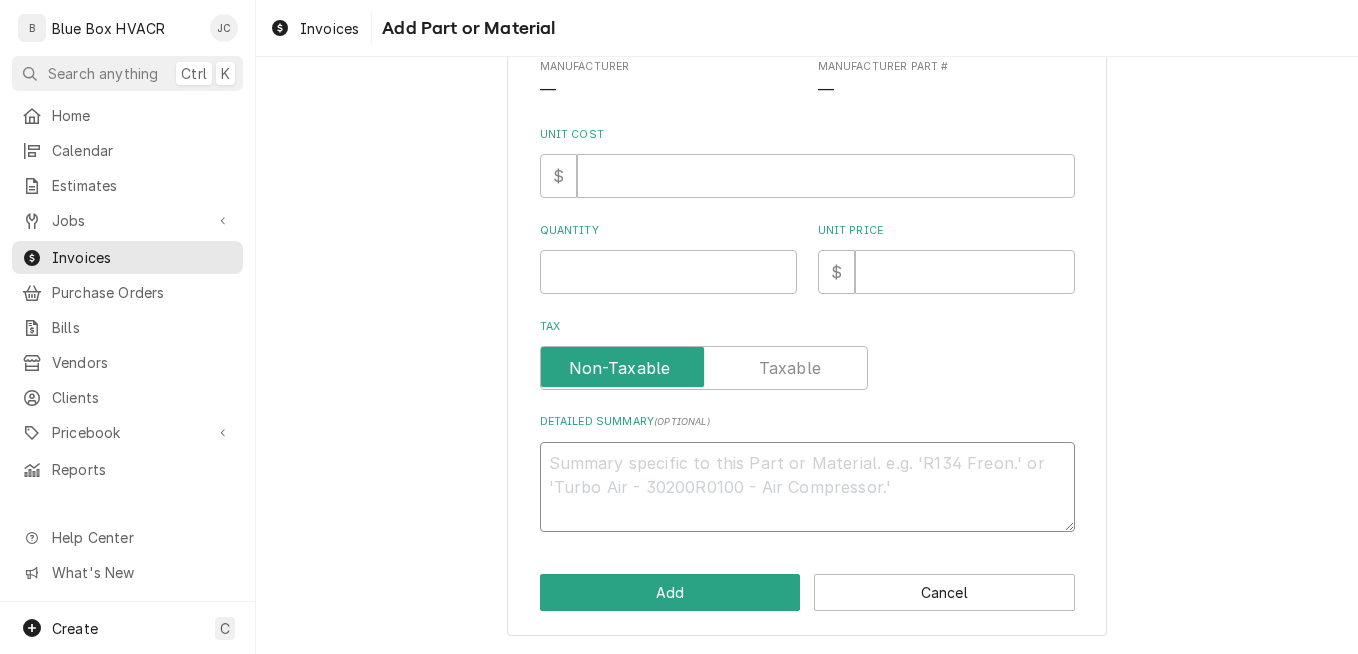 type on "x" 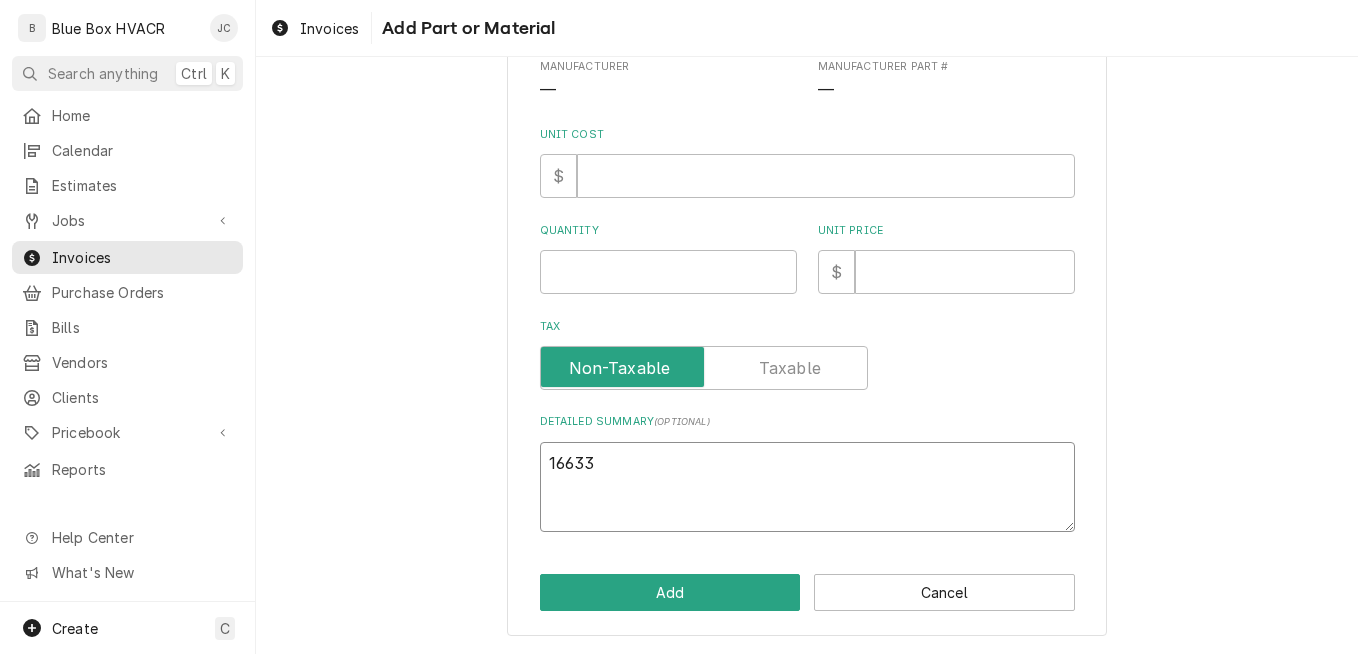 type on "x" 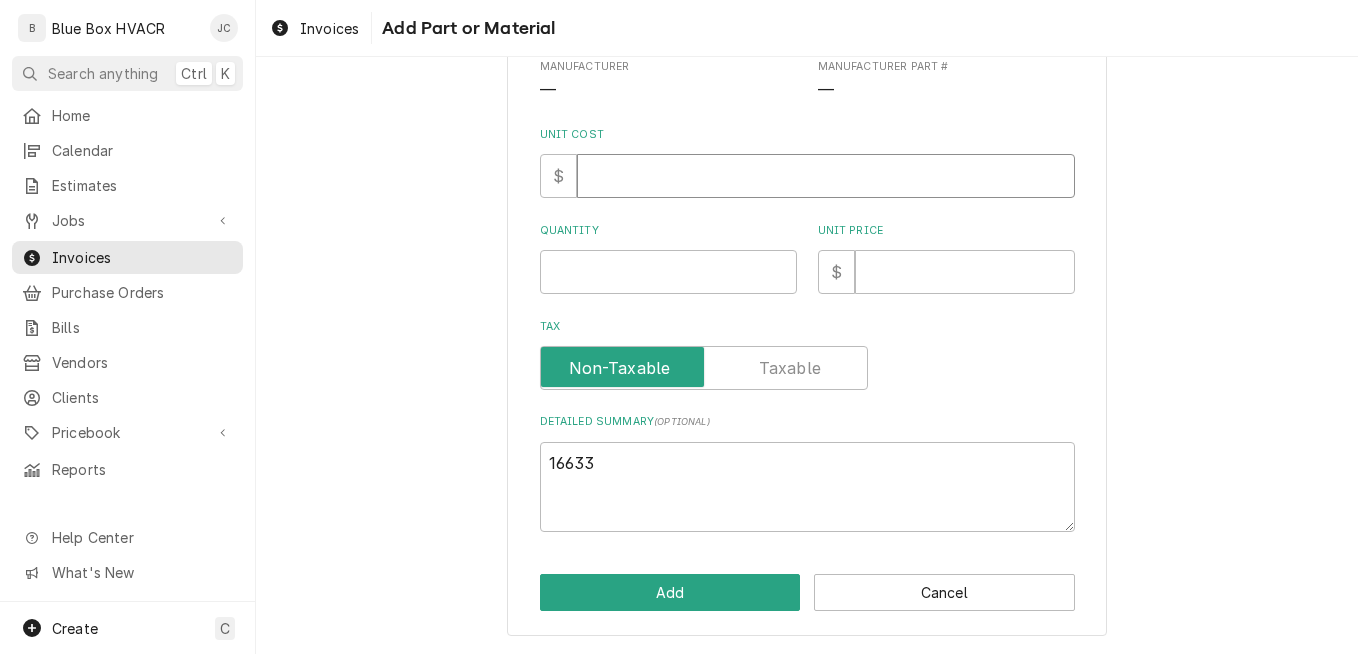click on "Unit Cost" at bounding box center [826, 176] 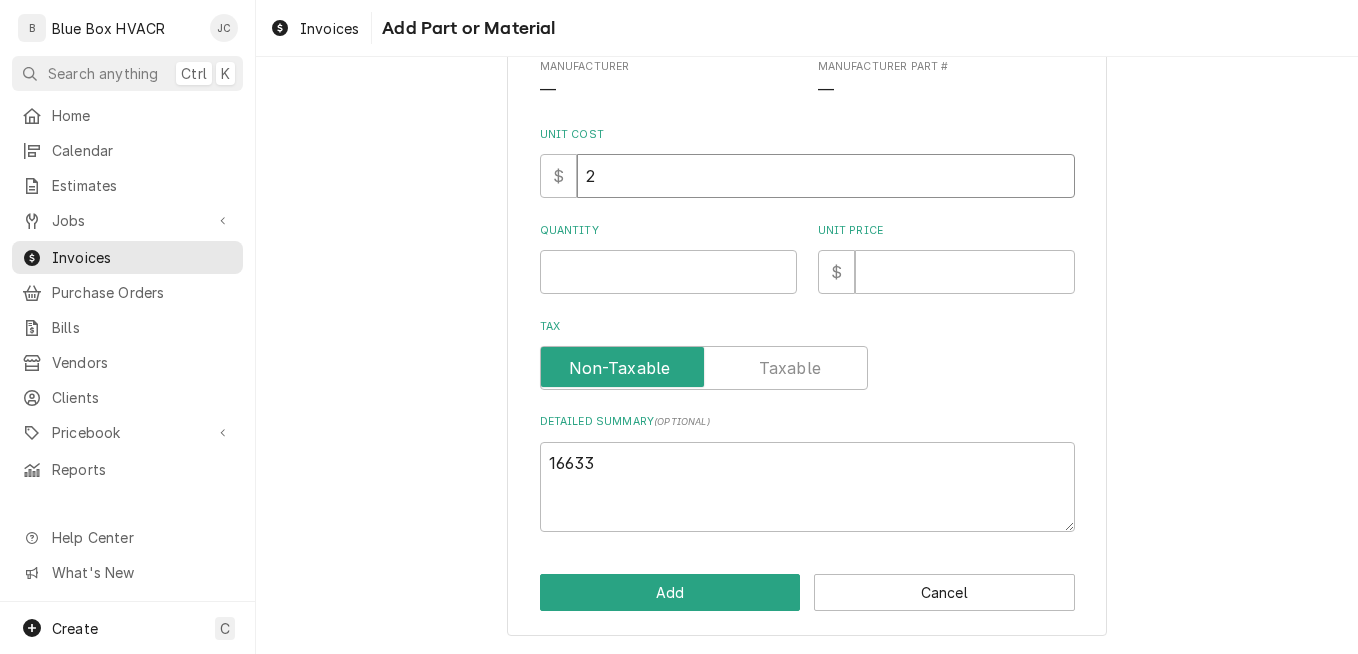 type on "x" 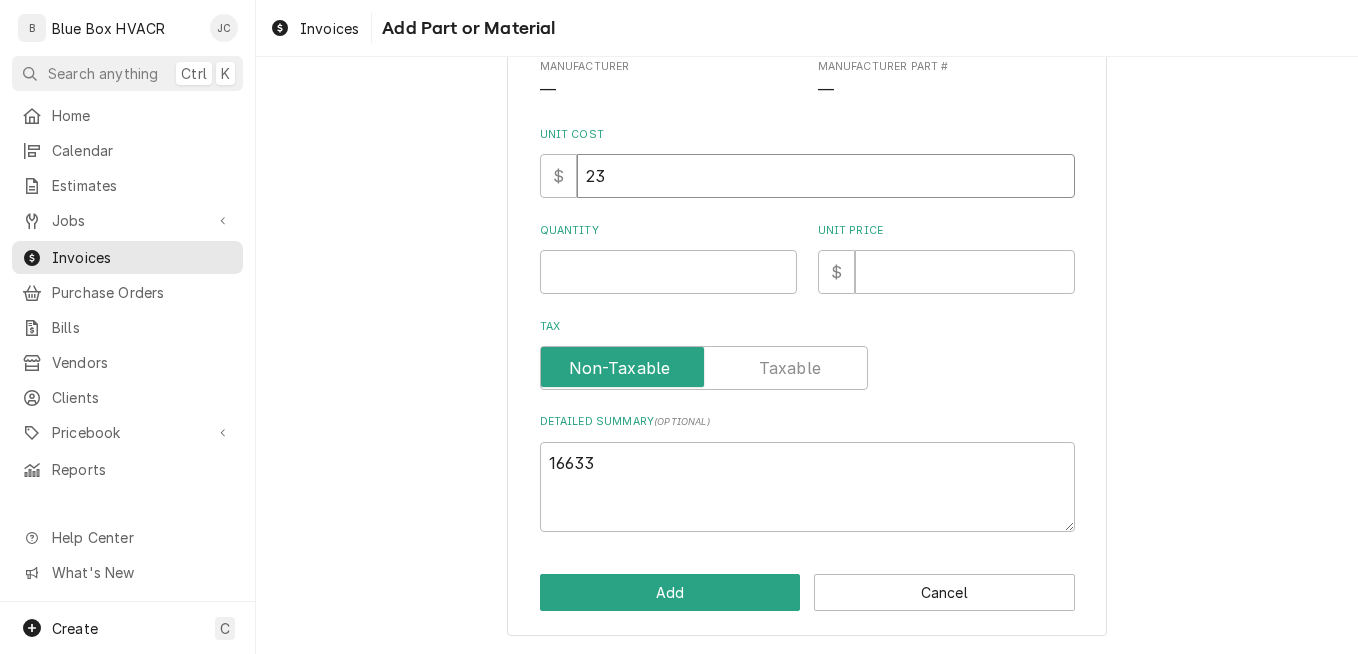 type on "x" 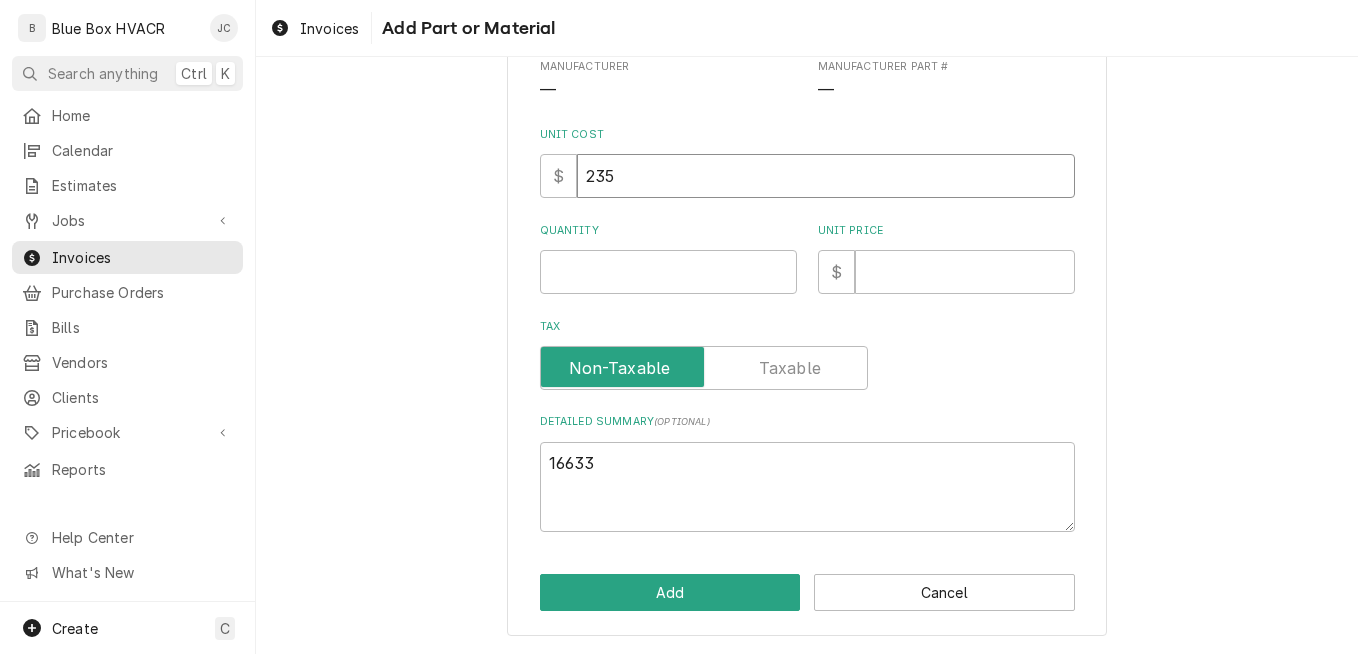 type on "x" 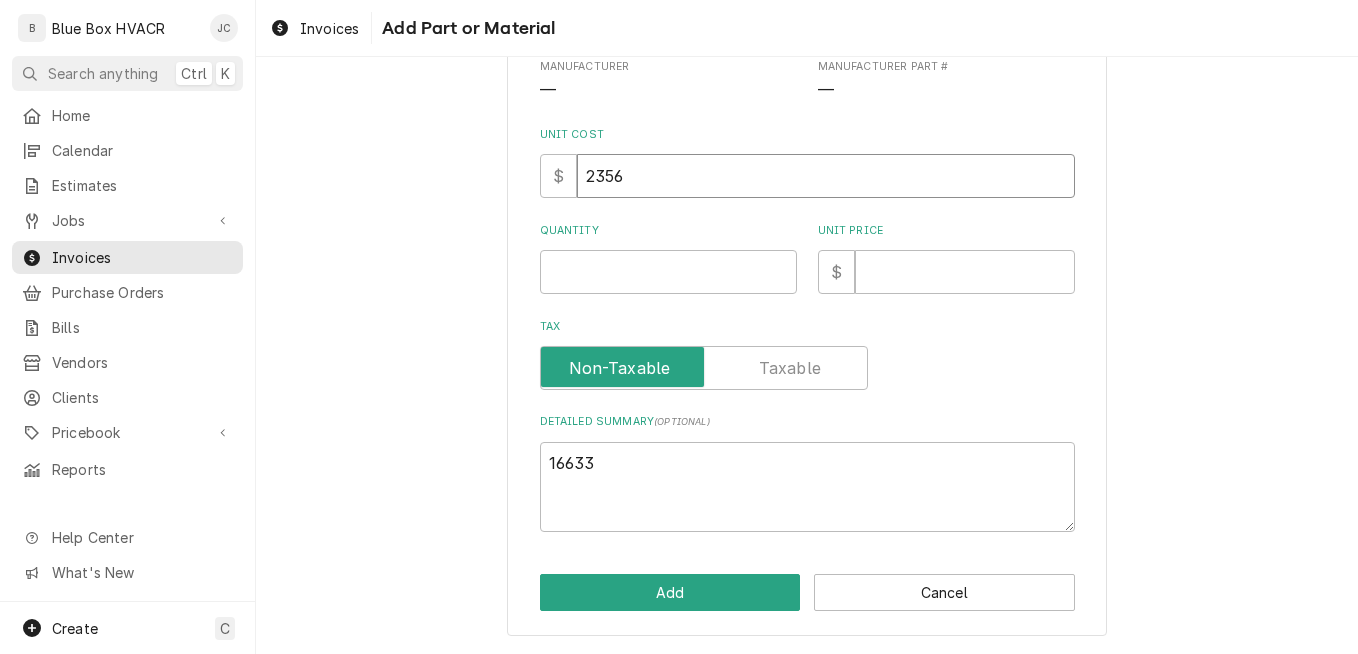 type on "2356" 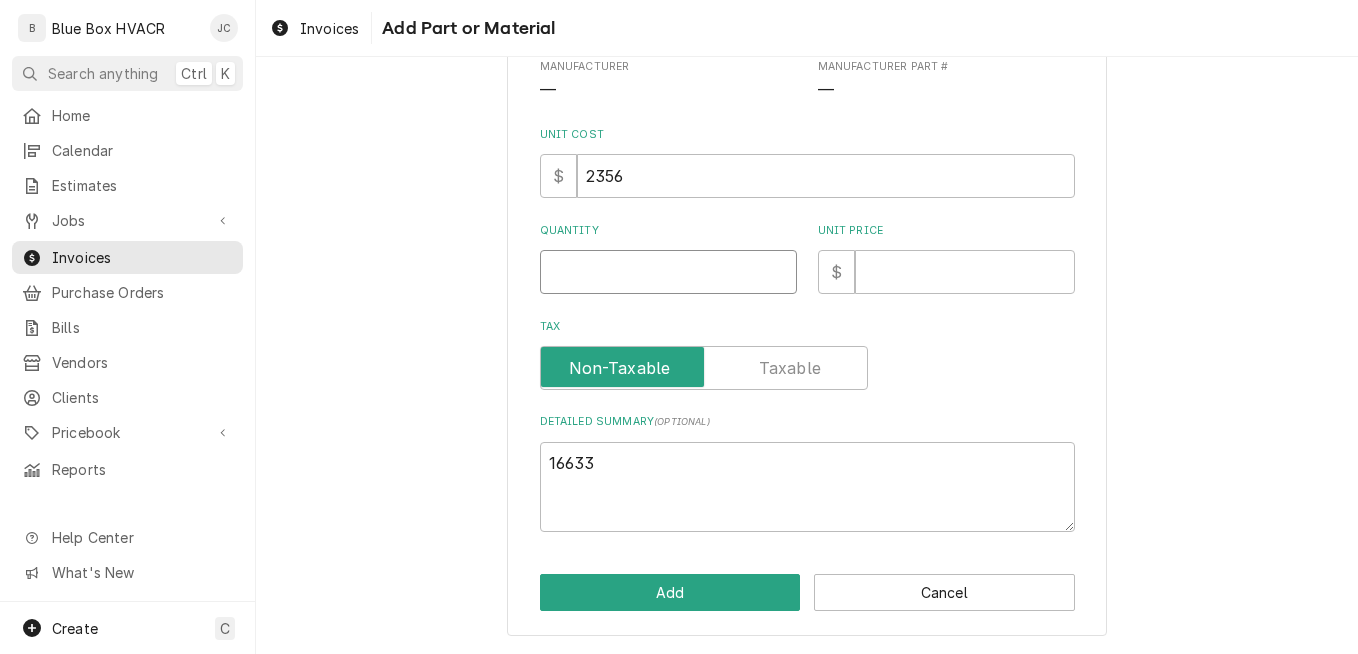 click on "Quantity" at bounding box center (668, 272) 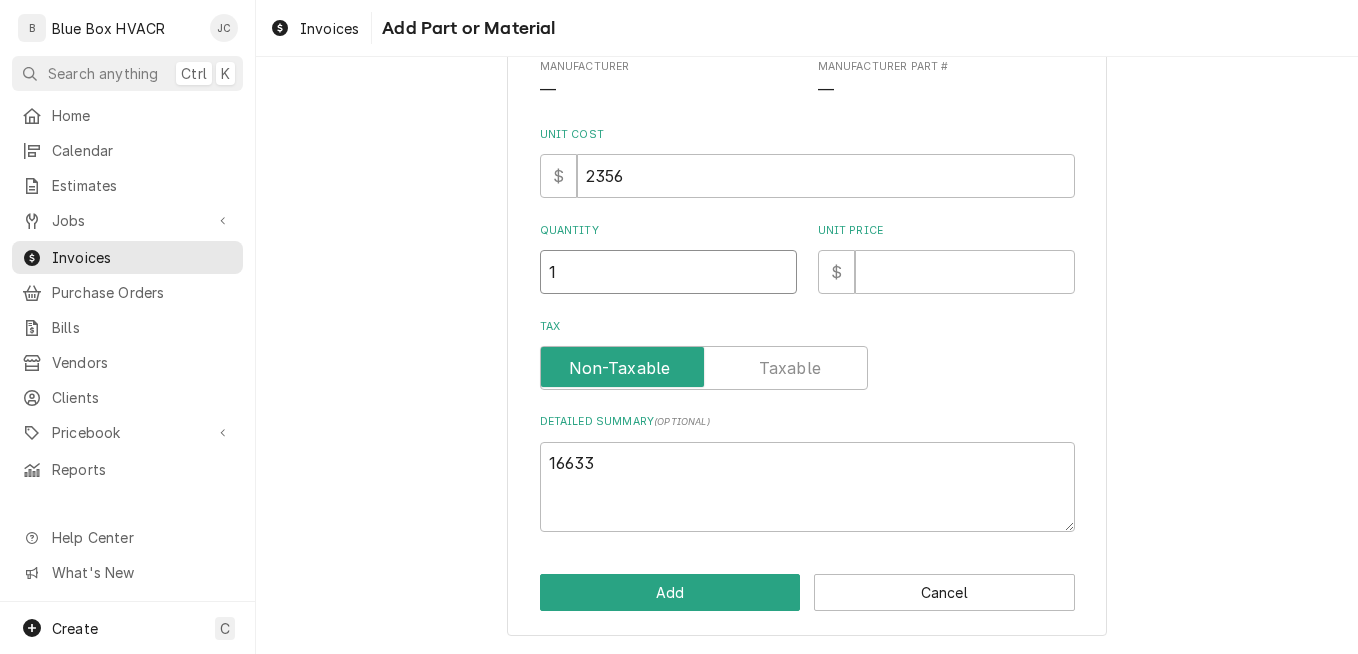type on "1" 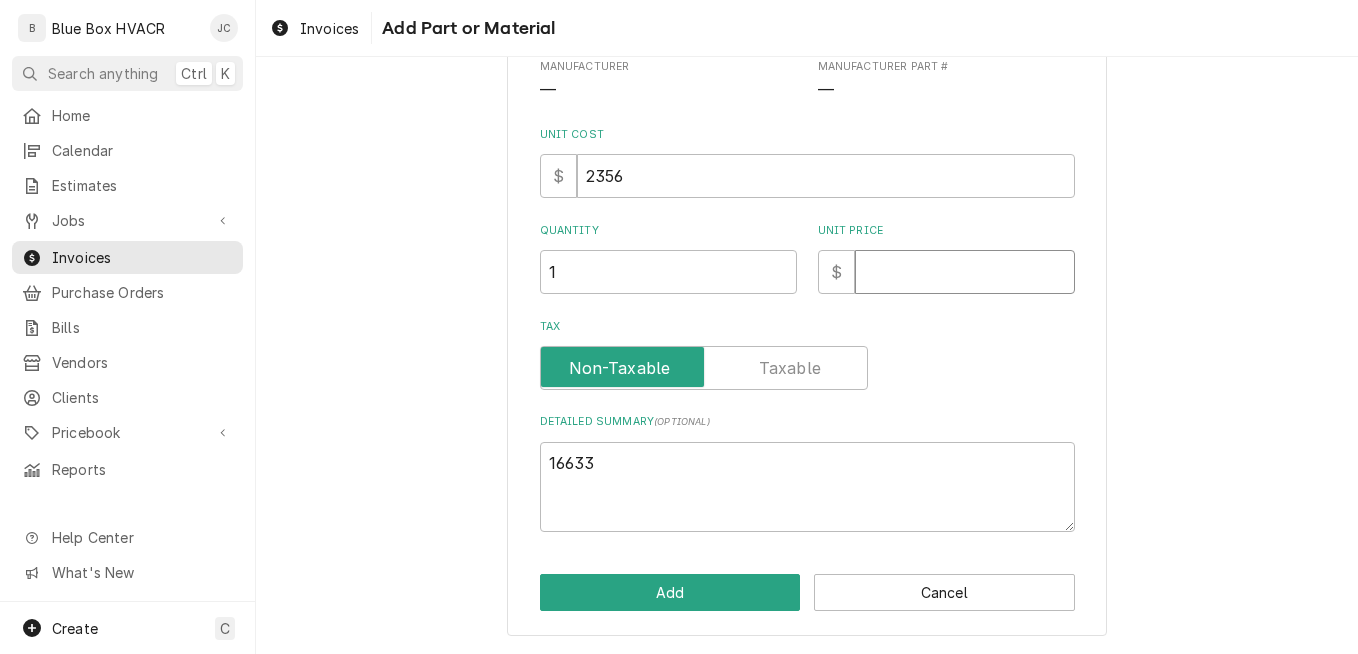 click on "Unit Price" at bounding box center (965, 272) 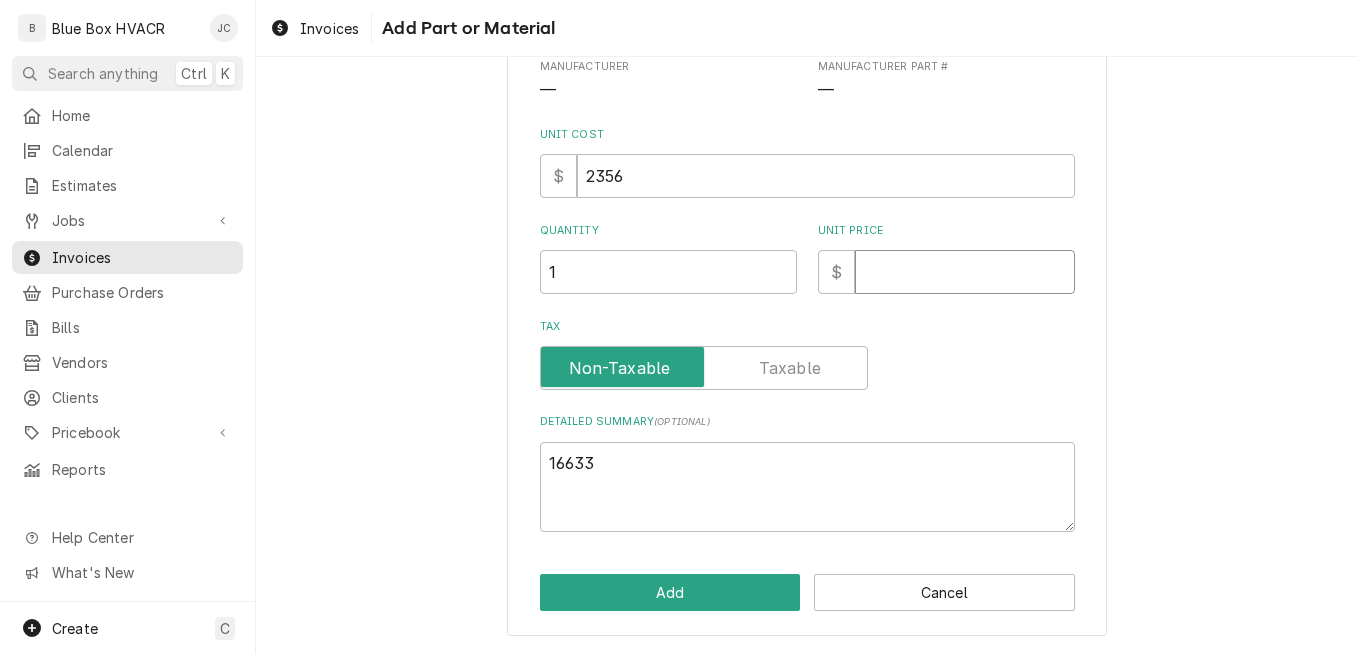 type on "x" 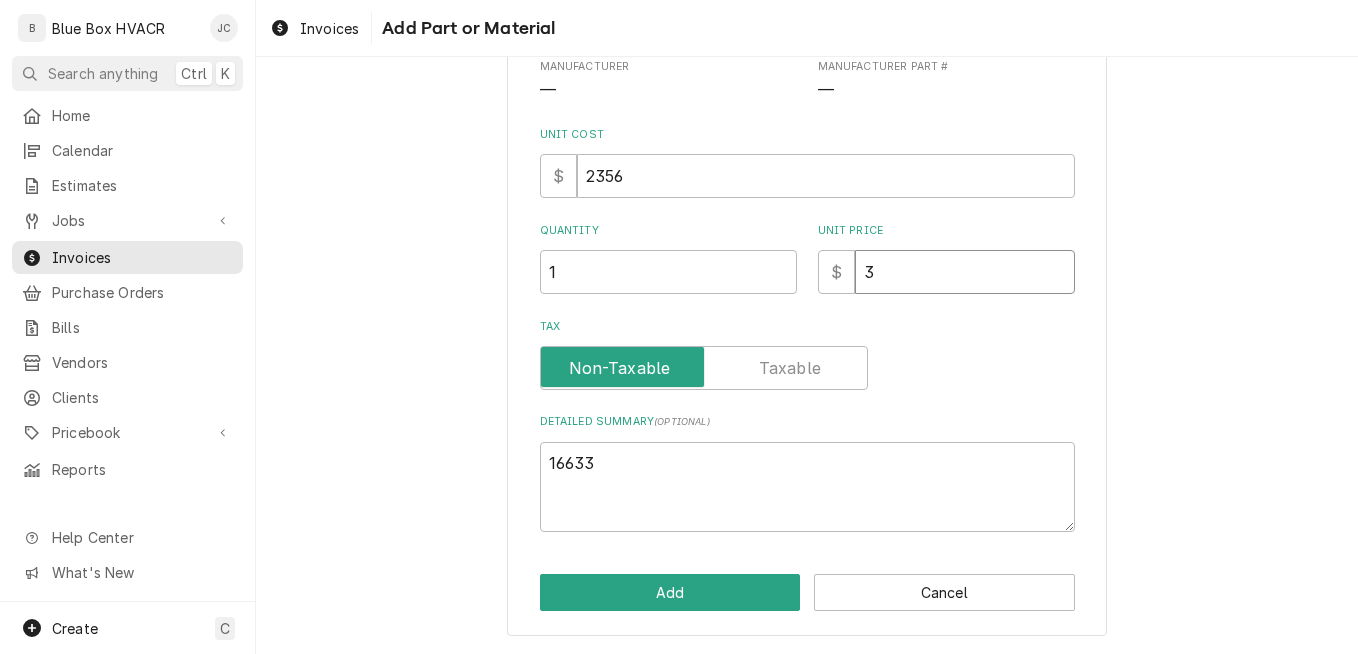 type on "x" 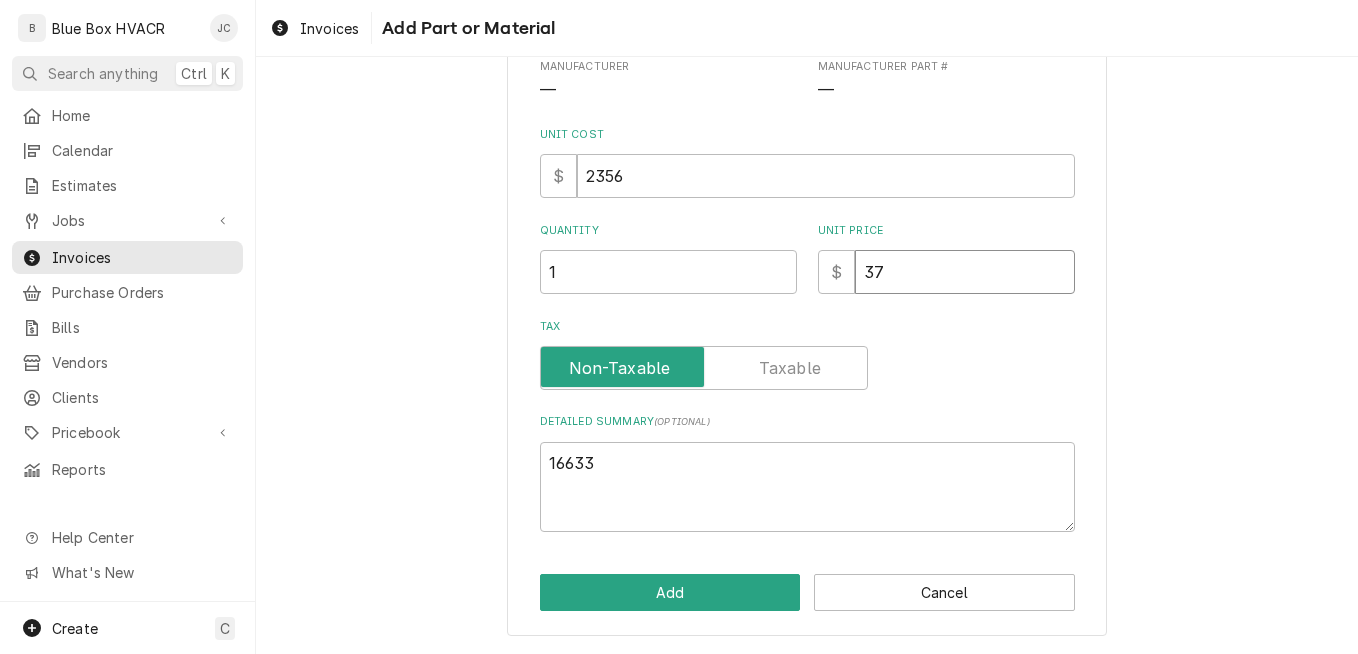 type on "x" 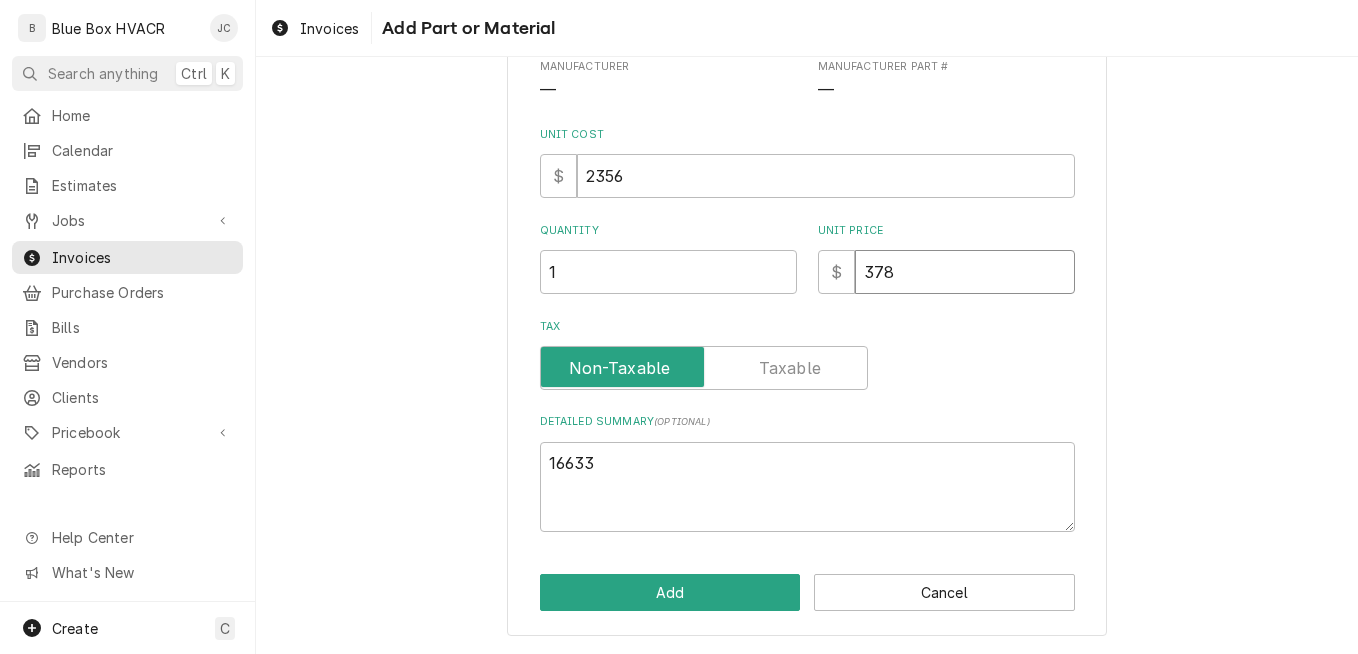 type on "x" 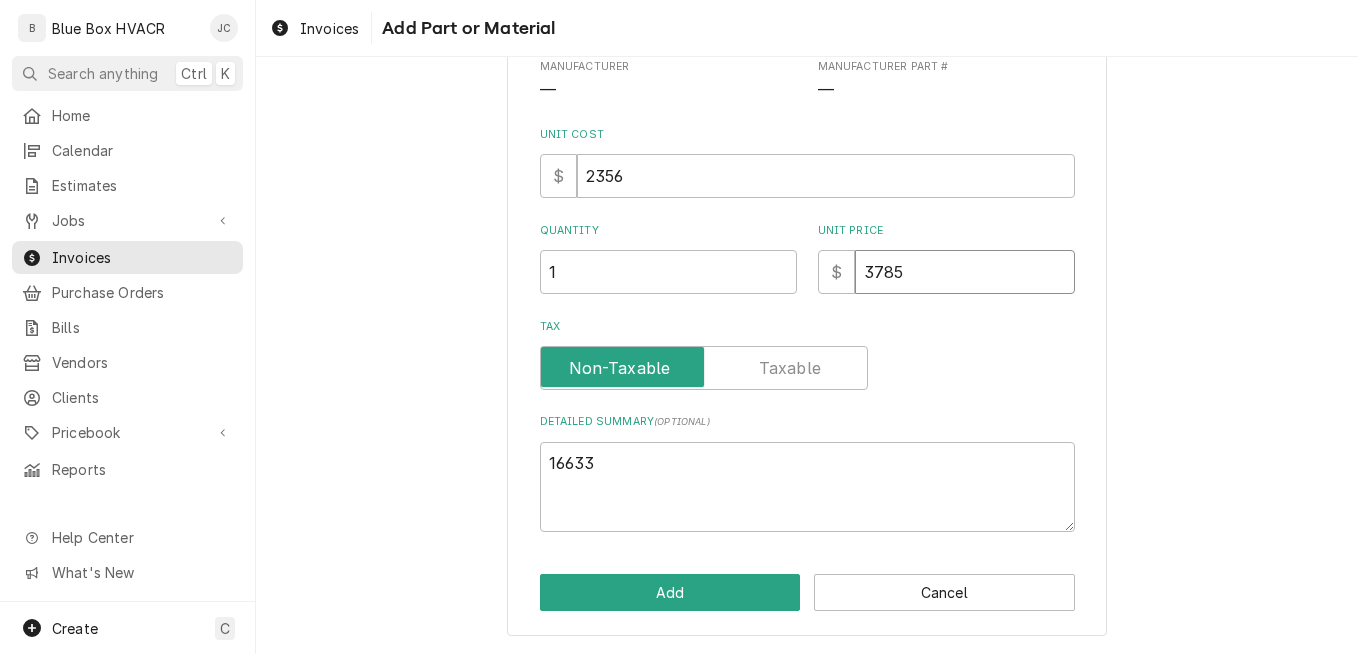 type on "3785" 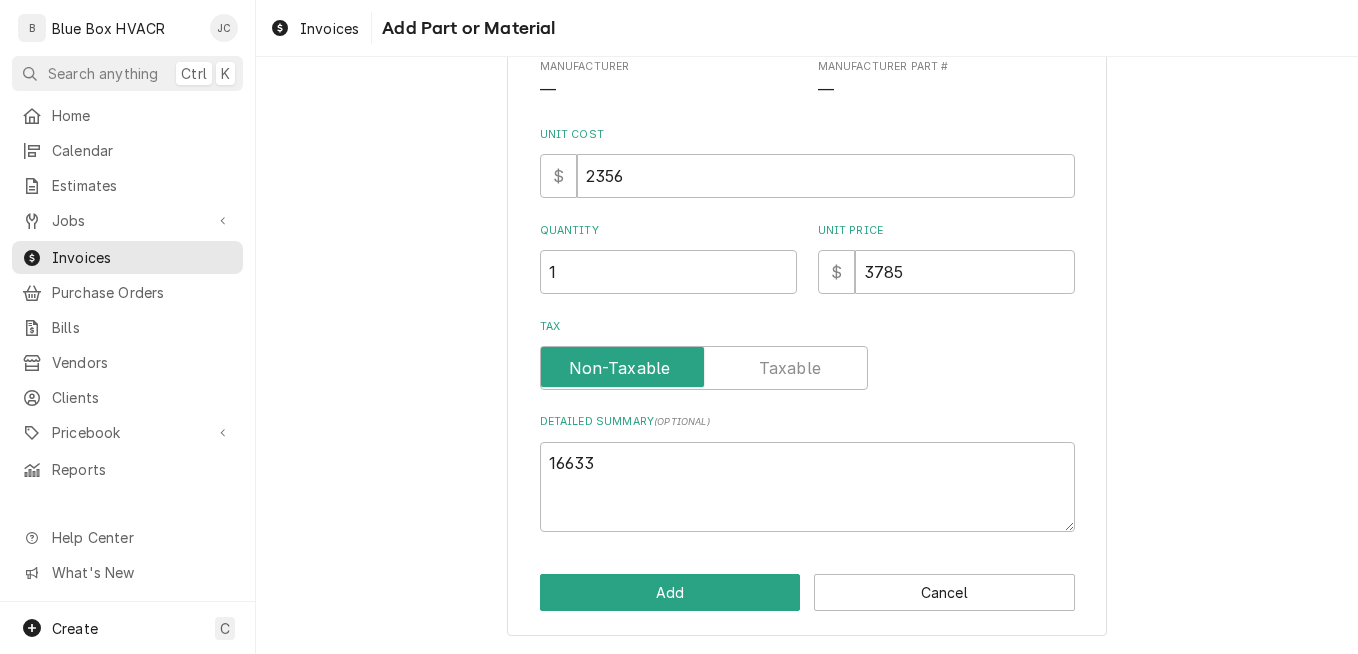 click on "Please provide the following information to add a new part or material to this invoice: This line item does not exist in your standard pricebook. Custom items may lack verified pricing, costs, and detailed specifications. Short Description FAN EVAPORATIVE COOLER 36 IN GARAGE USE Manufacturer — Manufacturer Part # — Unit Cost $ 2356 Quantity 1 Unit Price $ 3785 Tax Detailed Summary  ( optional ) 16633  Add Cancel" at bounding box center [807, 223] 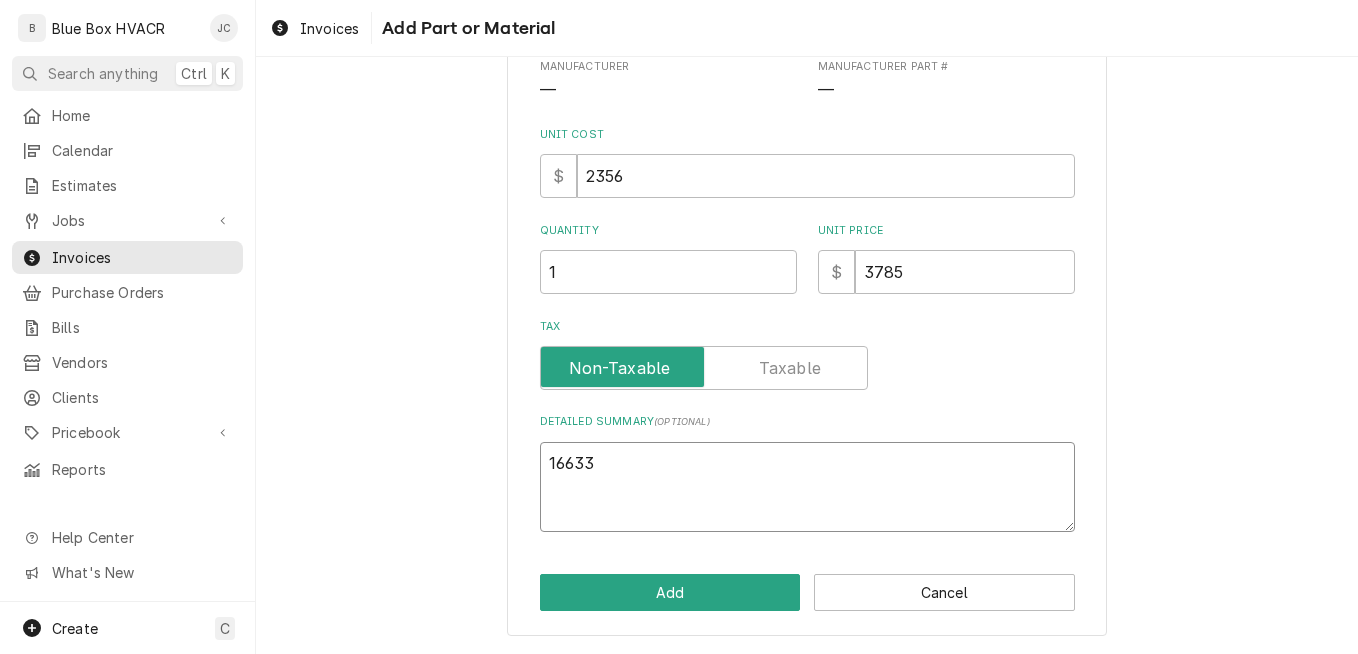 click on "16633" at bounding box center [807, 487] 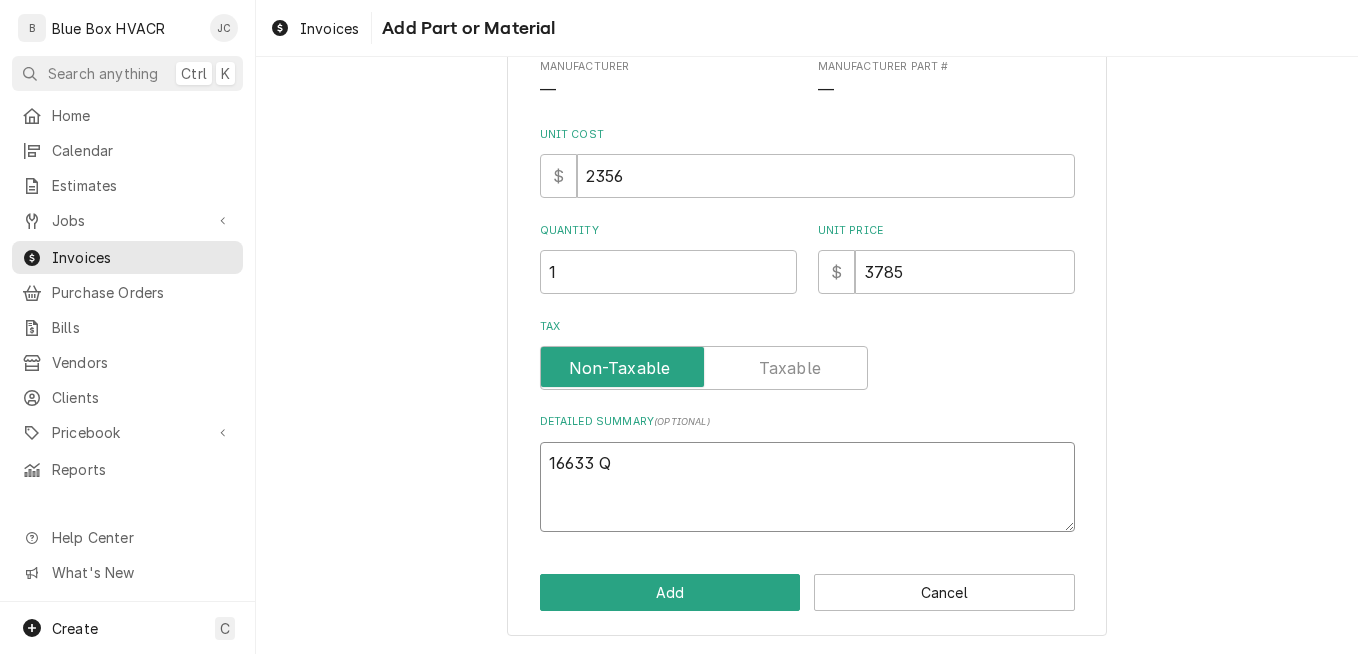 type on "x" 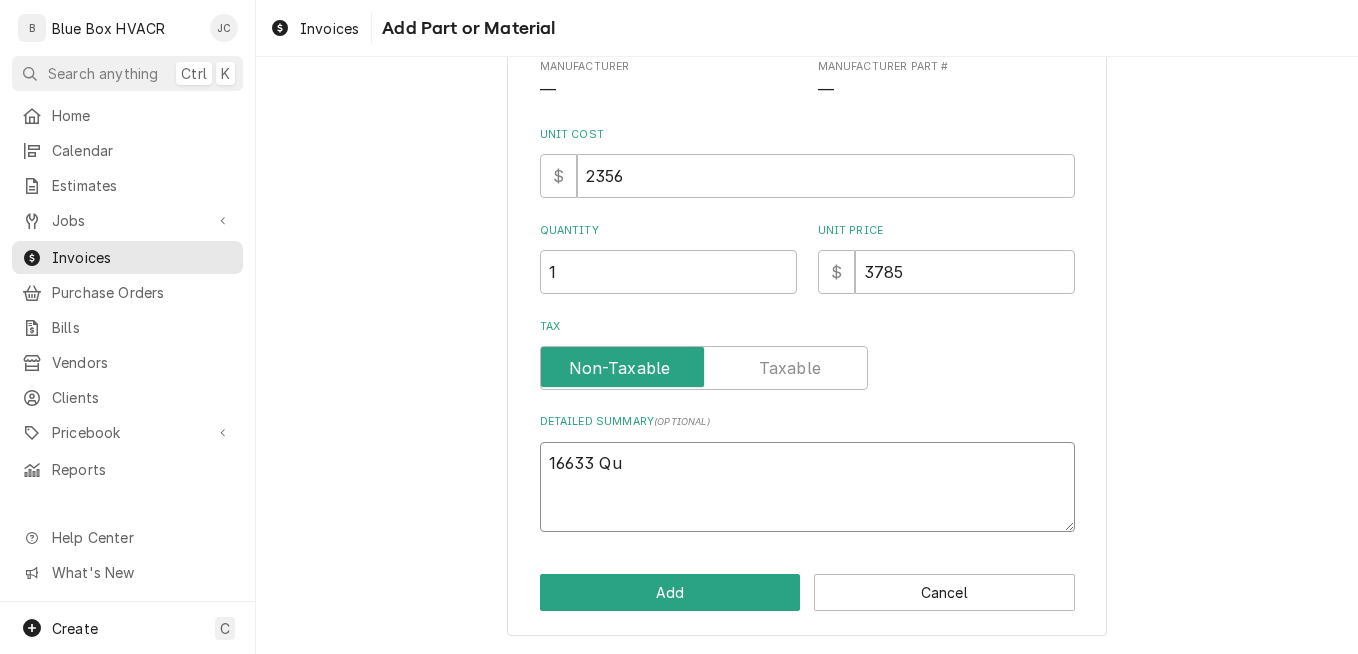 type on "x" 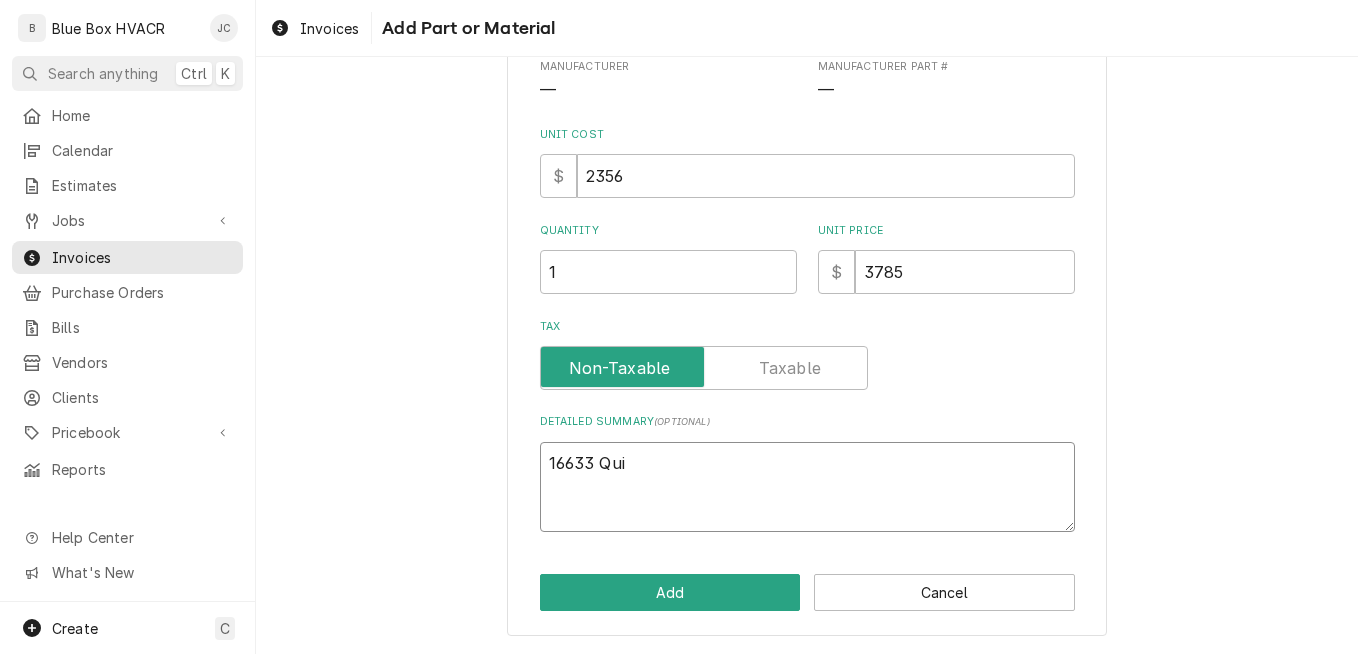 type on "x" 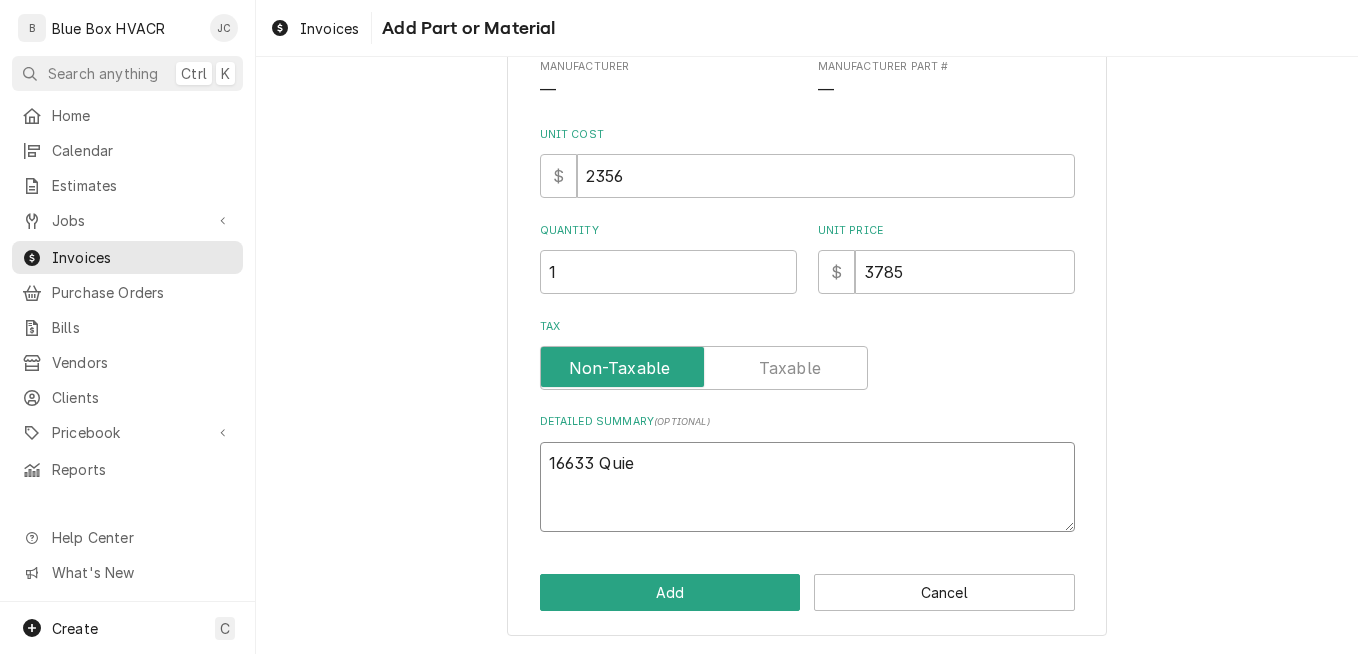 type on "x" 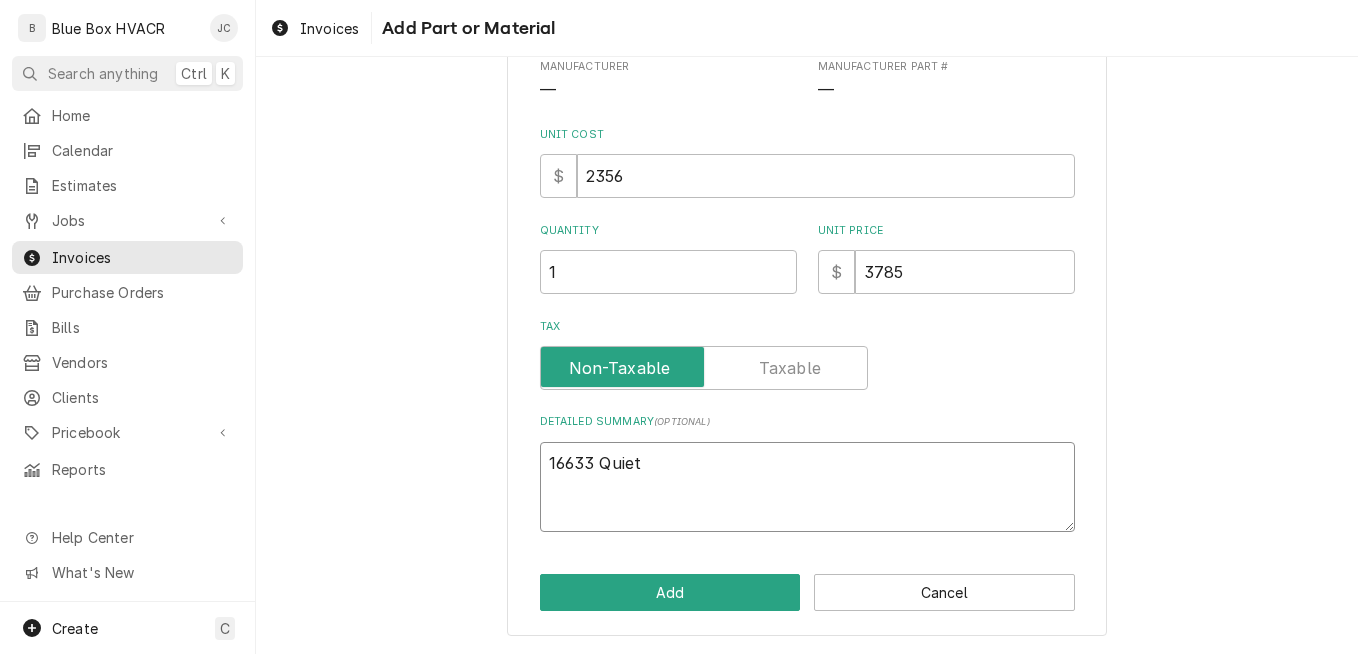 type on "x" 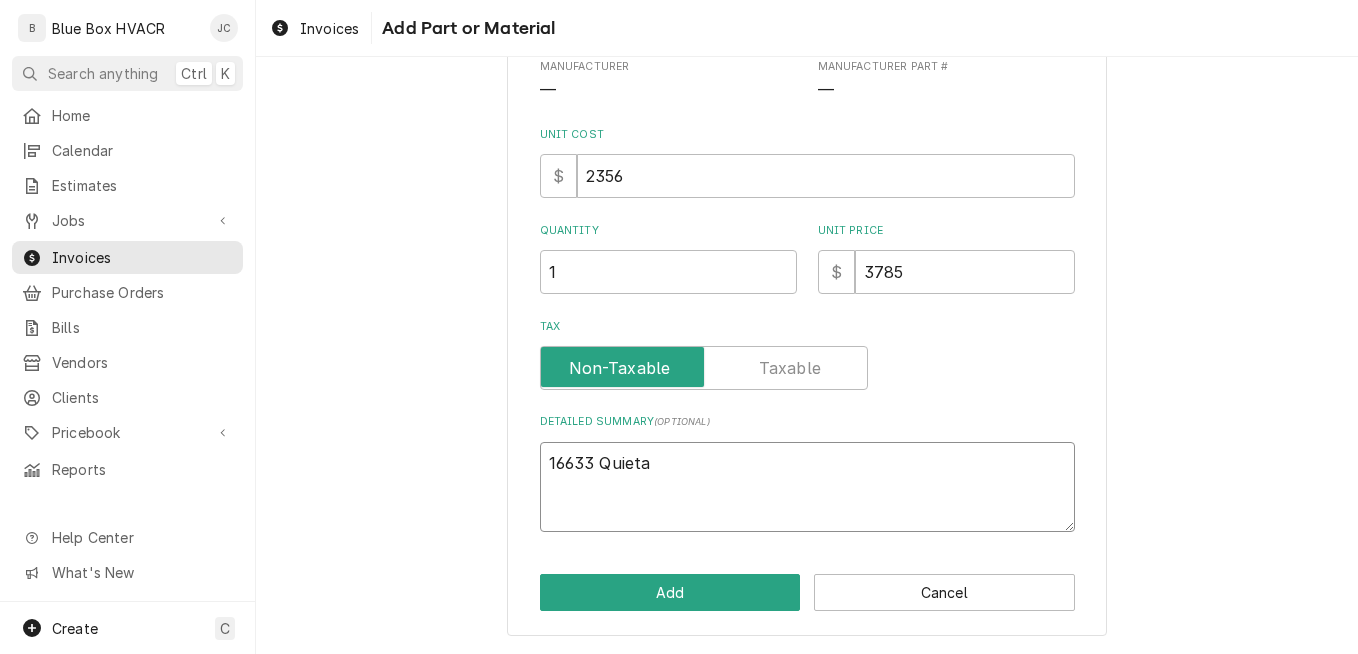 type on "x" 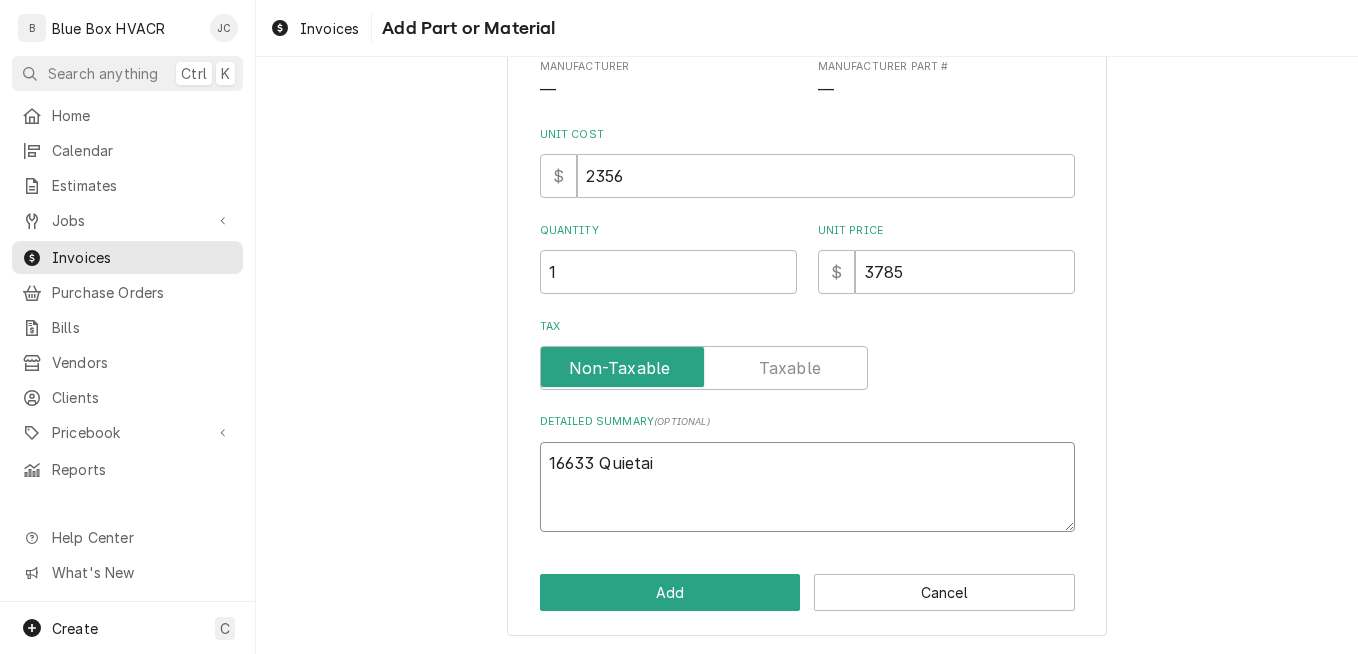 type on "x" 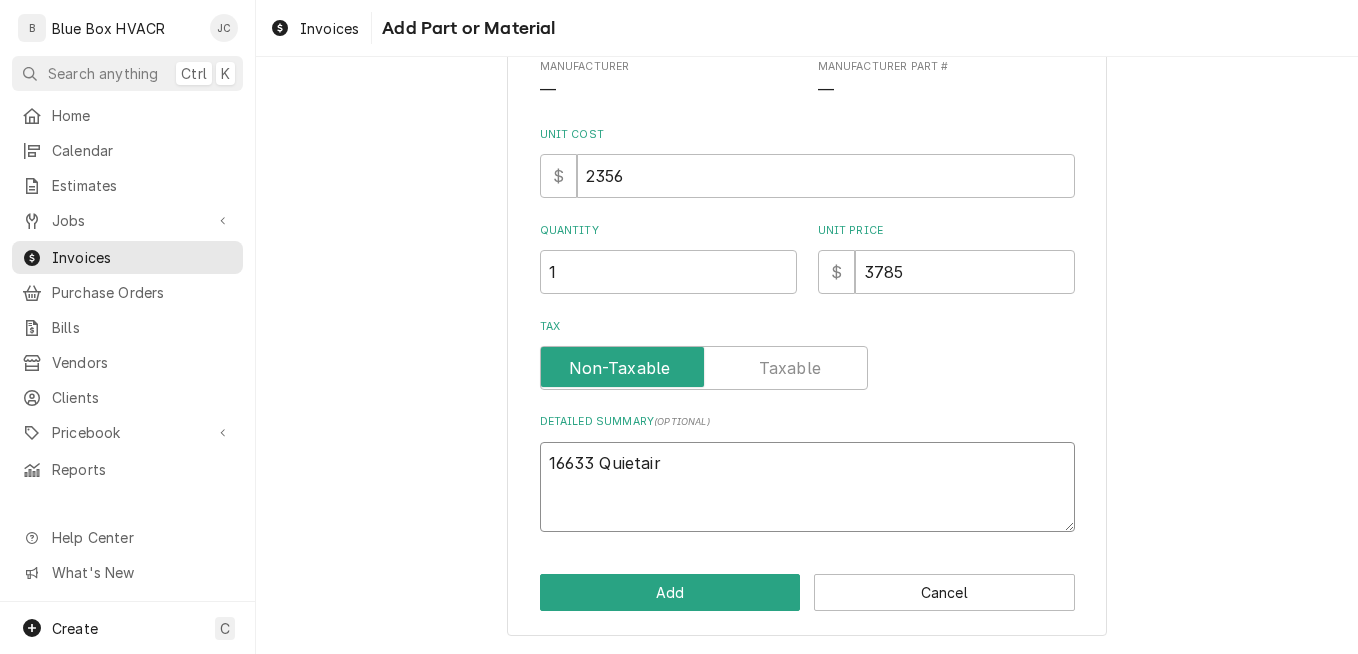 type on "x" 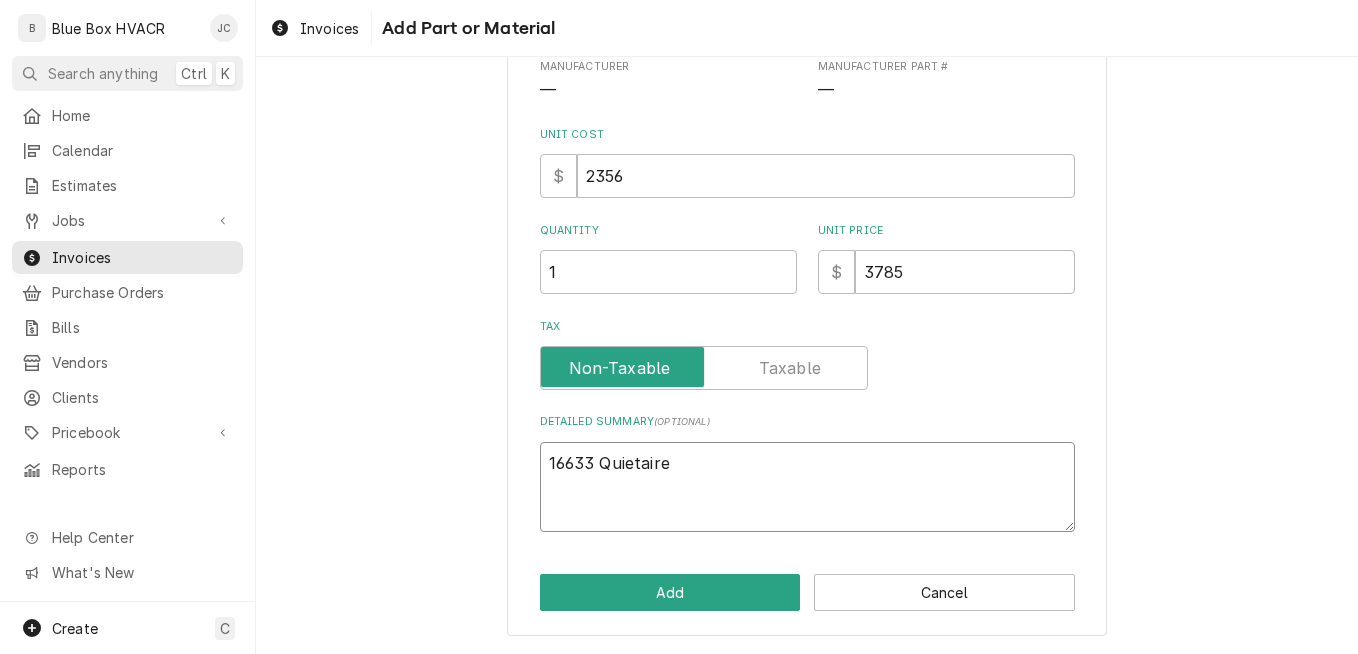 type on "x" 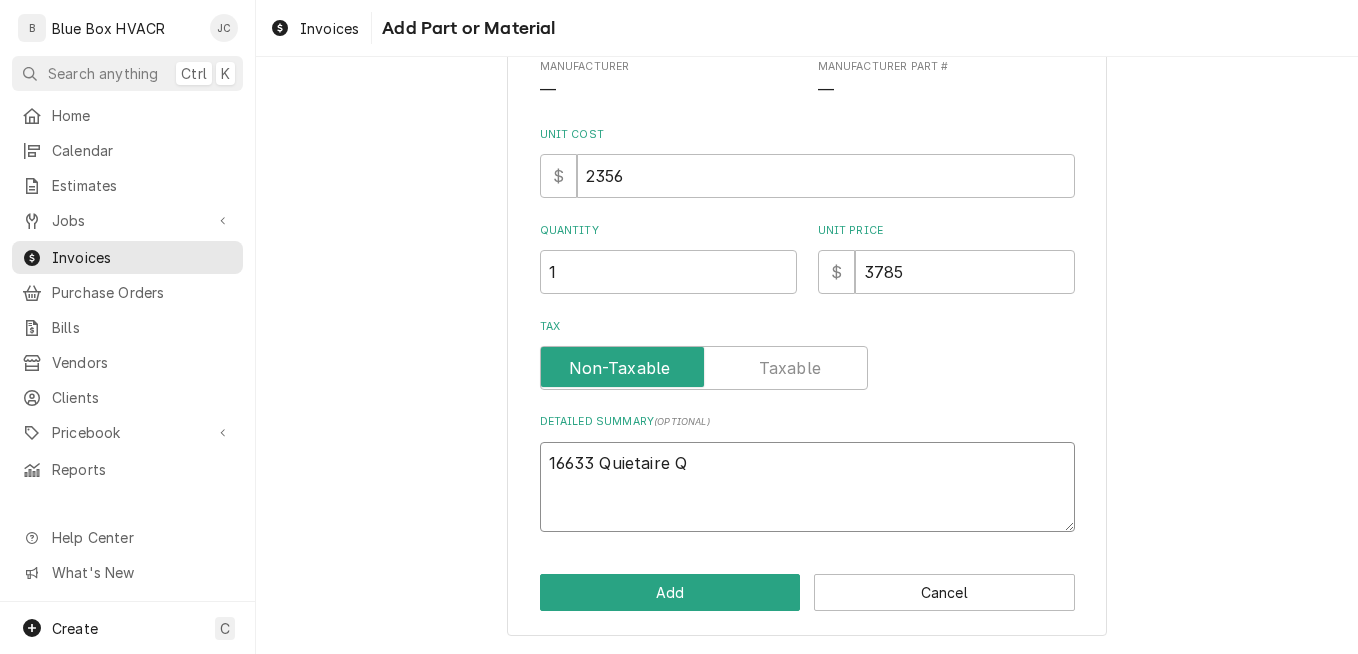 type on "x" 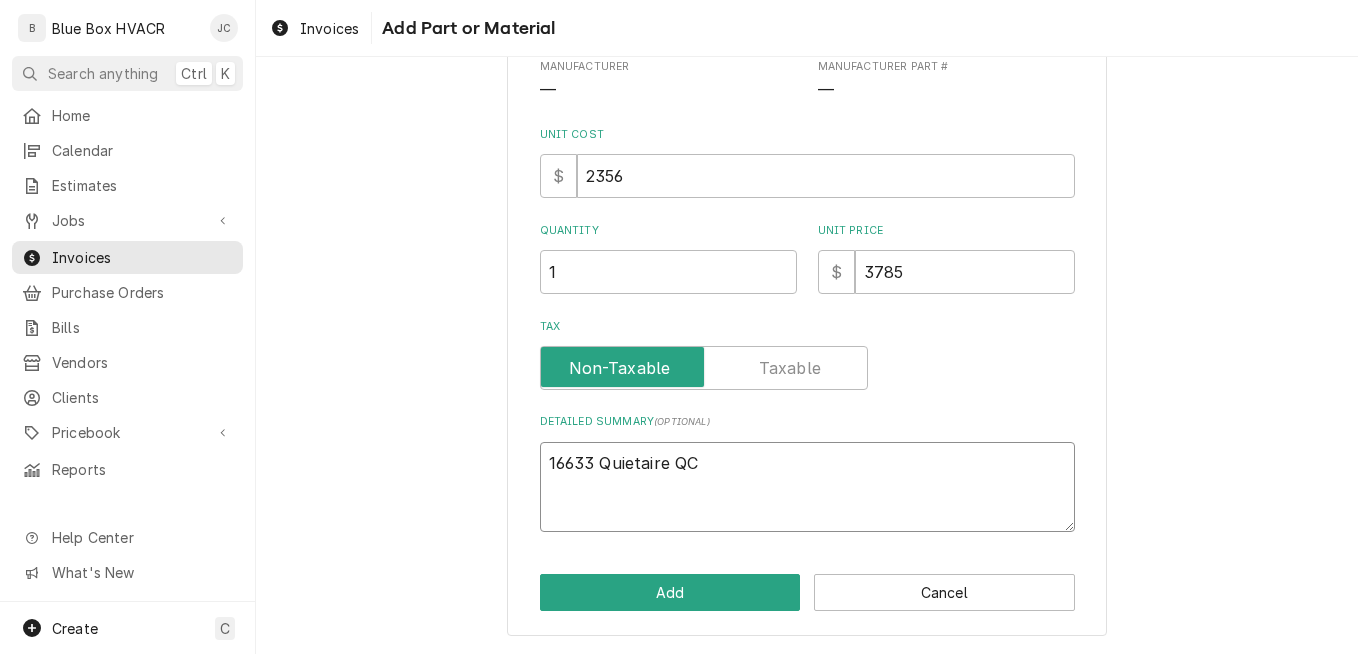 type on "x" 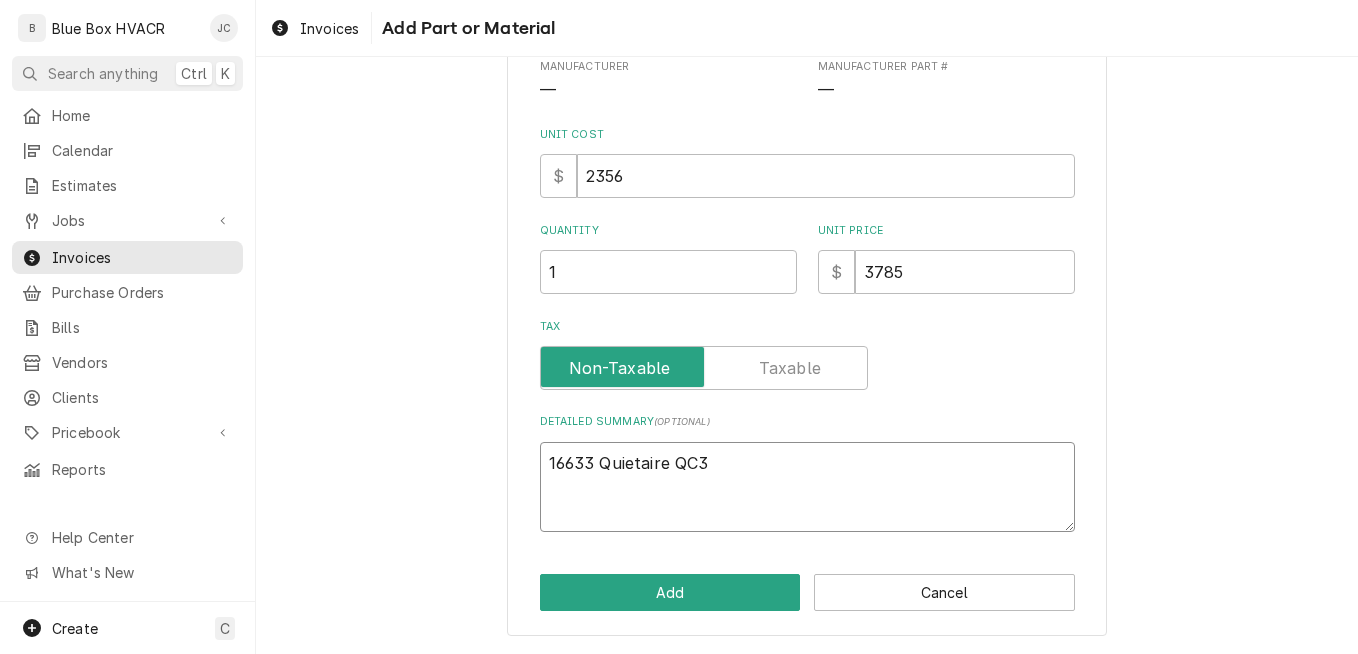 type on "x" 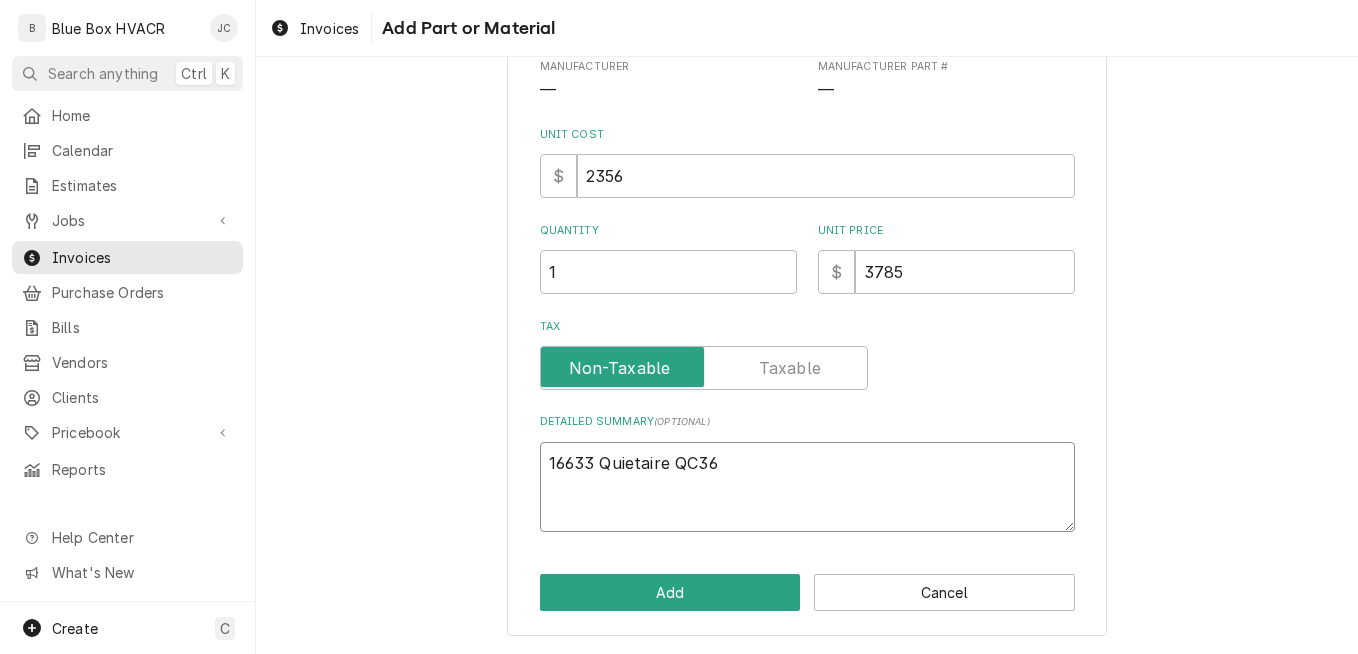 type on "x" 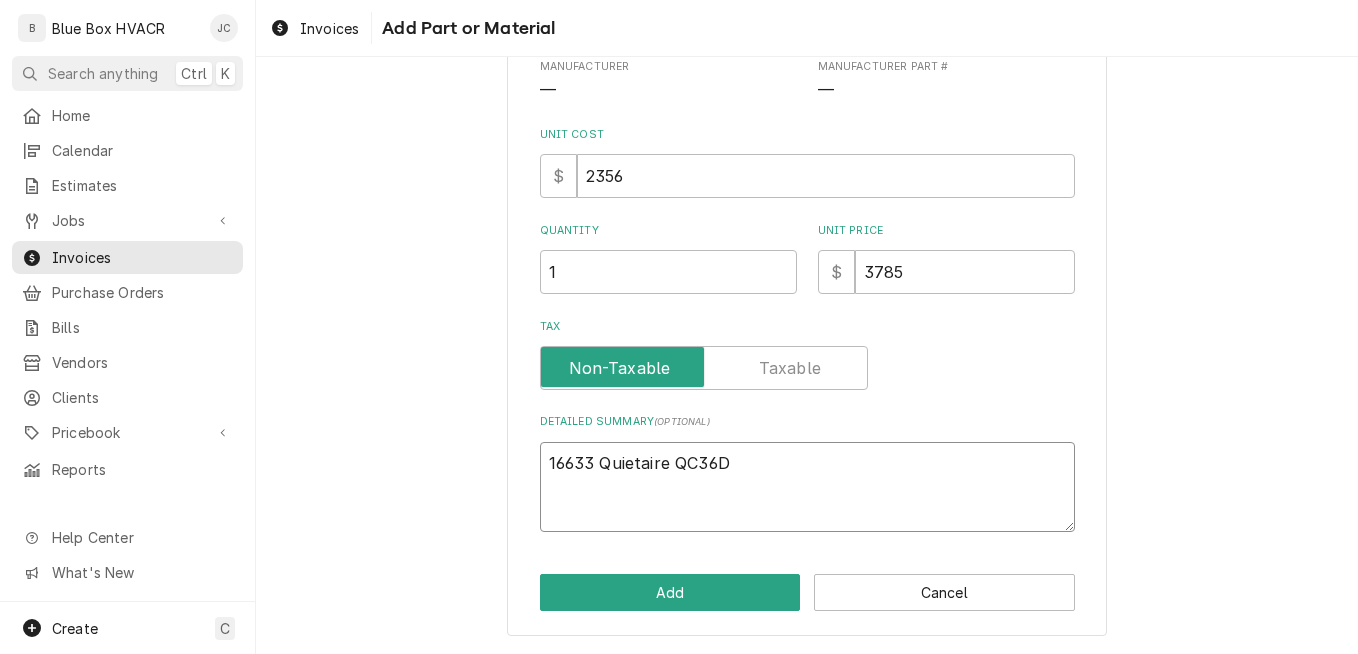 type on "x" 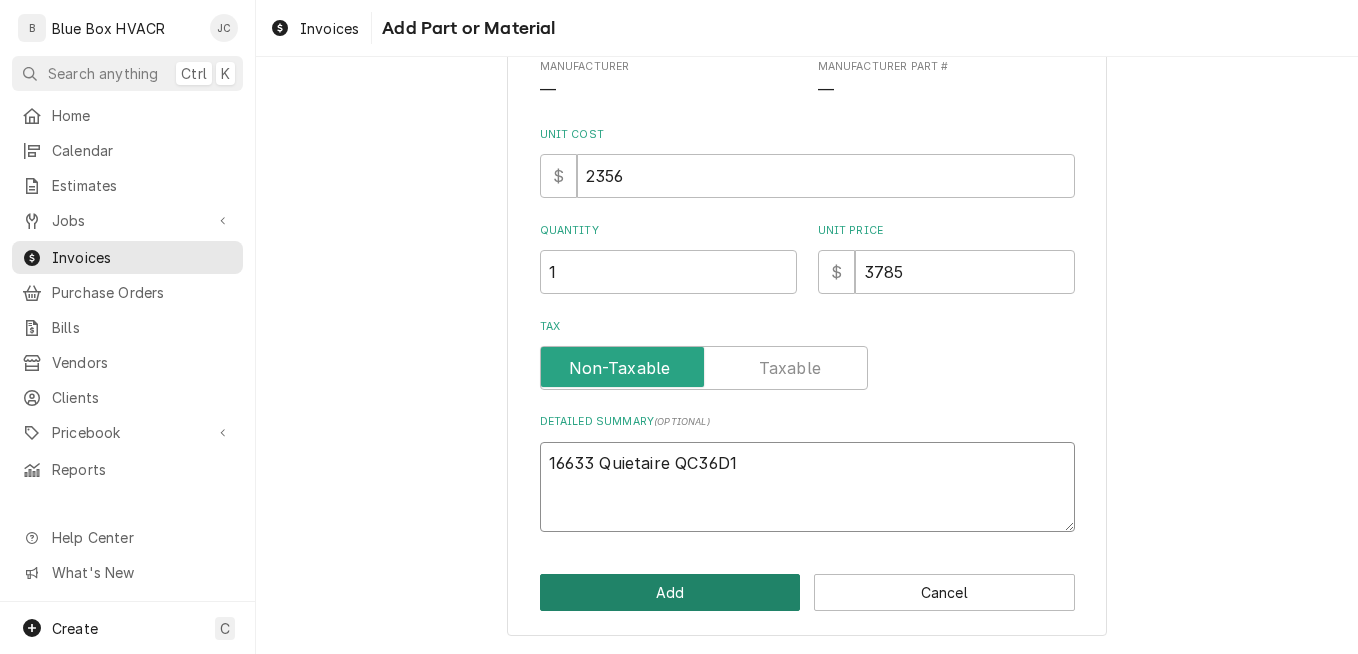 type on "16633 Quietaire QC36D1" 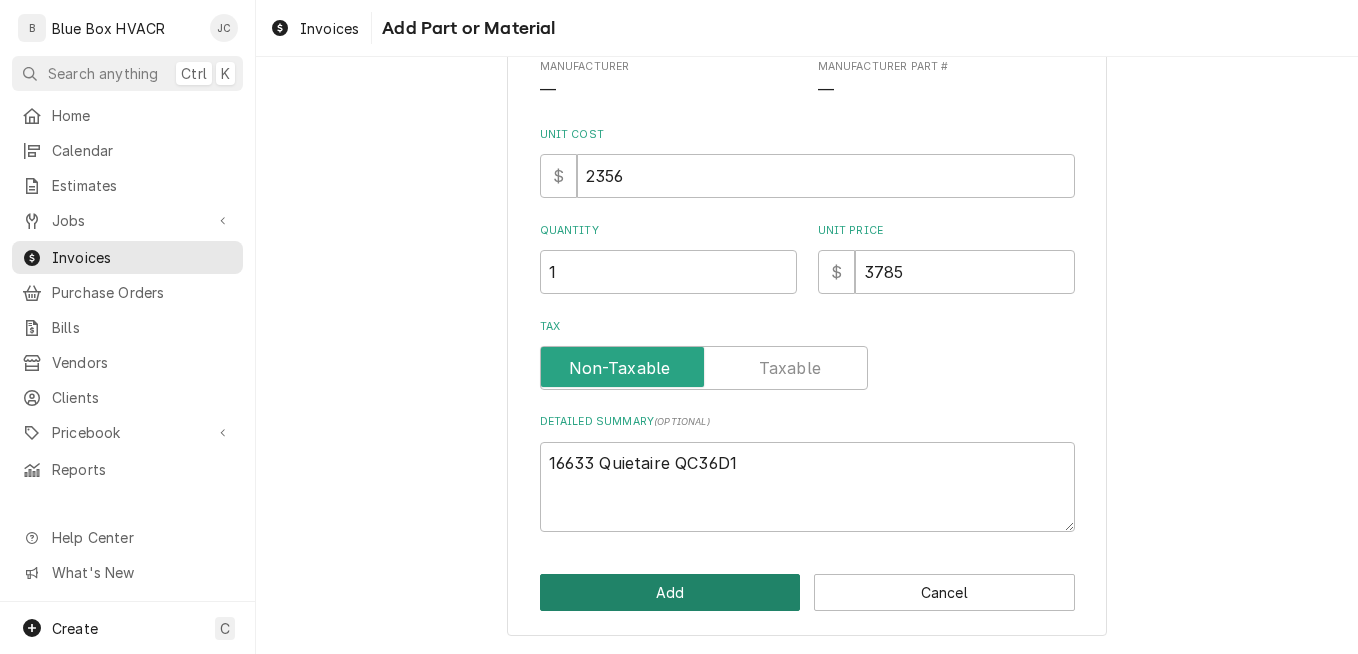 click on "Add" at bounding box center [670, 592] 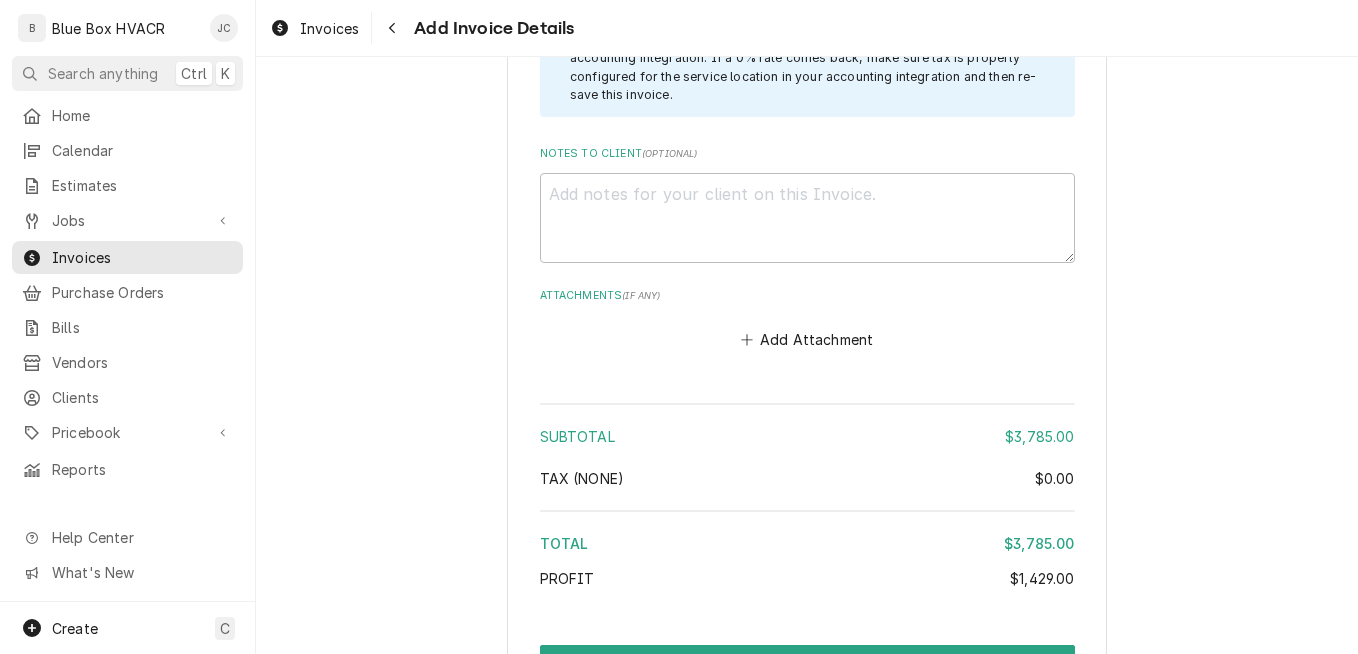 scroll, scrollTop: 2703, scrollLeft: 0, axis: vertical 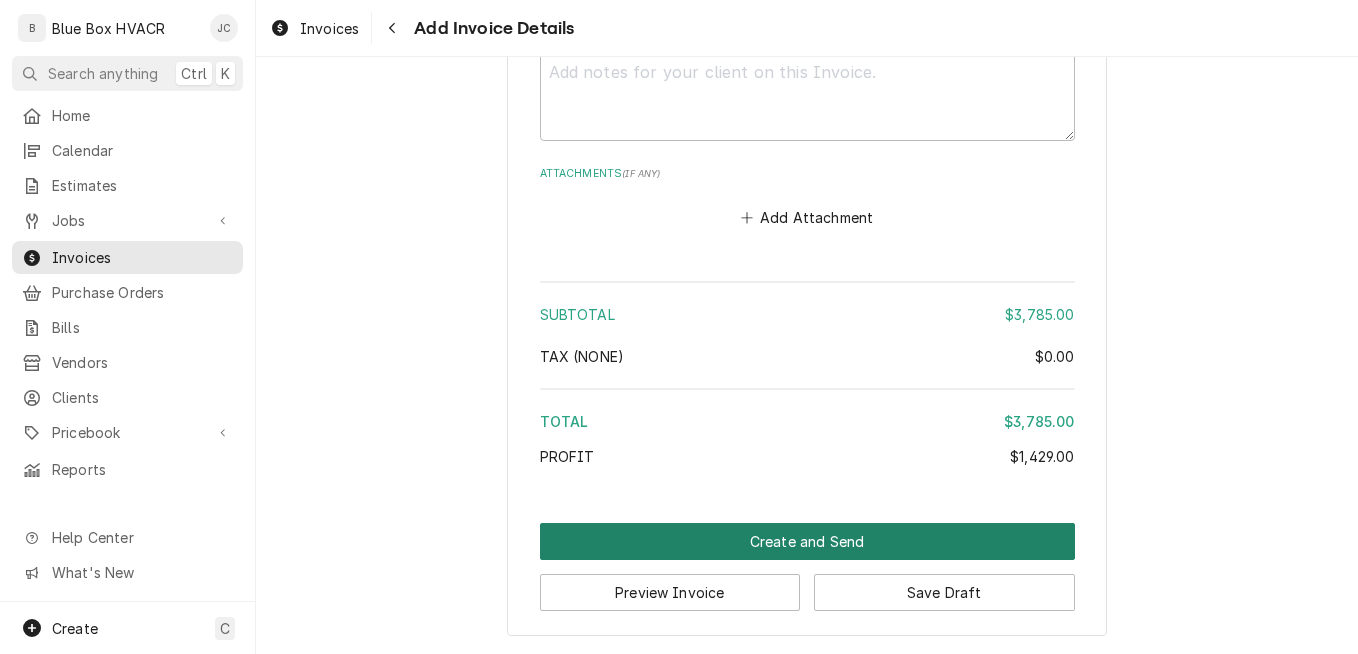 click on "Create and Send" at bounding box center [807, 541] 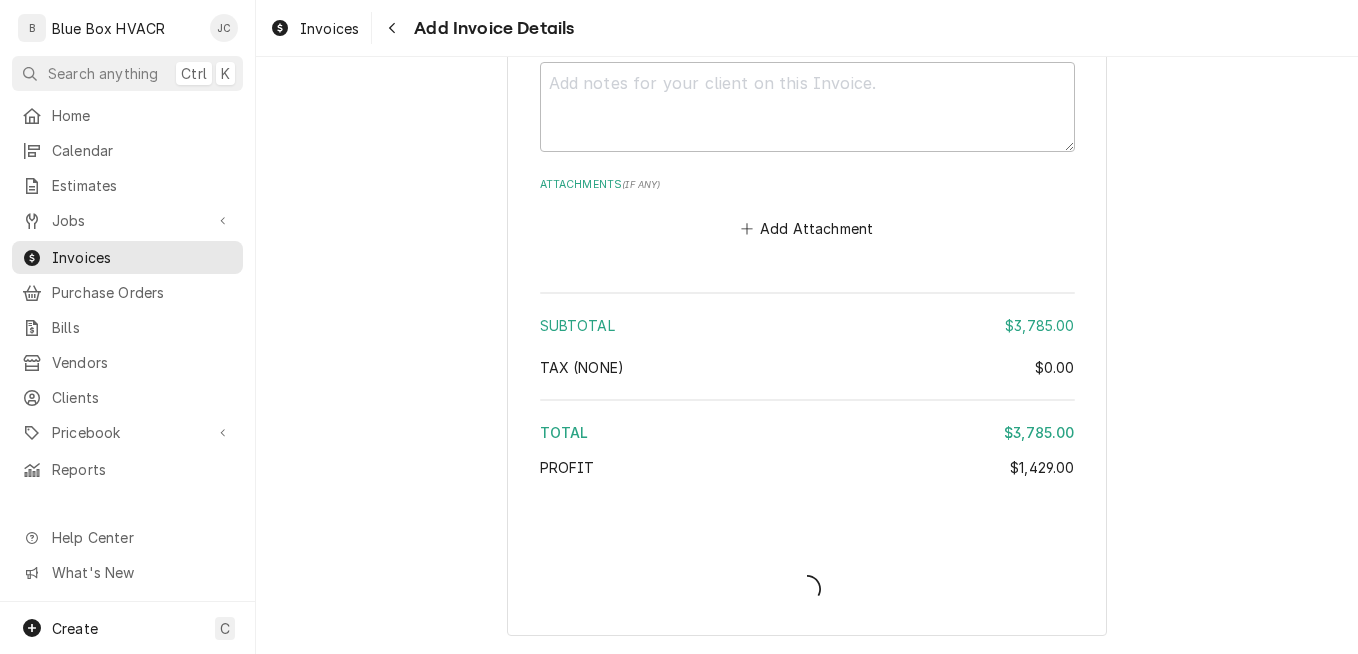 scroll, scrollTop: 2692, scrollLeft: 0, axis: vertical 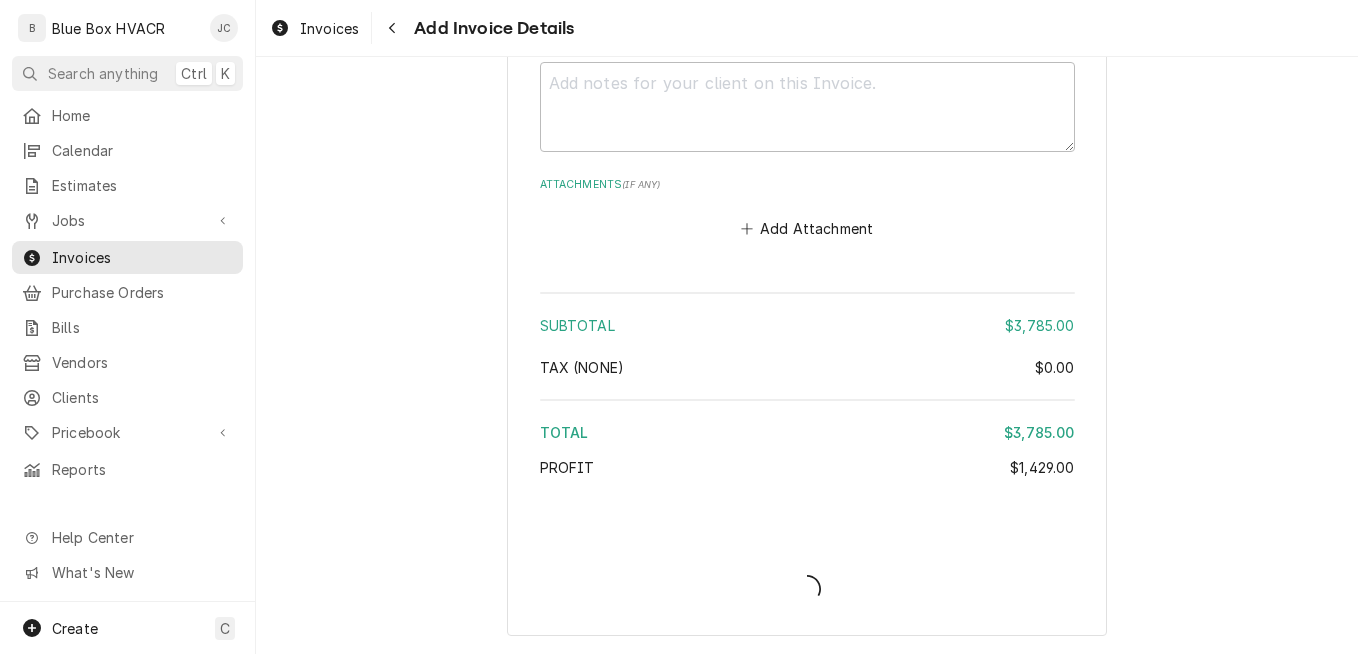type on "x" 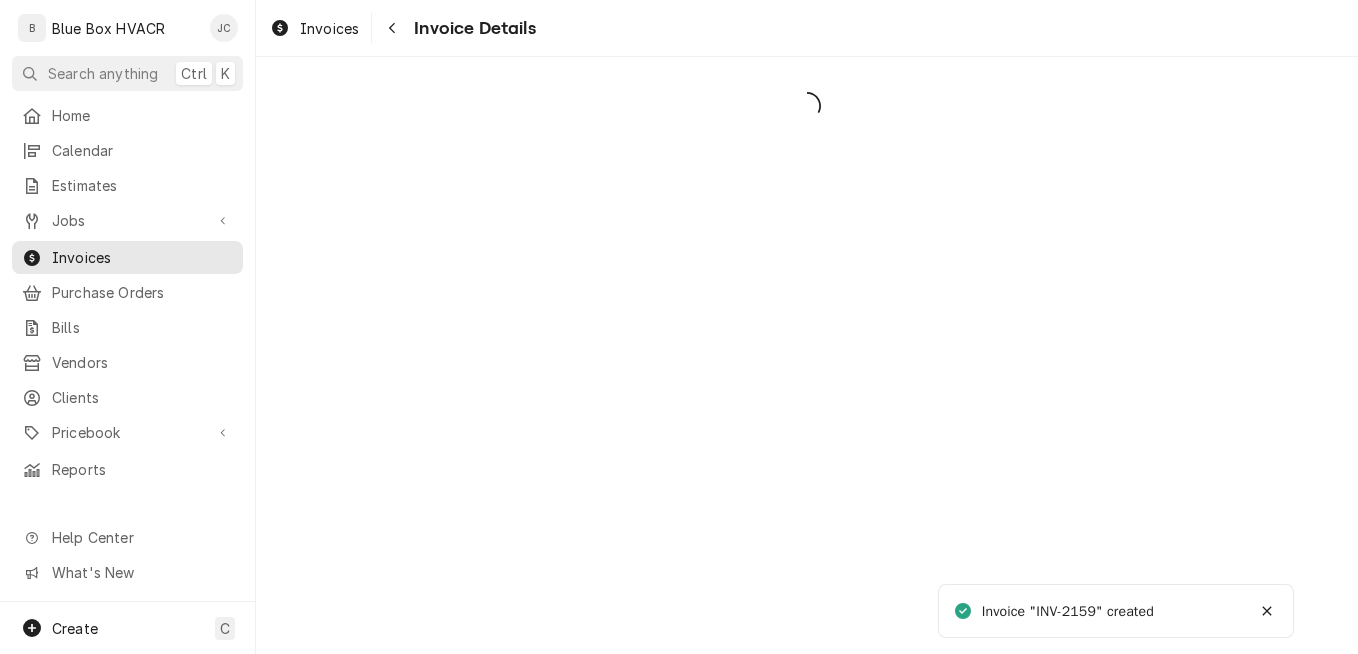 scroll, scrollTop: 0, scrollLeft: 0, axis: both 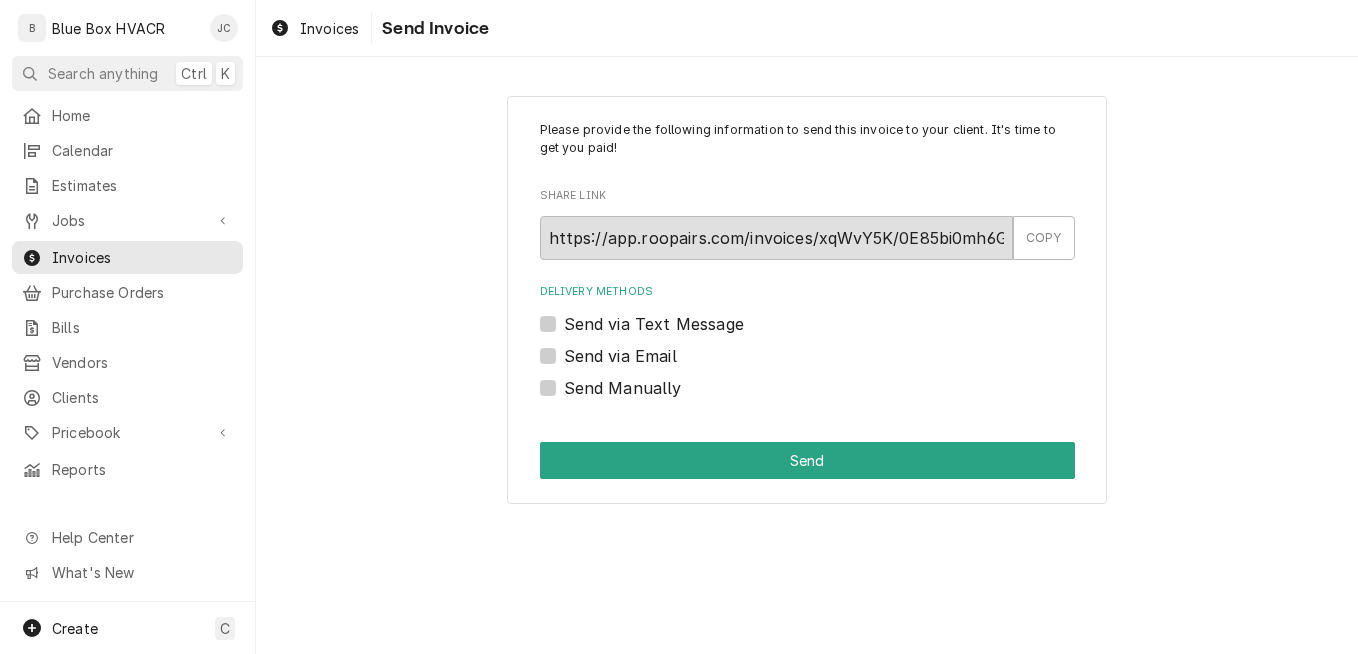 click on "Send Manually" at bounding box center [623, 388] 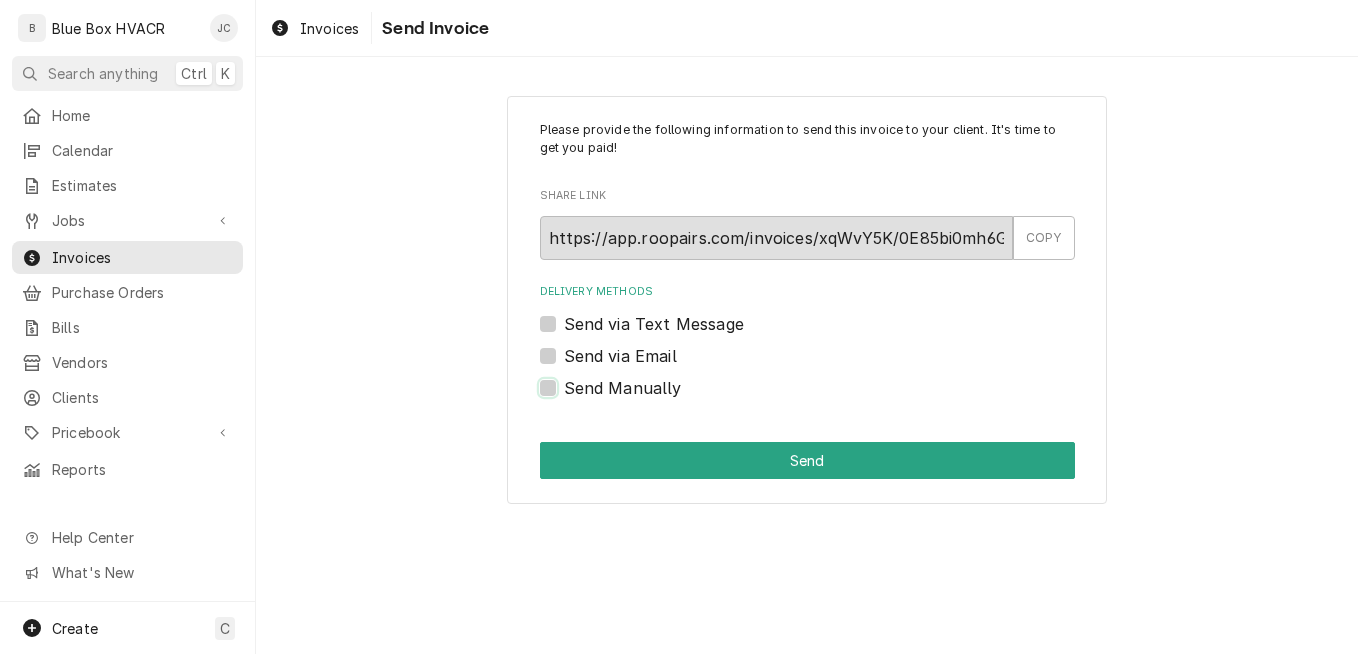 click on "Send Manually" at bounding box center (831, 398) 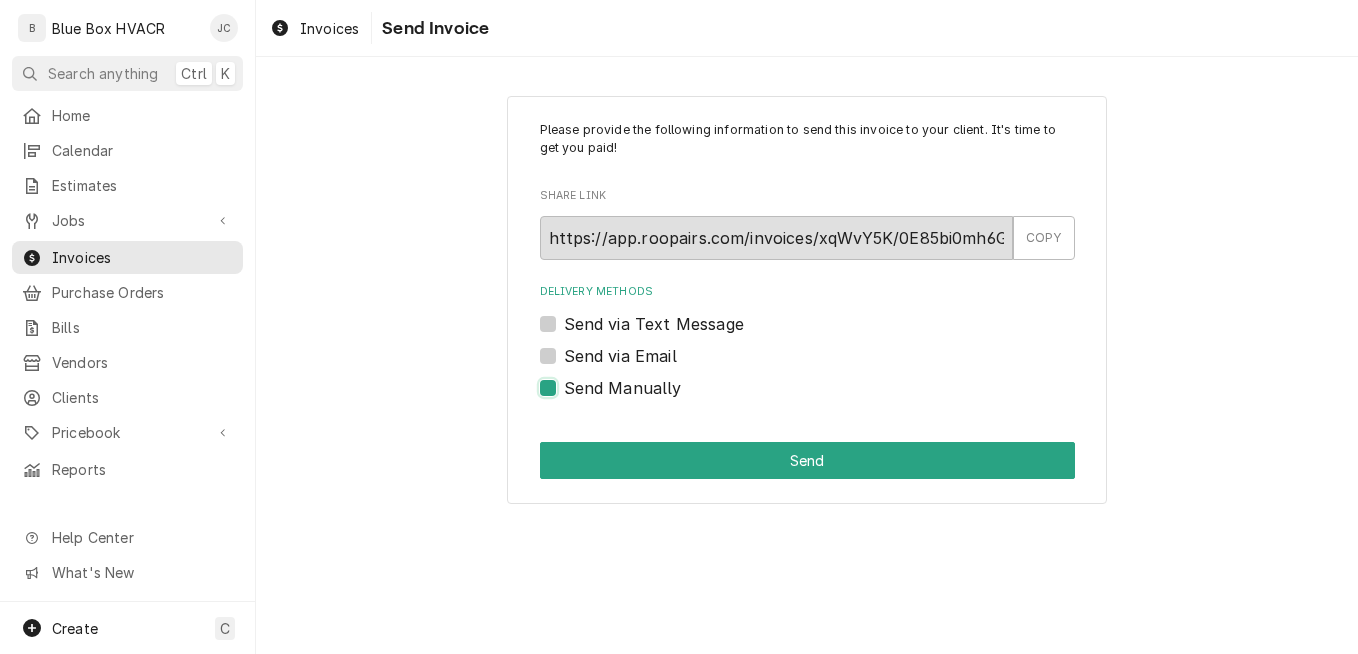 checkbox on "true" 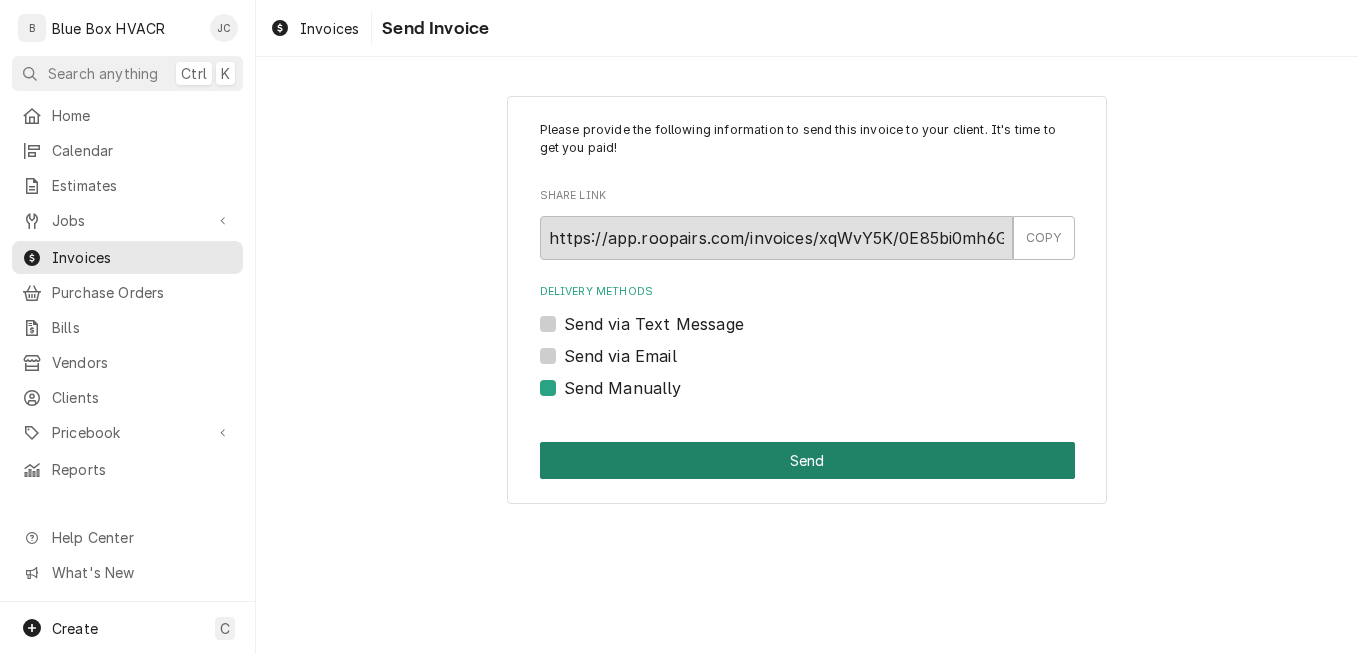 click on "Send" at bounding box center [807, 460] 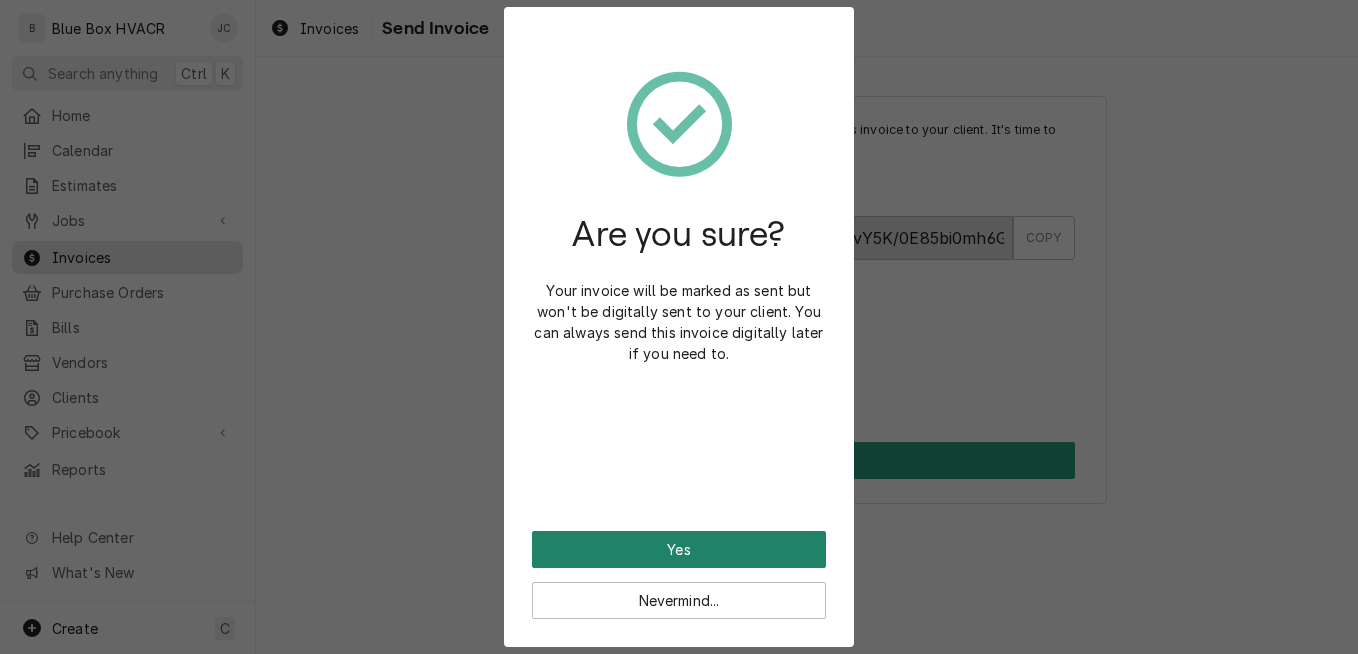 click on "Yes" at bounding box center [679, 549] 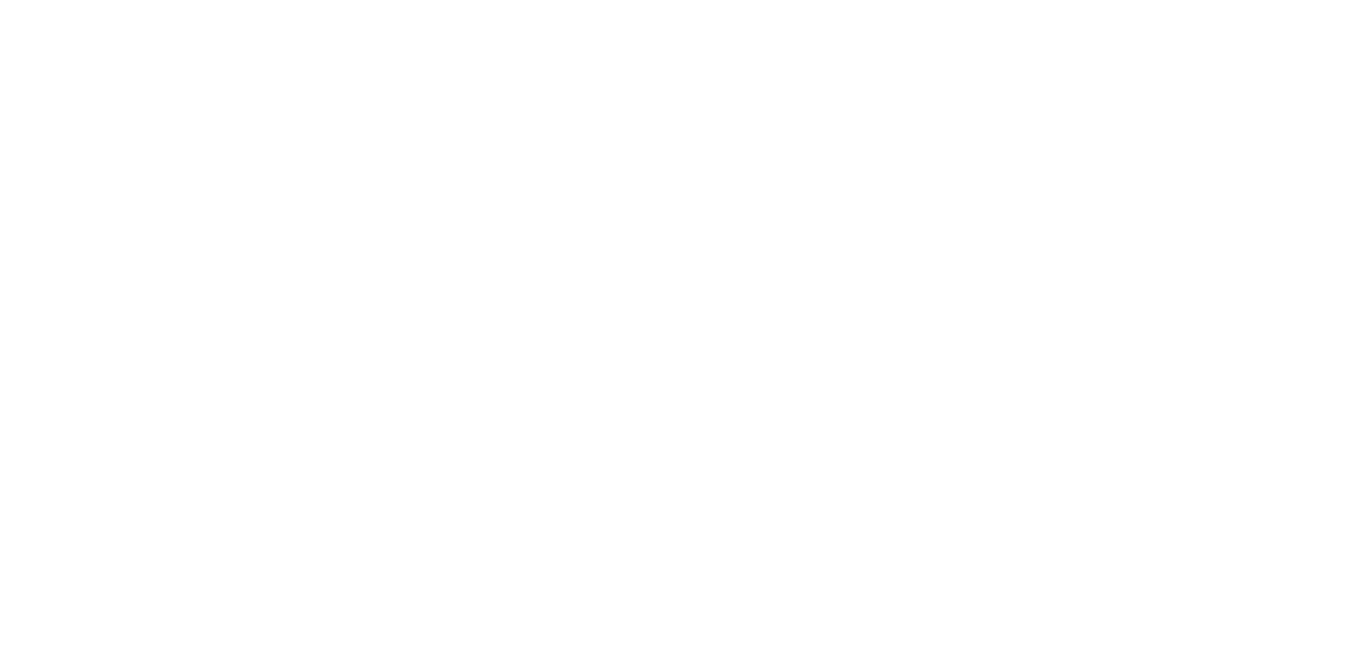 scroll, scrollTop: 0, scrollLeft: 0, axis: both 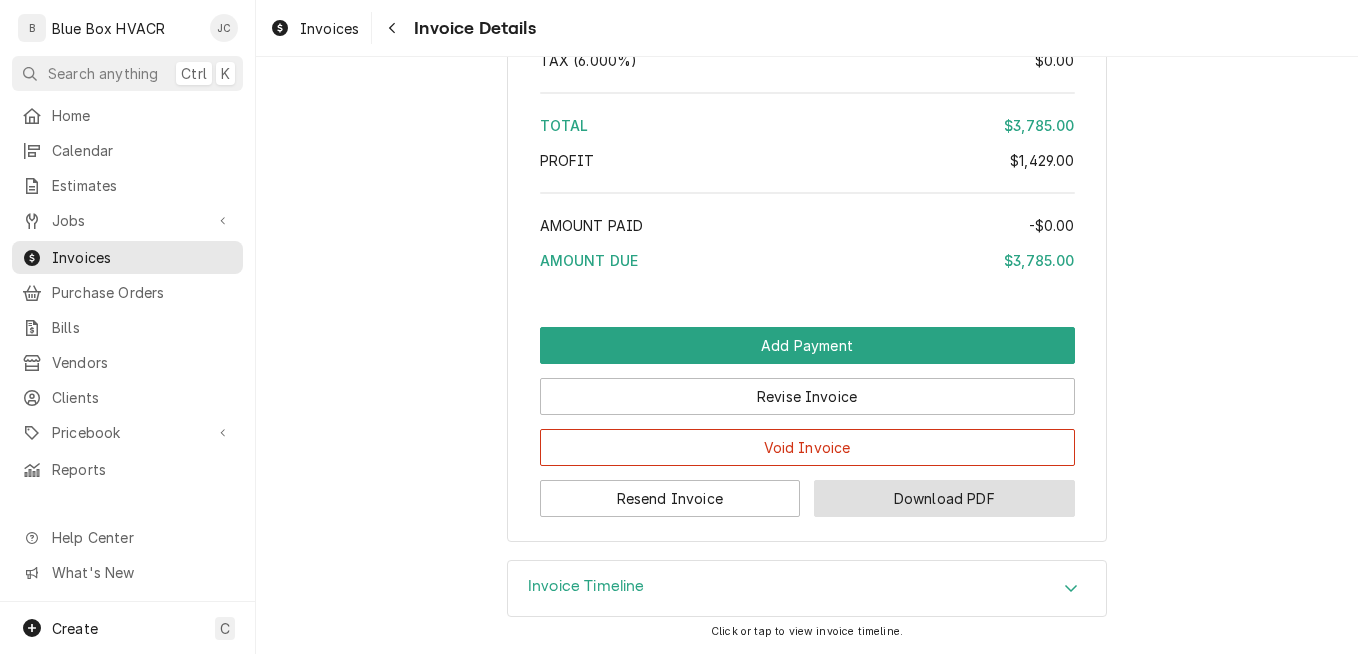 click on "Download PDF" at bounding box center (944, 498) 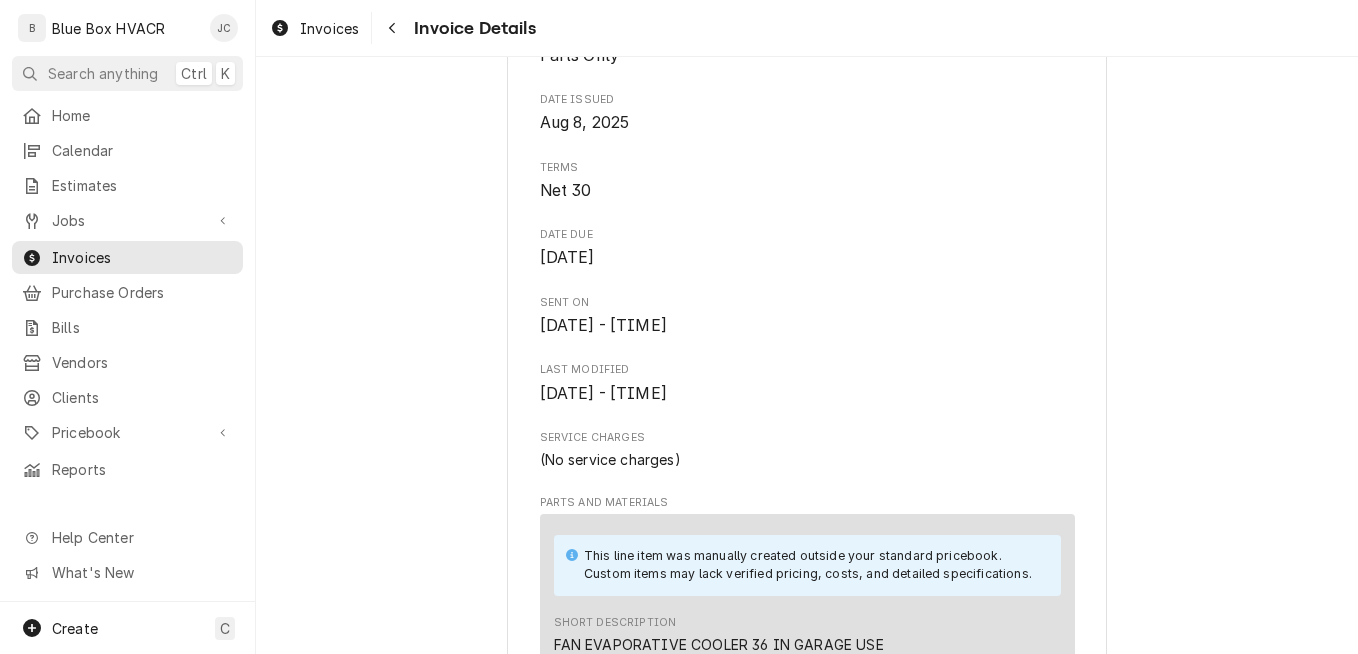 scroll, scrollTop: 600, scrollLeft: 0, axis: vertical 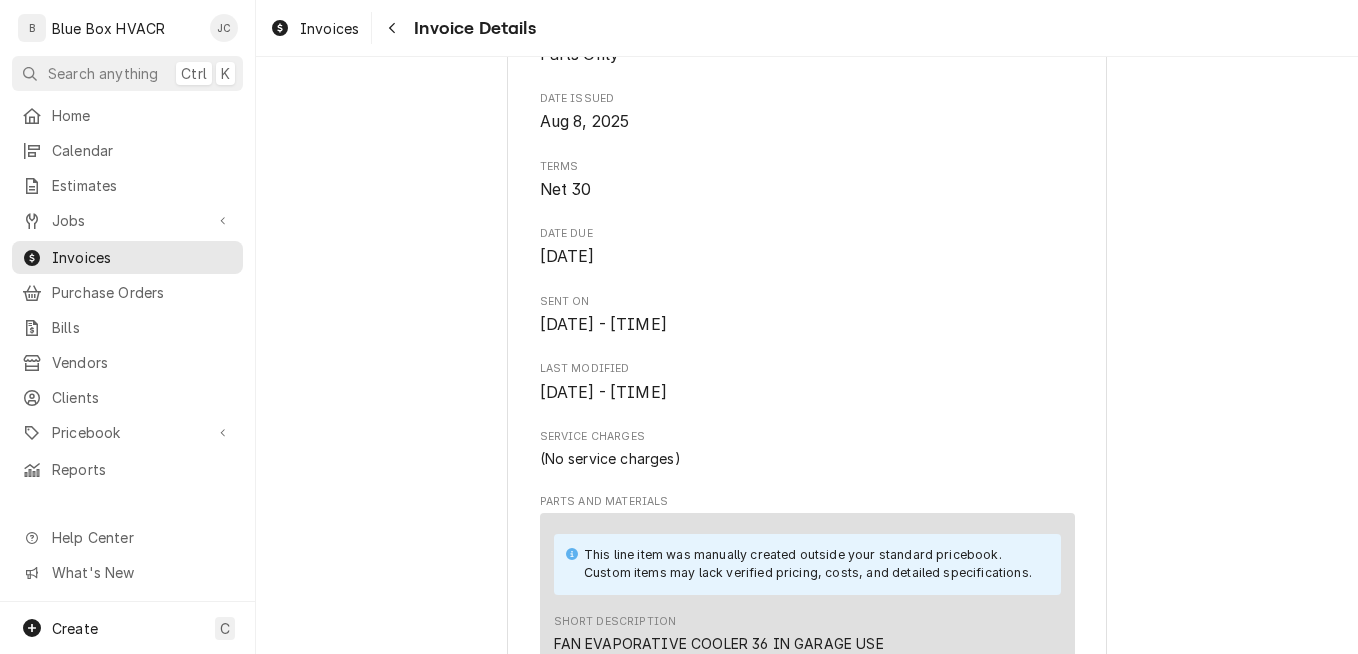 click on "Invoices   Invoice Details" at bounding box center [807, 28] 